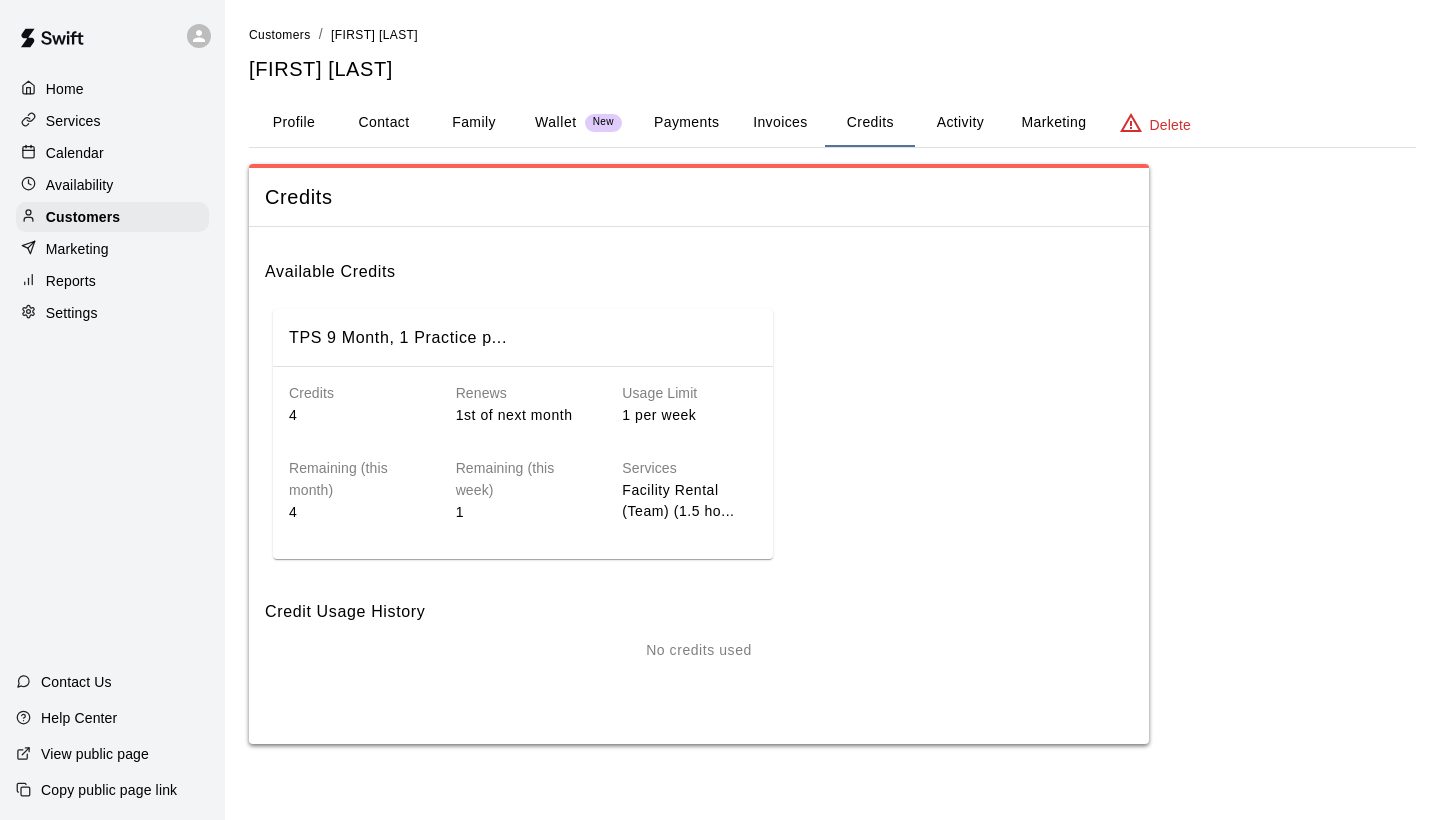 scroll, scrollTop: 0, scrollLeft: 0, axis: both 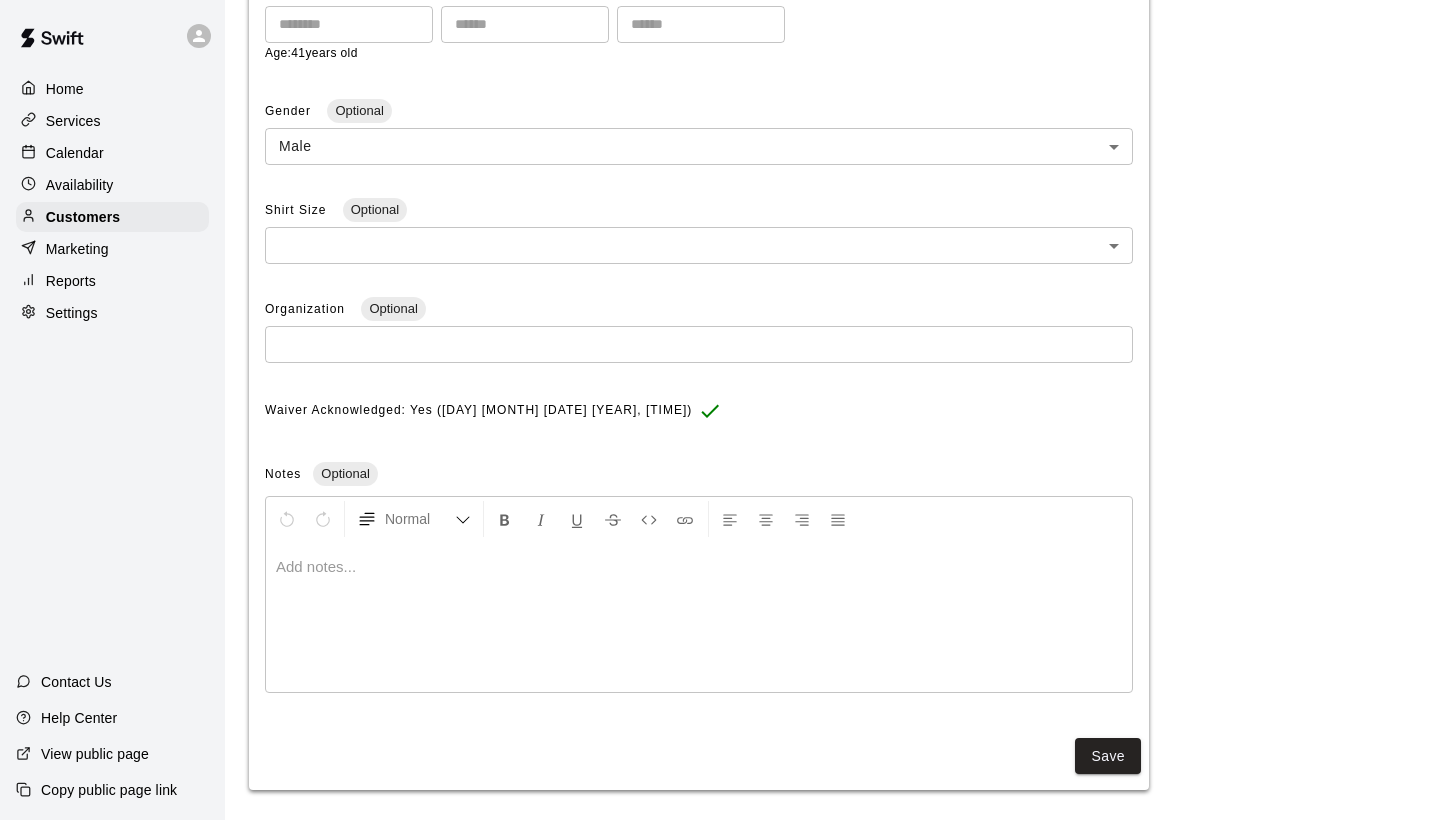click on "Calendar" at bounding box center [75, 153] 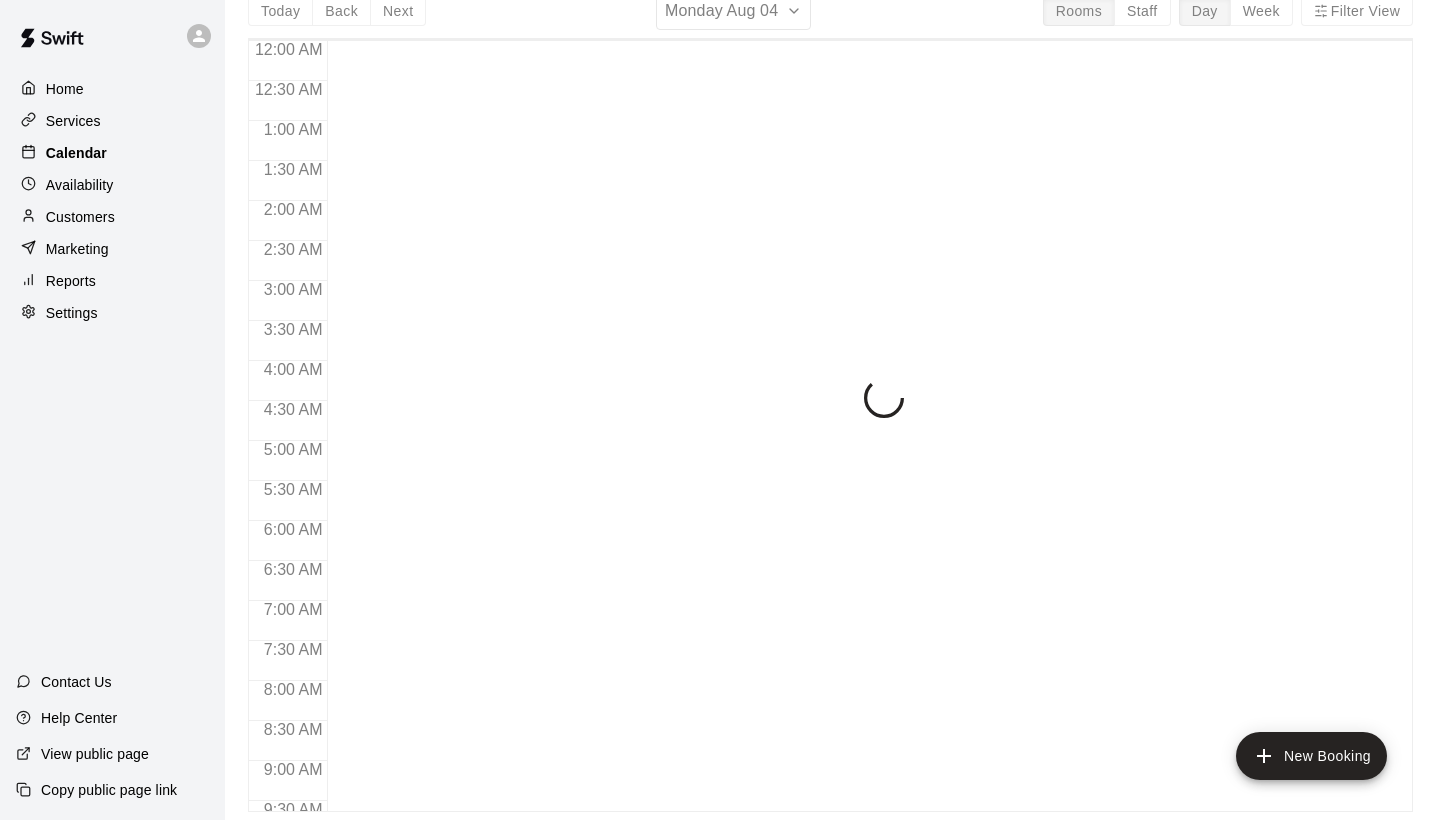 scroll, scrollTop: 0, scrollLeft: 0, axis: both 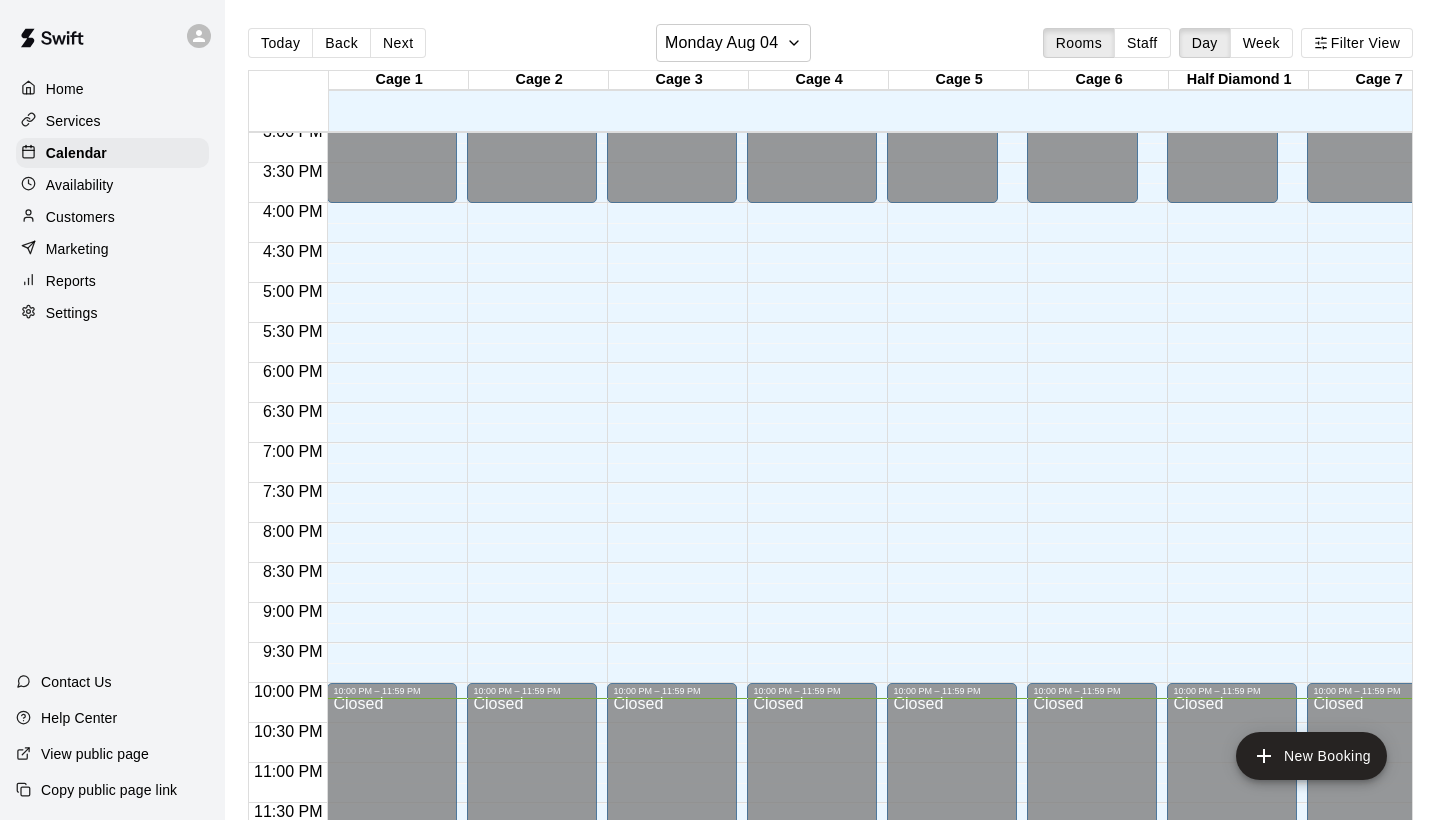 click on "Settings" at bounding box center (112, 313) 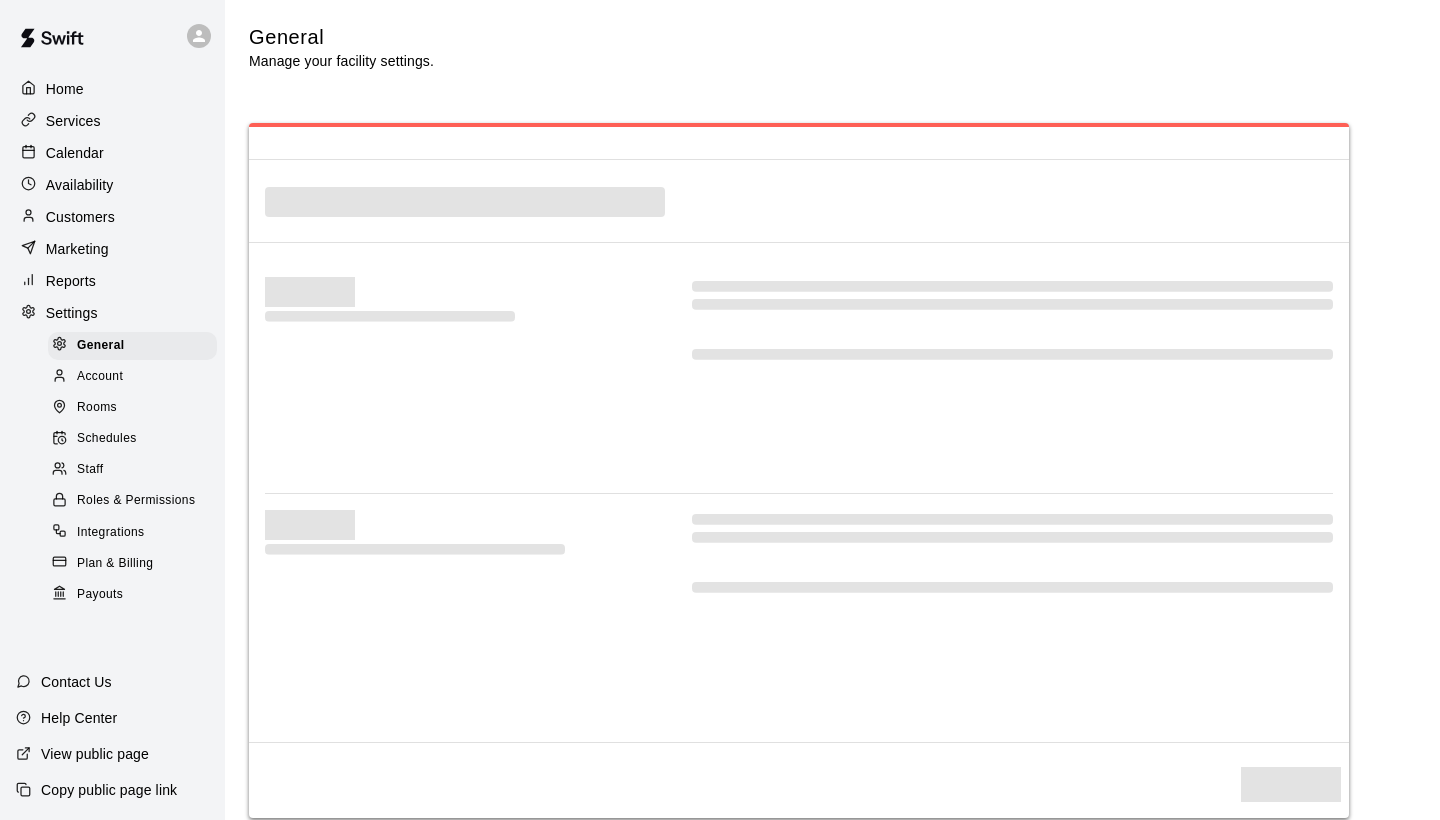 select on "**" 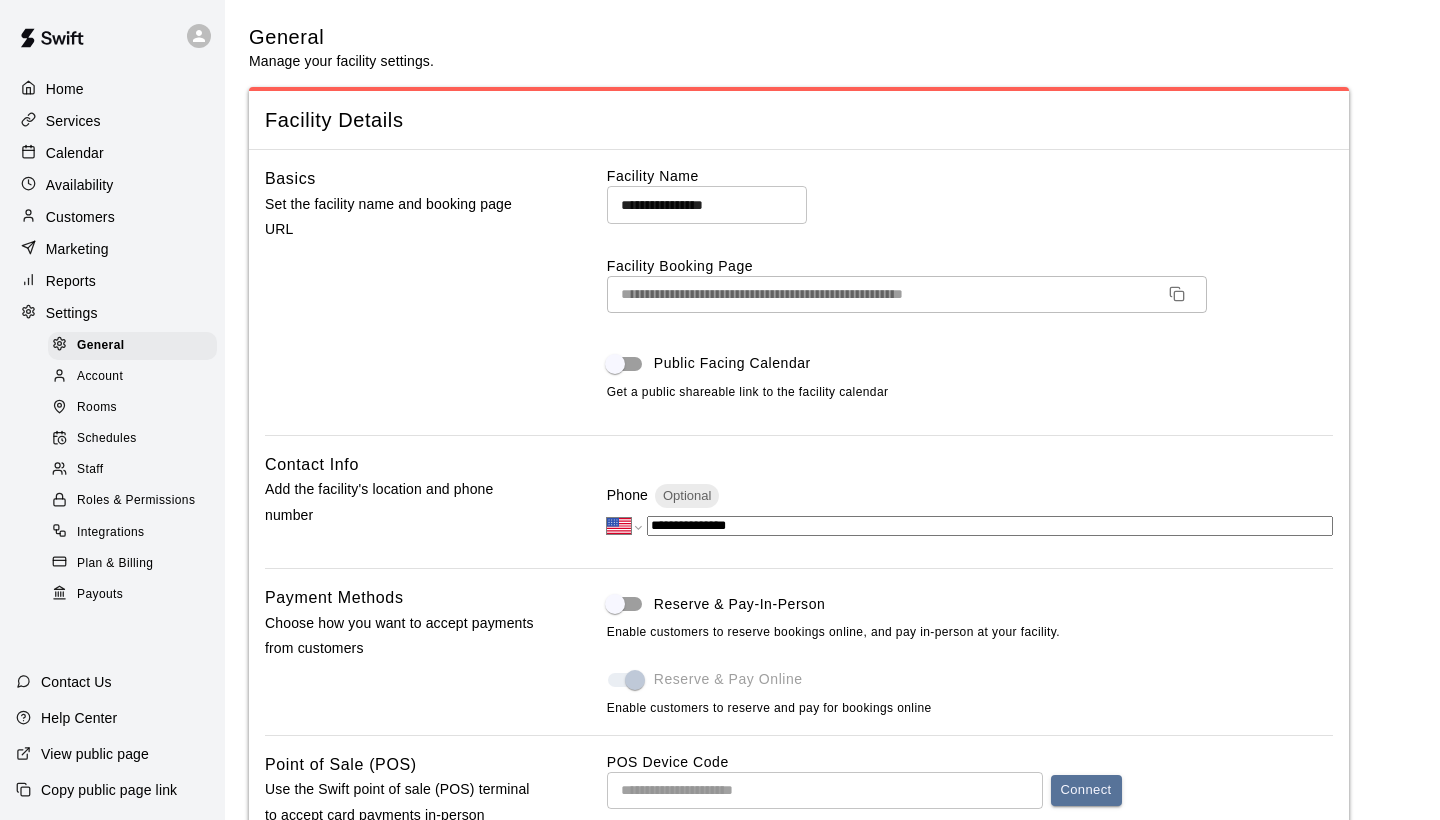 scroll, scrollTop: 3600, scrollLeft: 0, axis: vertical 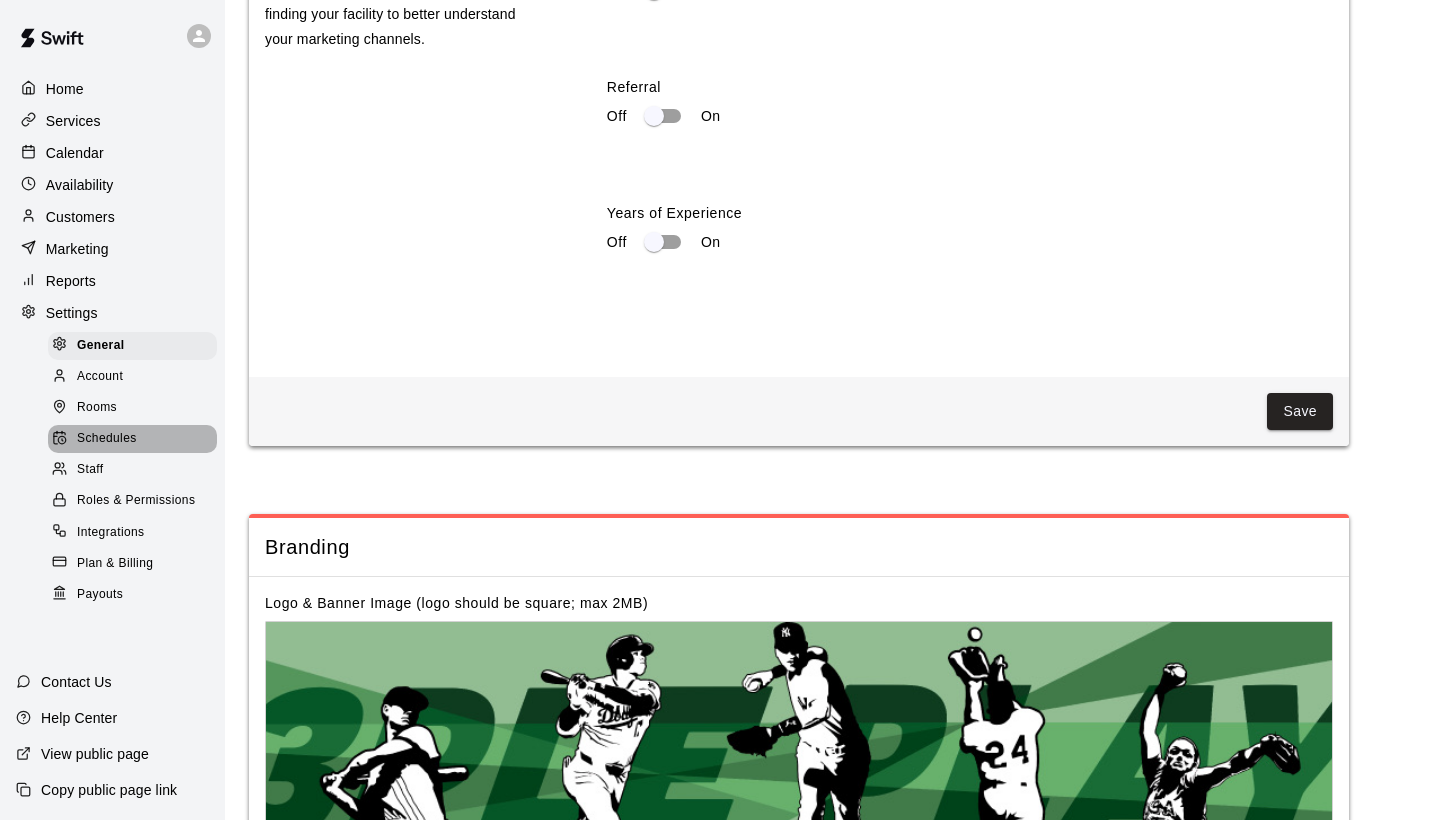 click on "Schedules" at bounding box center [107, 439] 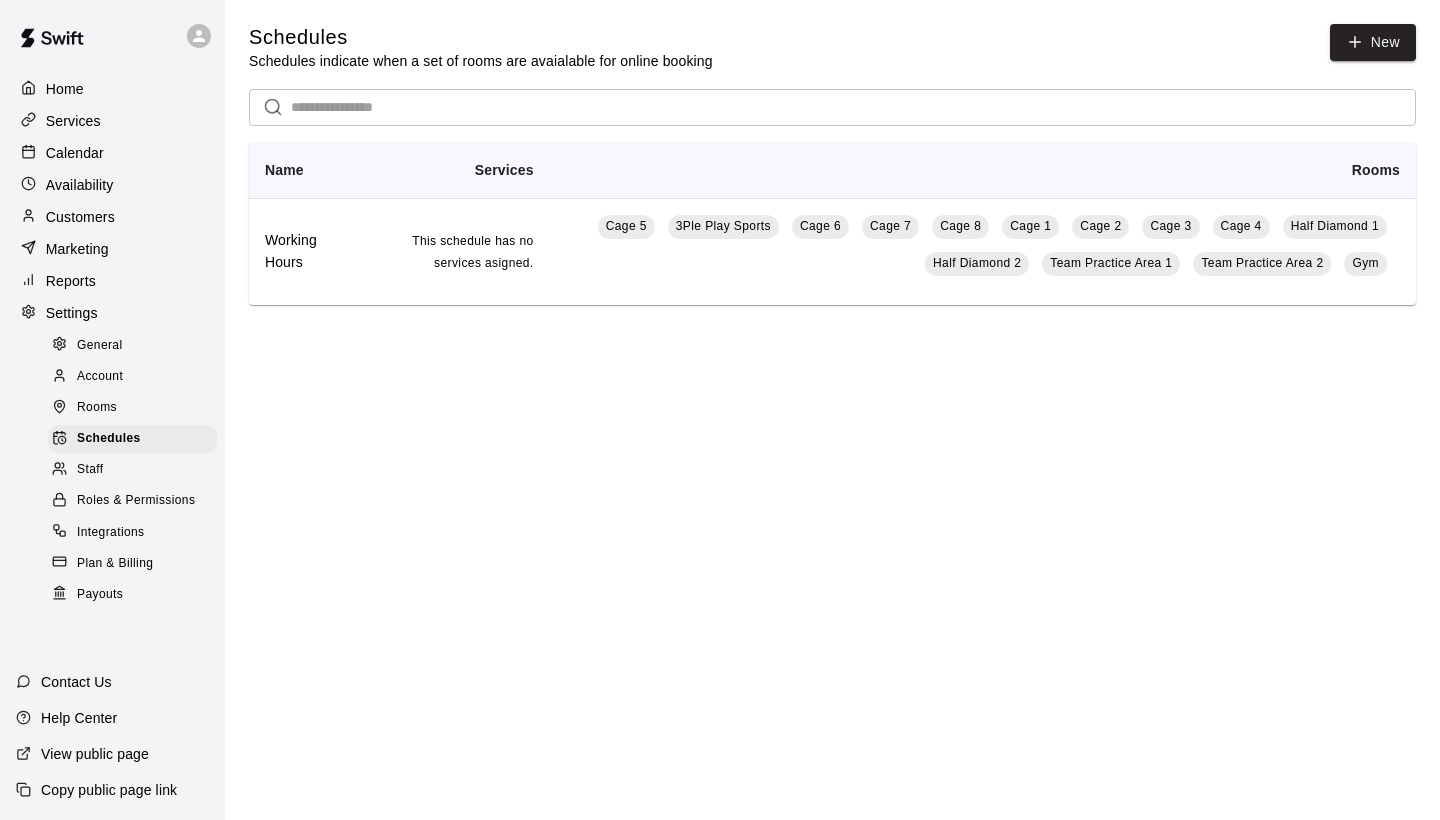 scroll, scrollTop: 0, scrollLeft: 0, axis: both 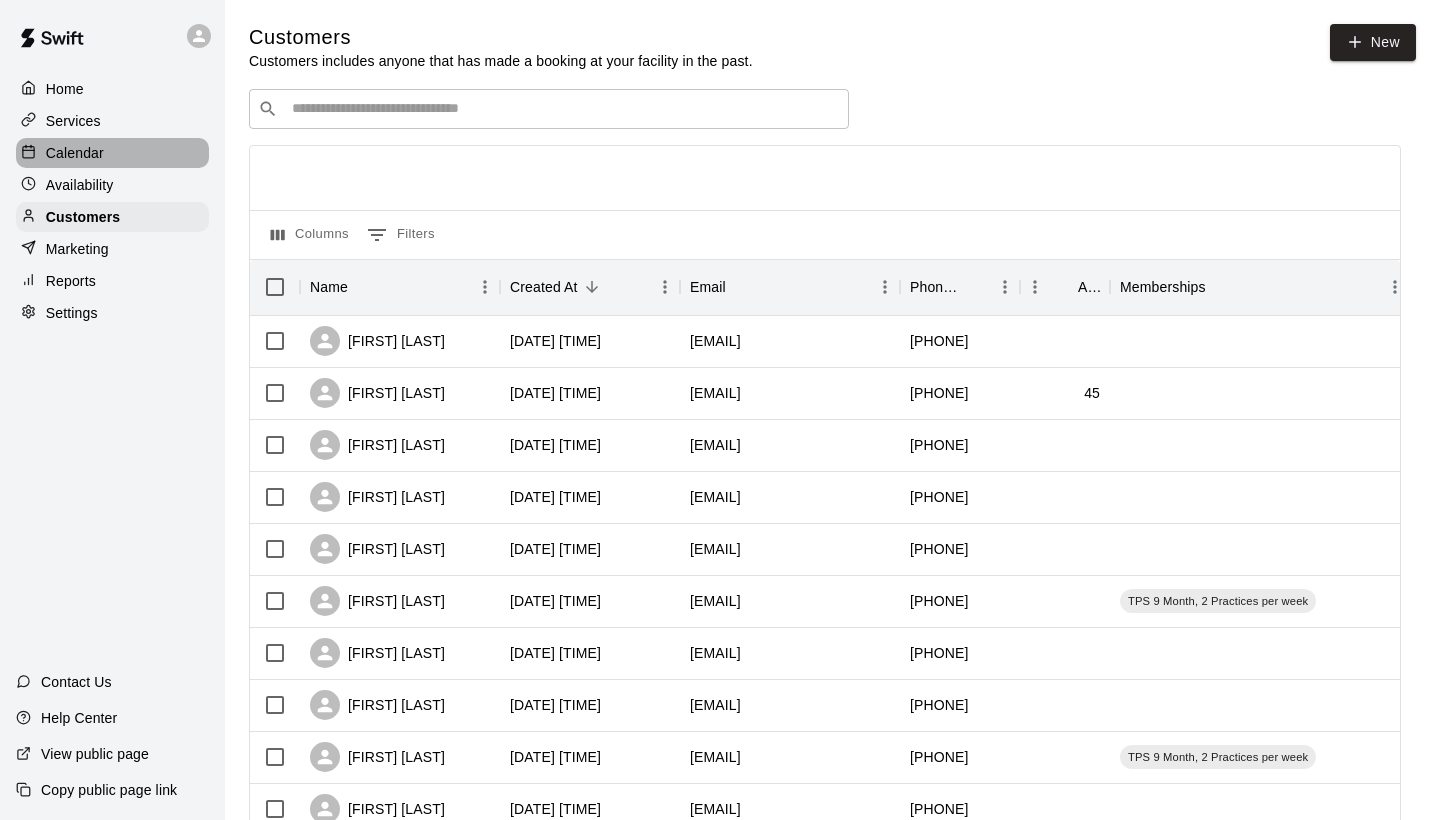 click on "Calendar" at bounding box center [75, 153] 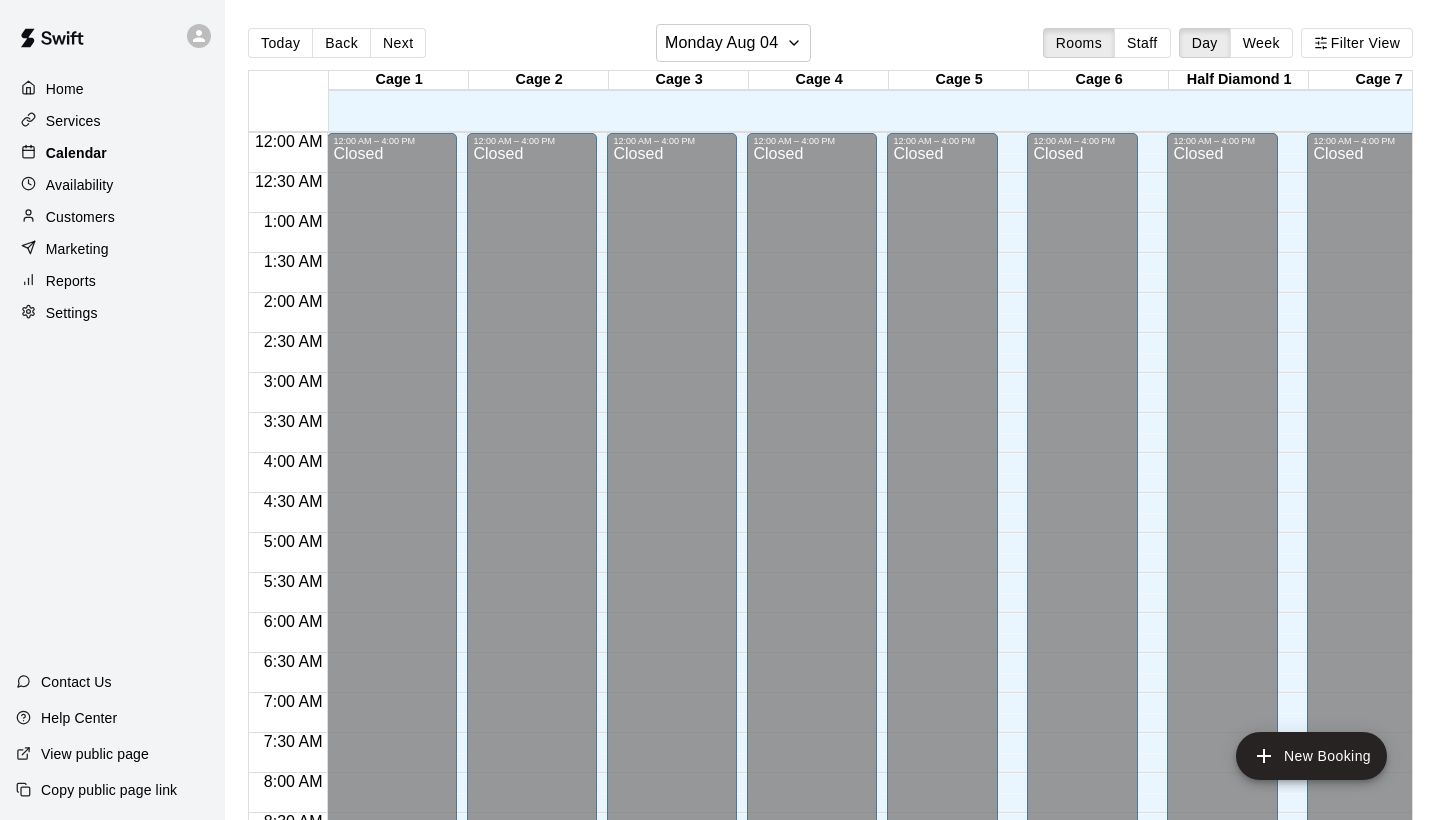 scroll, scrollTop: 1151, scrollLeft: 0, axis: vertical 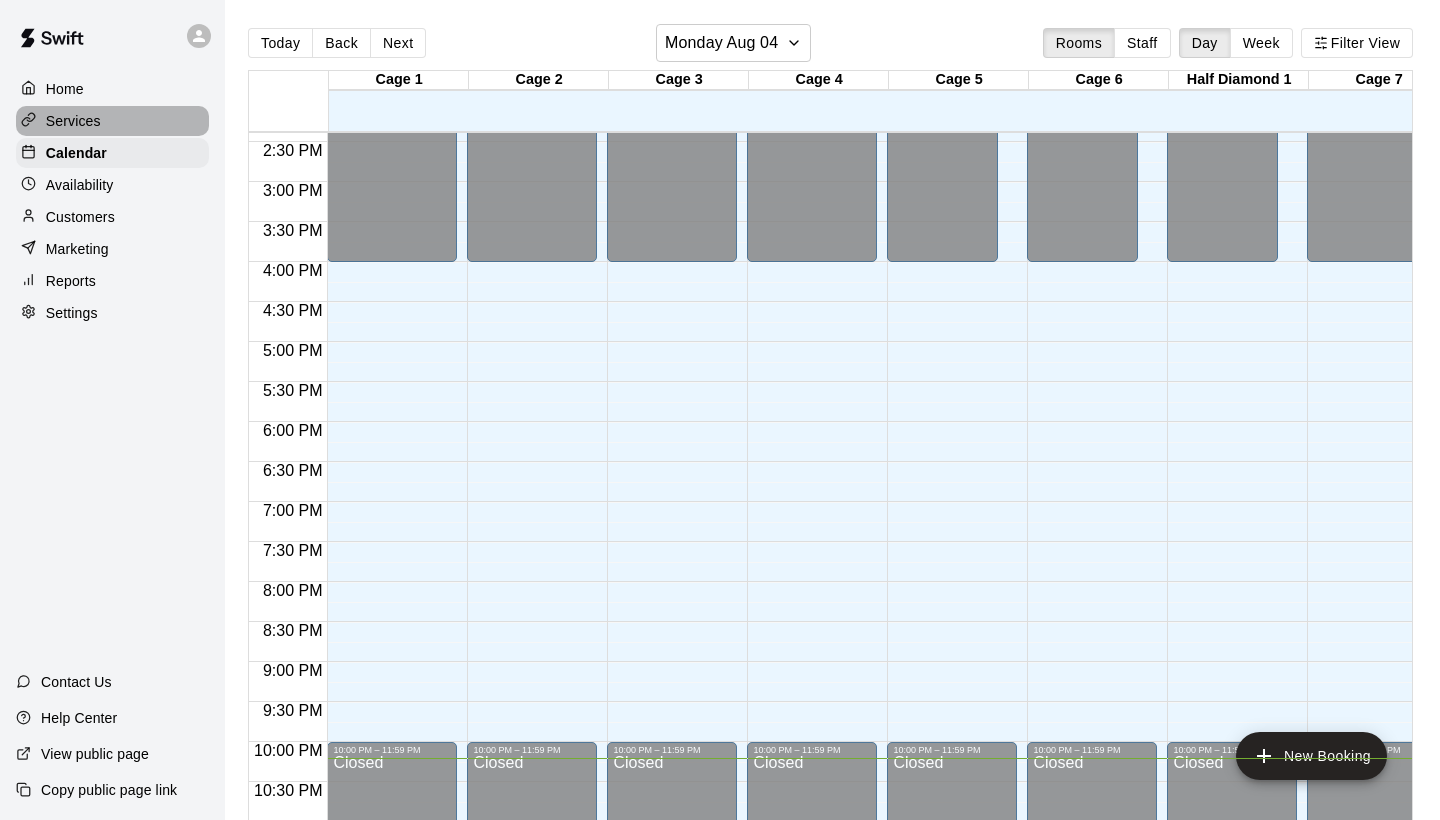 click on "Services" at bounding box center (73, 121) 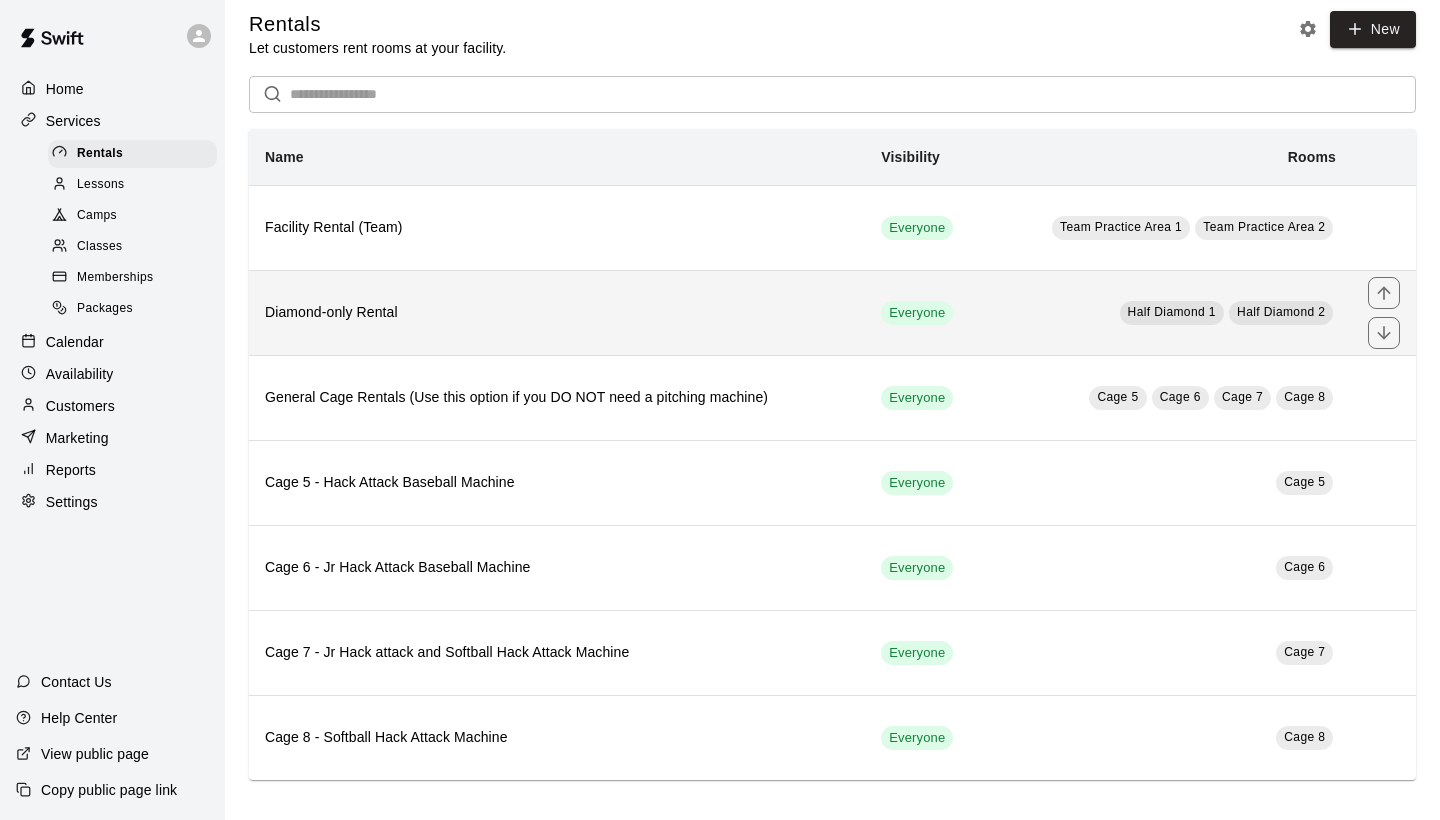 scroll, scrollTop: 12, scrollLeft: 0, axis: vertical 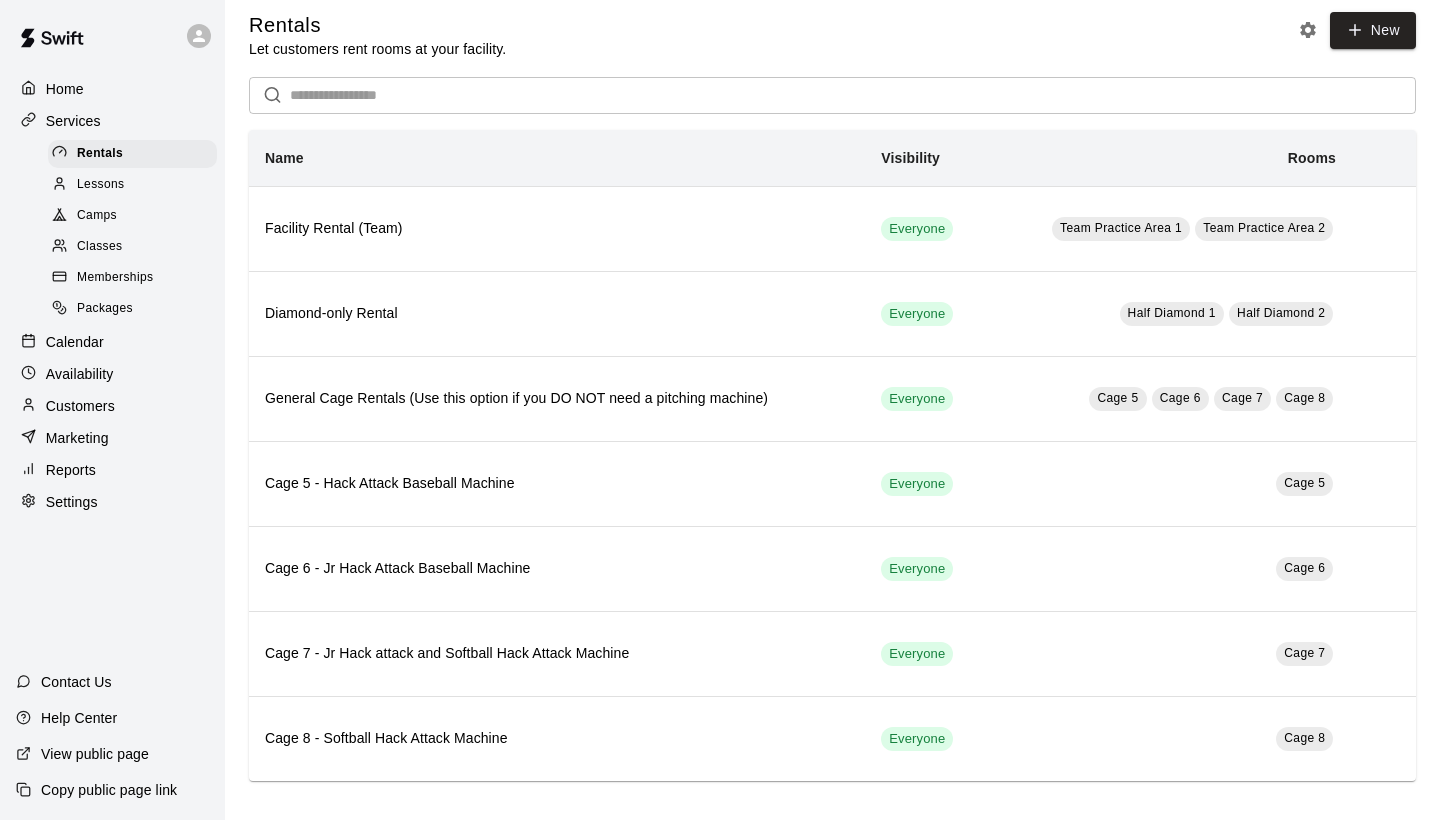 click on "Memberships" at bounding box center (132, 278) 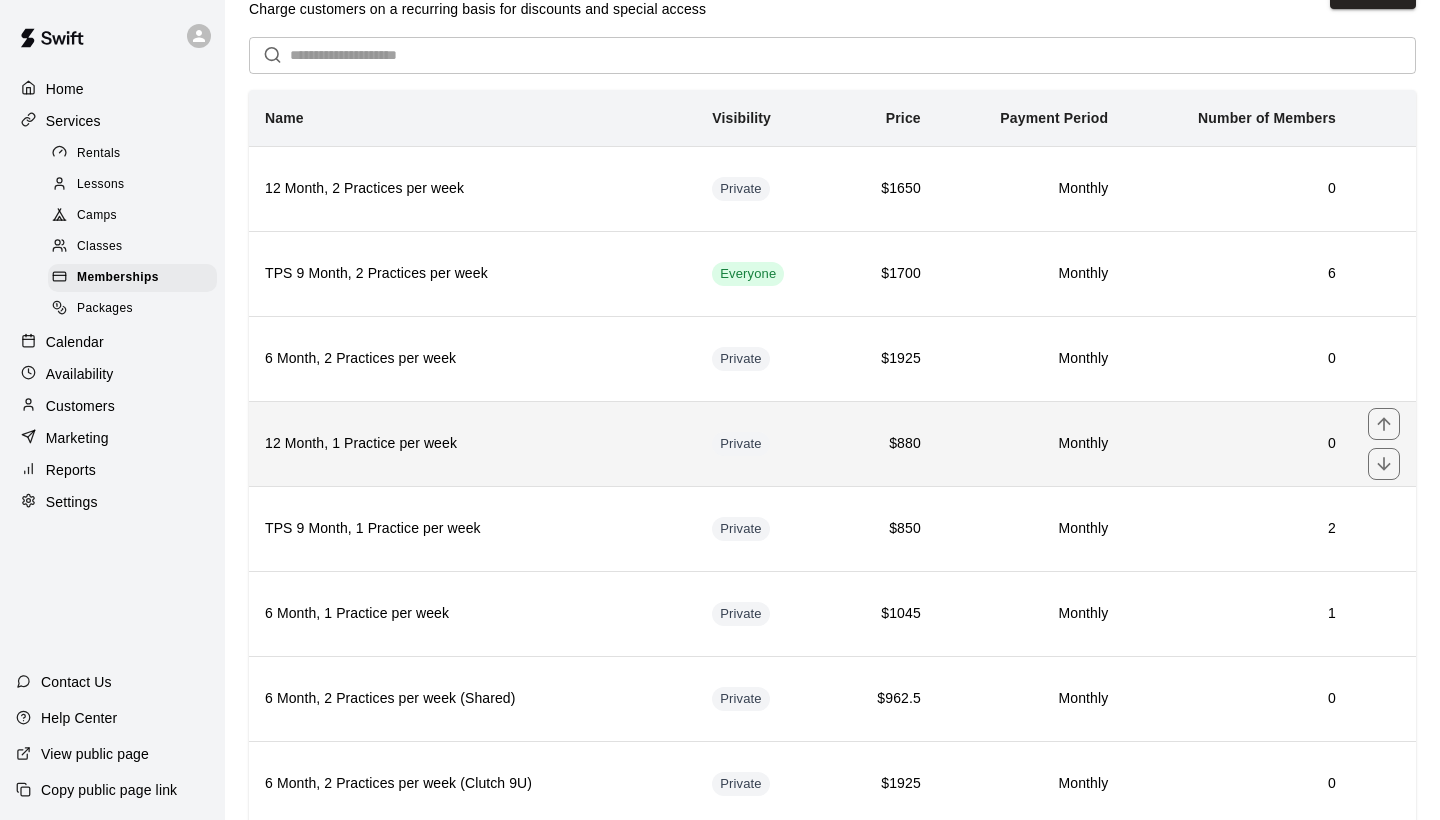 scroll, scrollTop: 117, scrollLeft: 0, axis: vertical 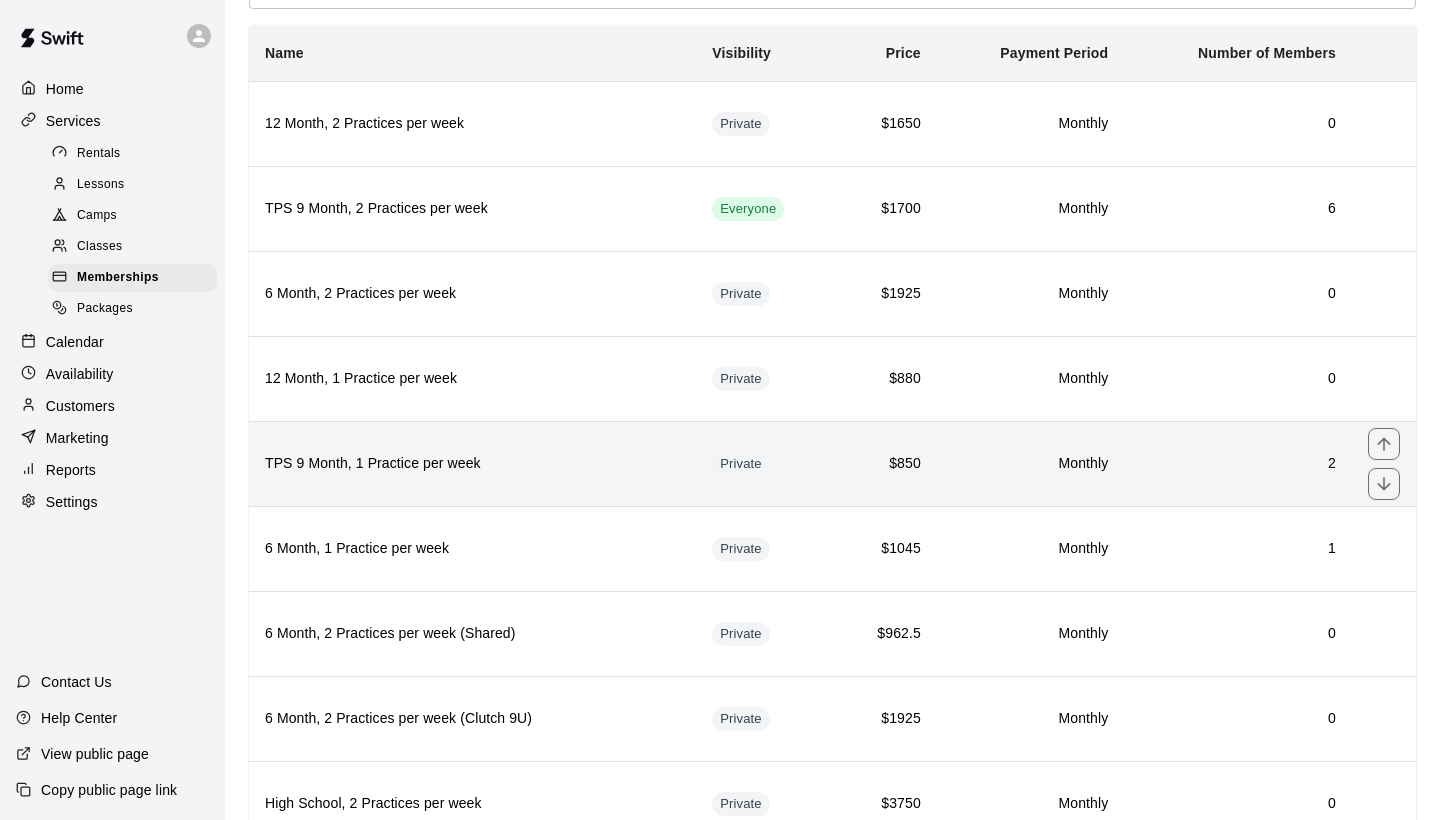 click on "TPS 9 Month, 1 Practice per week" at bounding box center [472, 464] 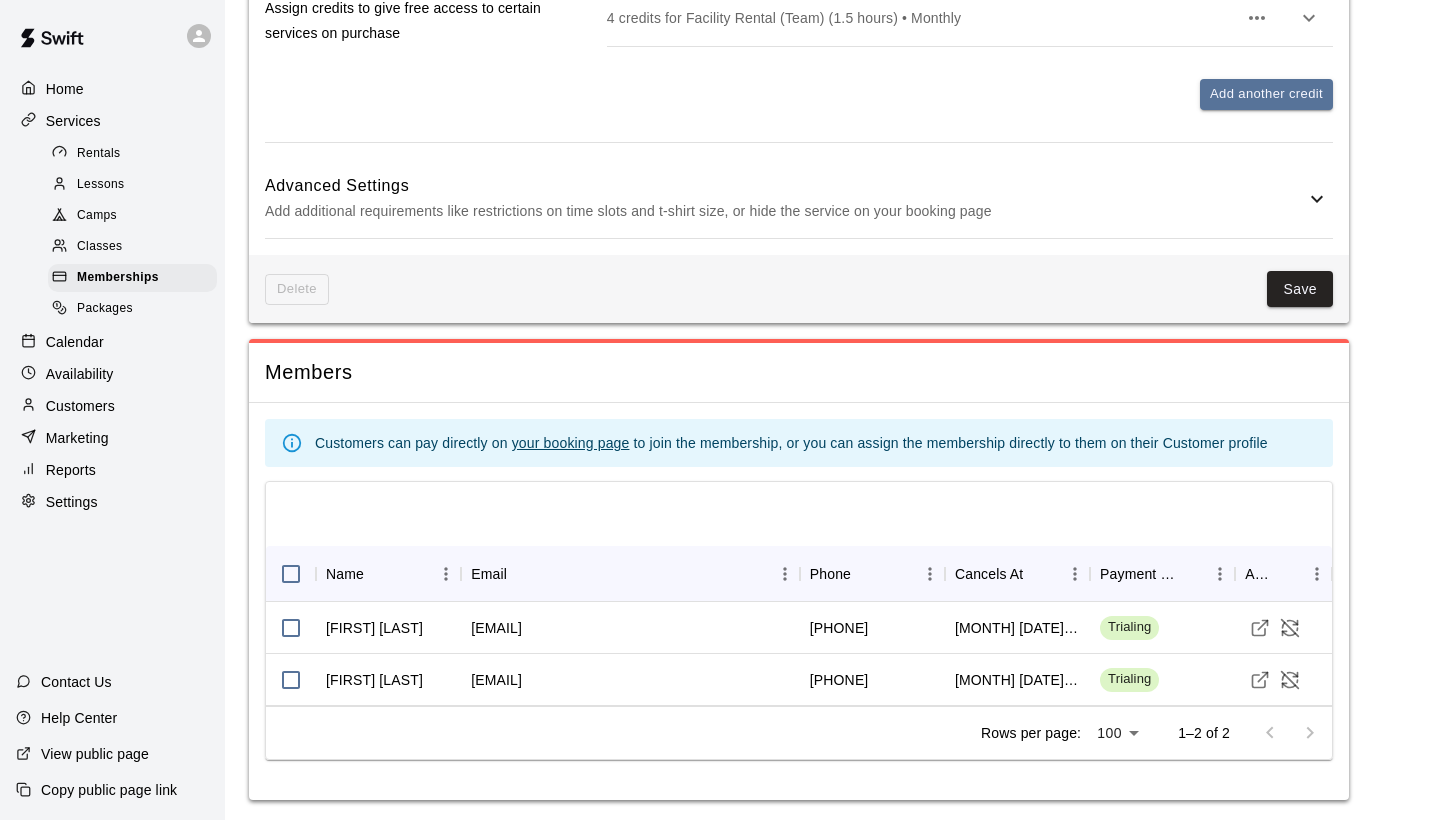 scroll, scrollTop: 1089, scrollLeft: 0, axis: vertical 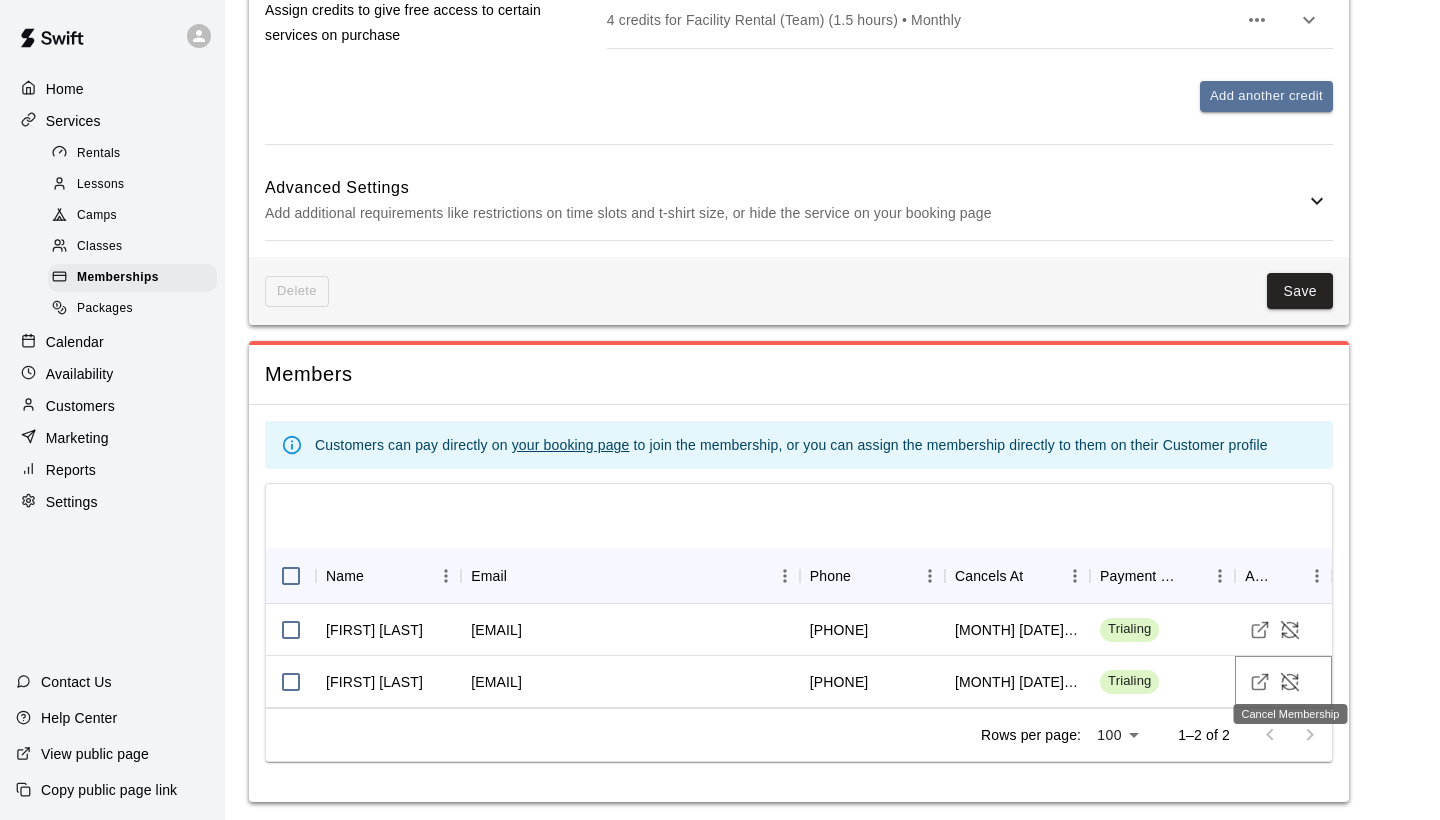 click 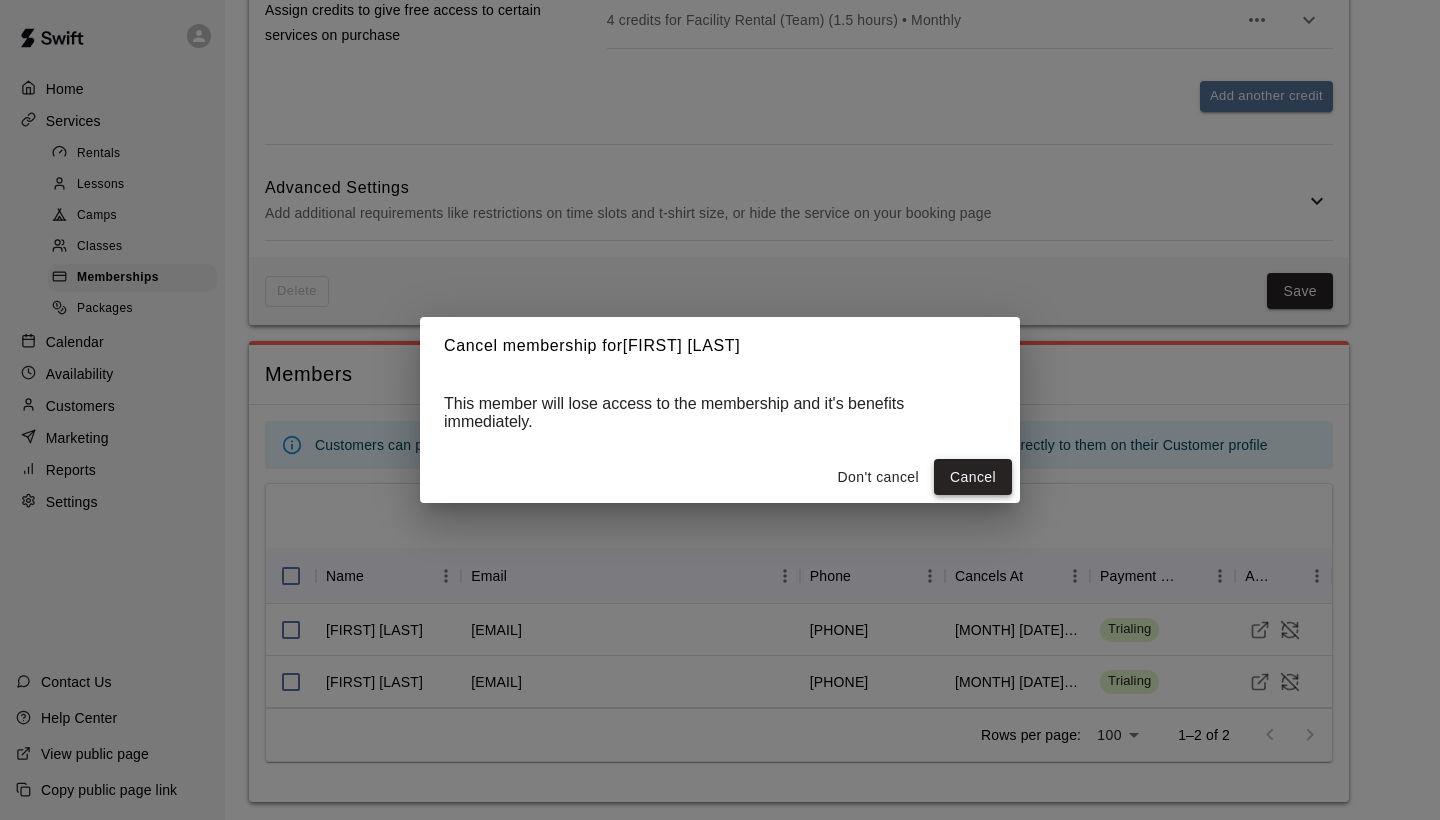 click on "Cancel" at bounding box center [973, 477] 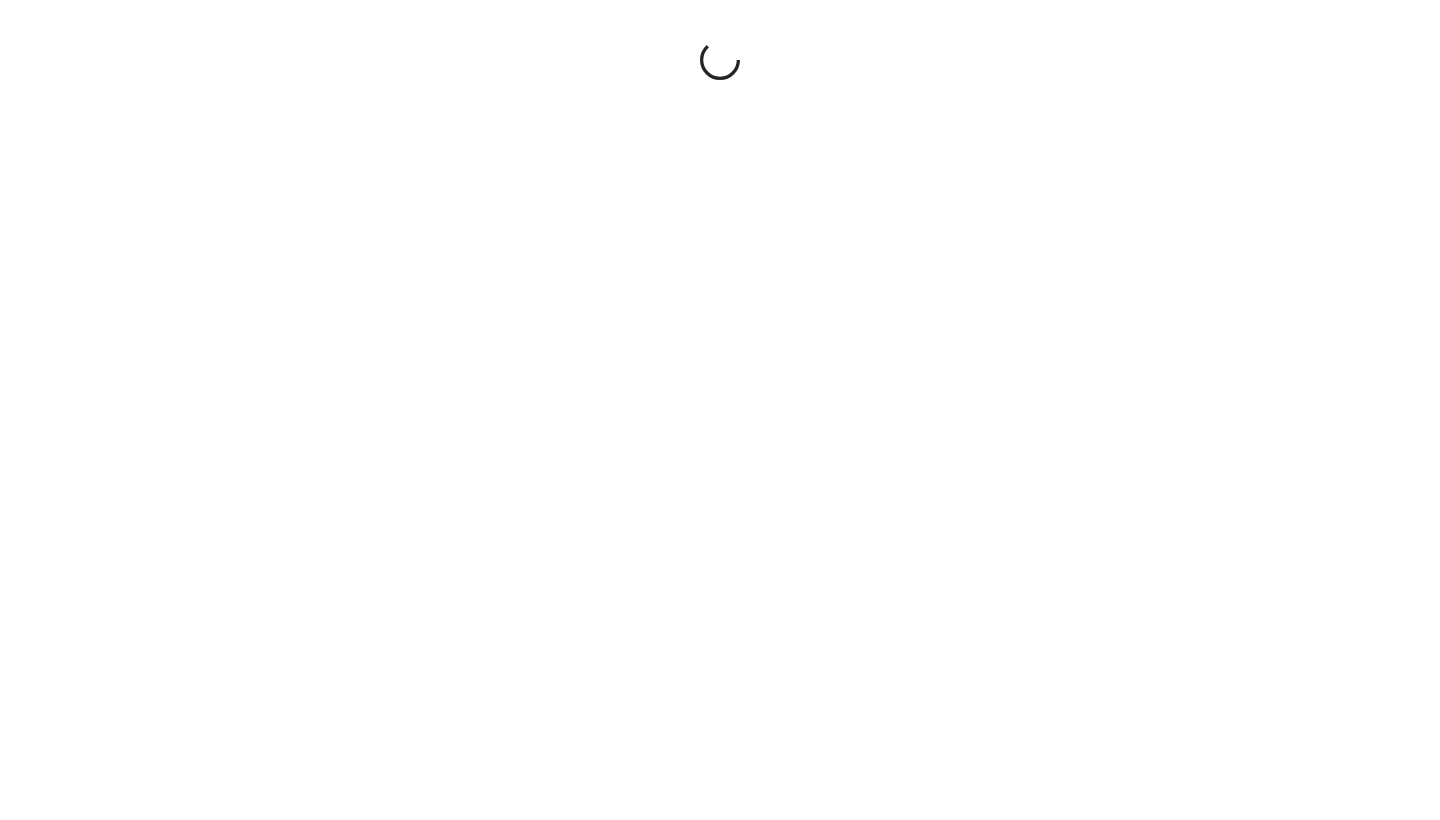 scroll, scrollTop: 0, scrollLeft: 0, axis: both 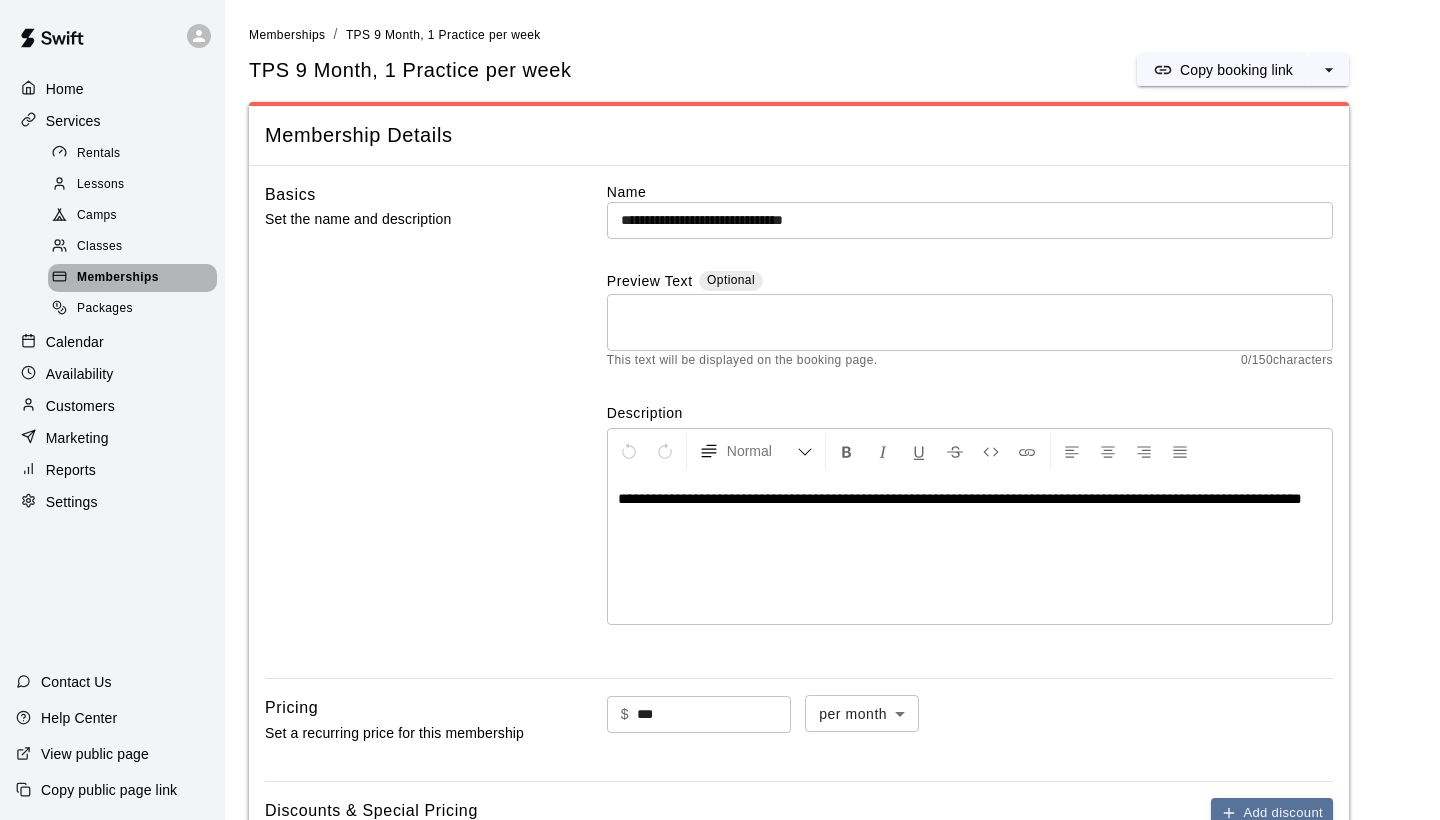 click on "Memberships" at bounding box center [118, 278] 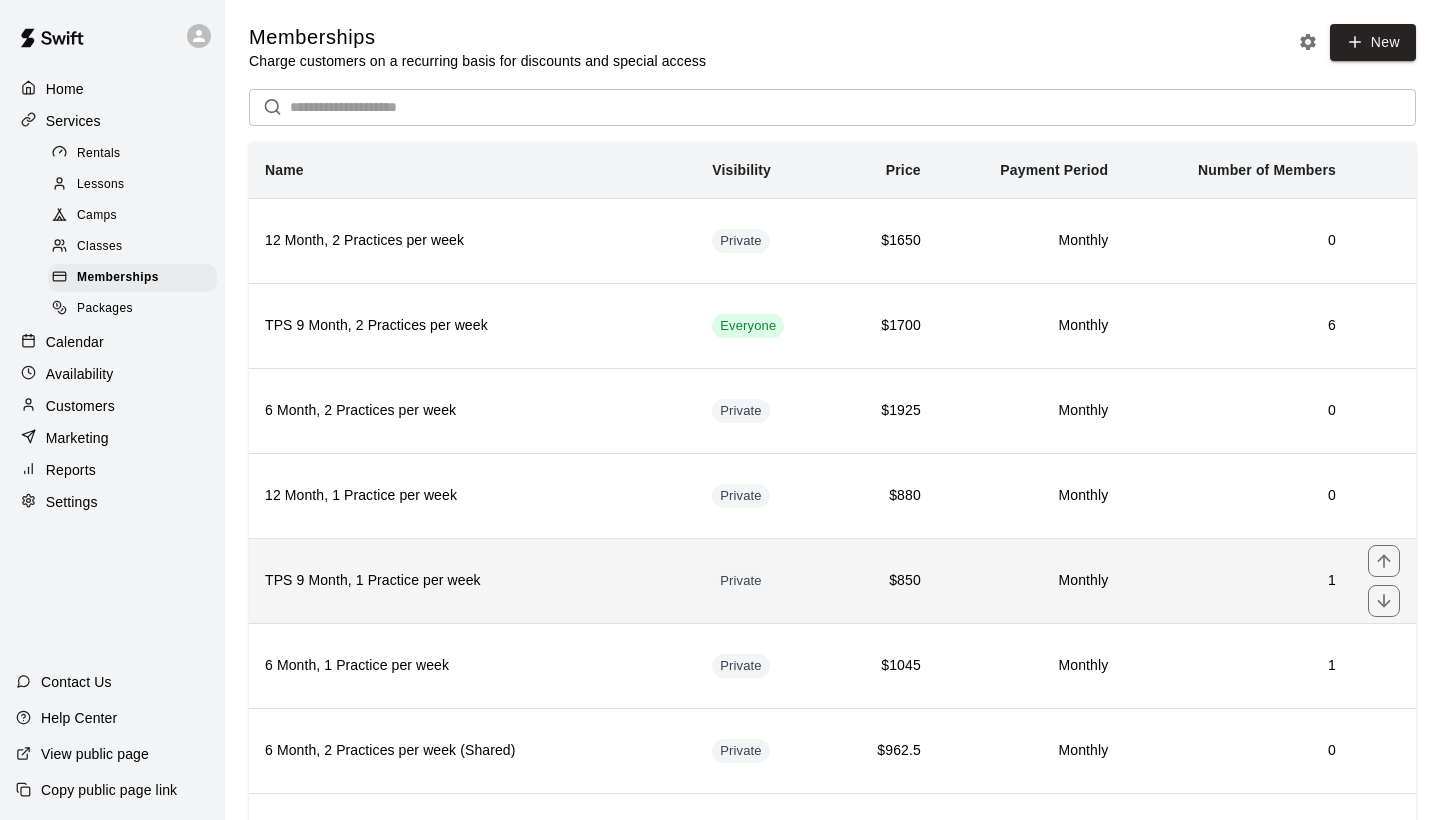 click on "TPS 9 Month, 1 Practice per week" at bounding box center [472, 581] 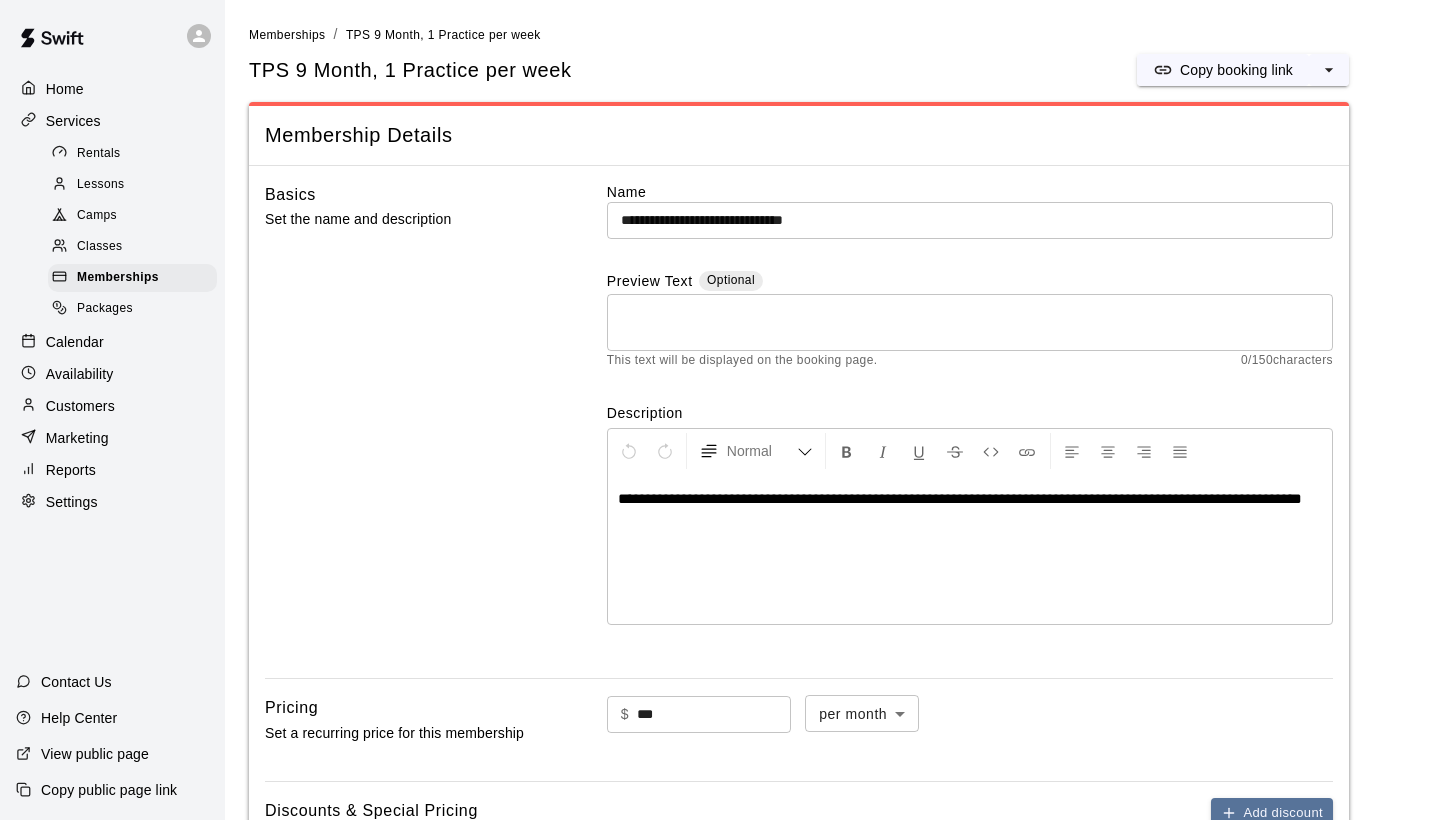 scroll, scrollTop: 0, scrollLeft: 0, axis: both 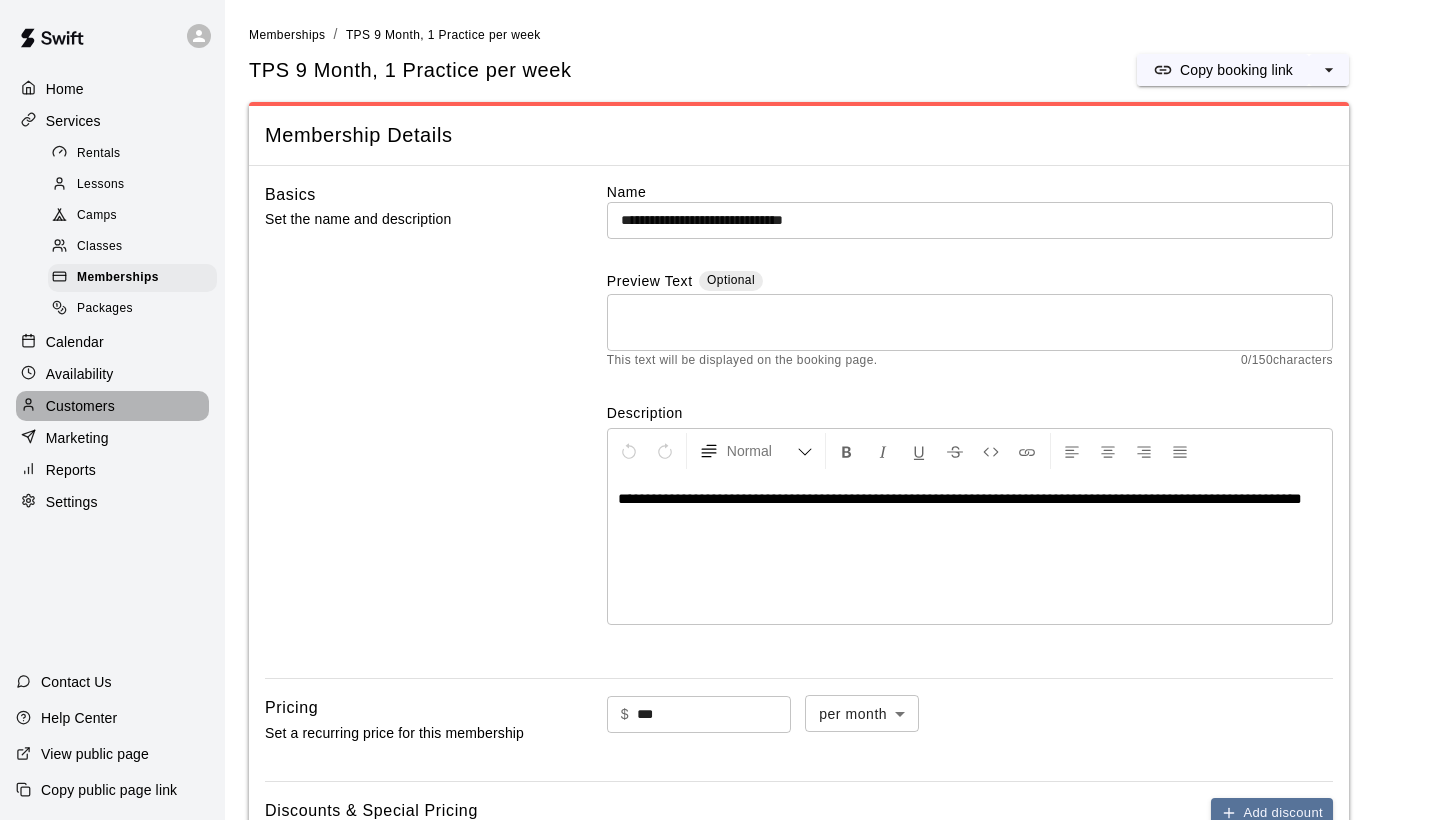 click on "Customers" at bounding box center (80, 406) 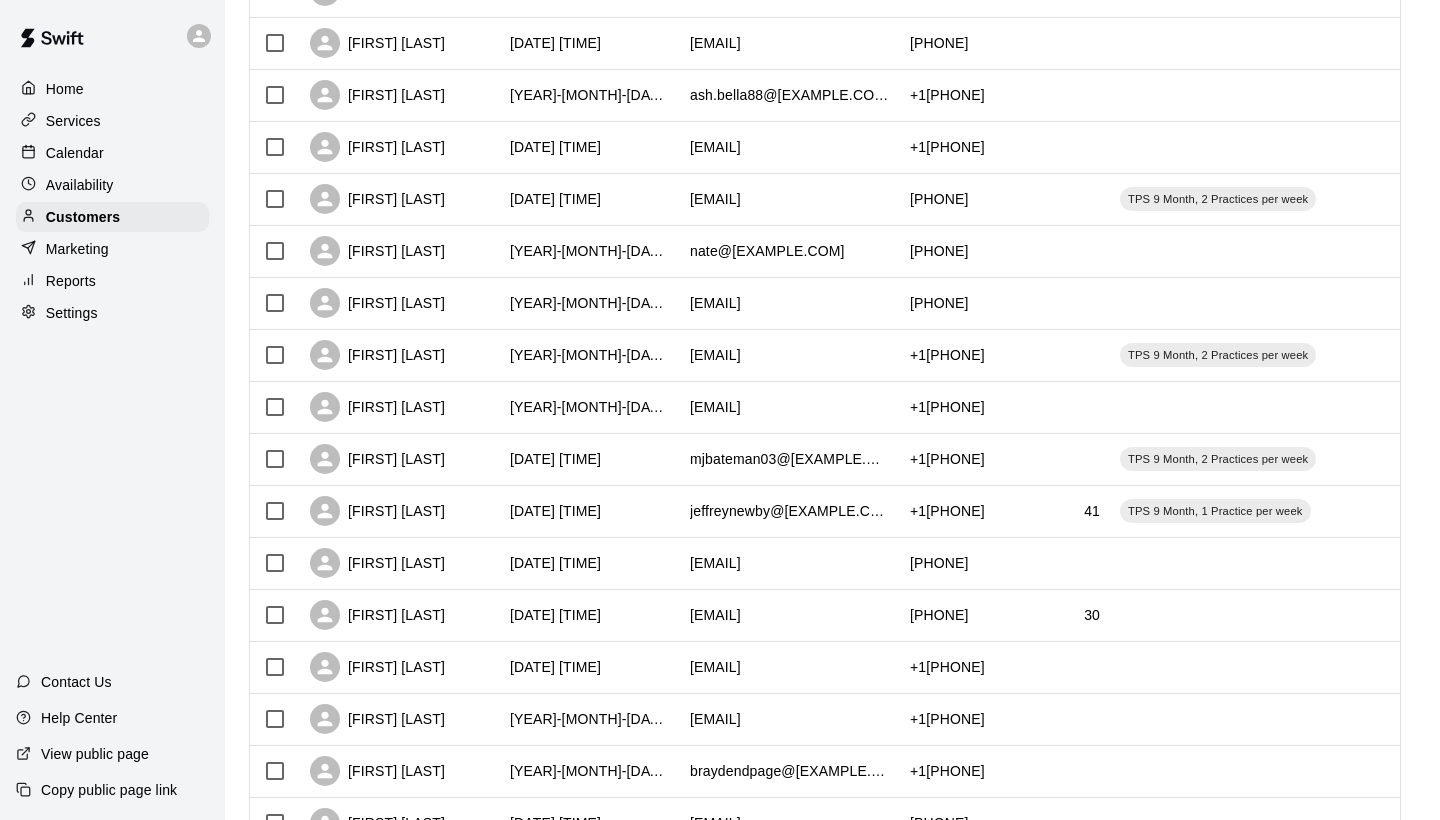 scroll, scrollTop: 414, scrollLeft: 0, axis: vertical 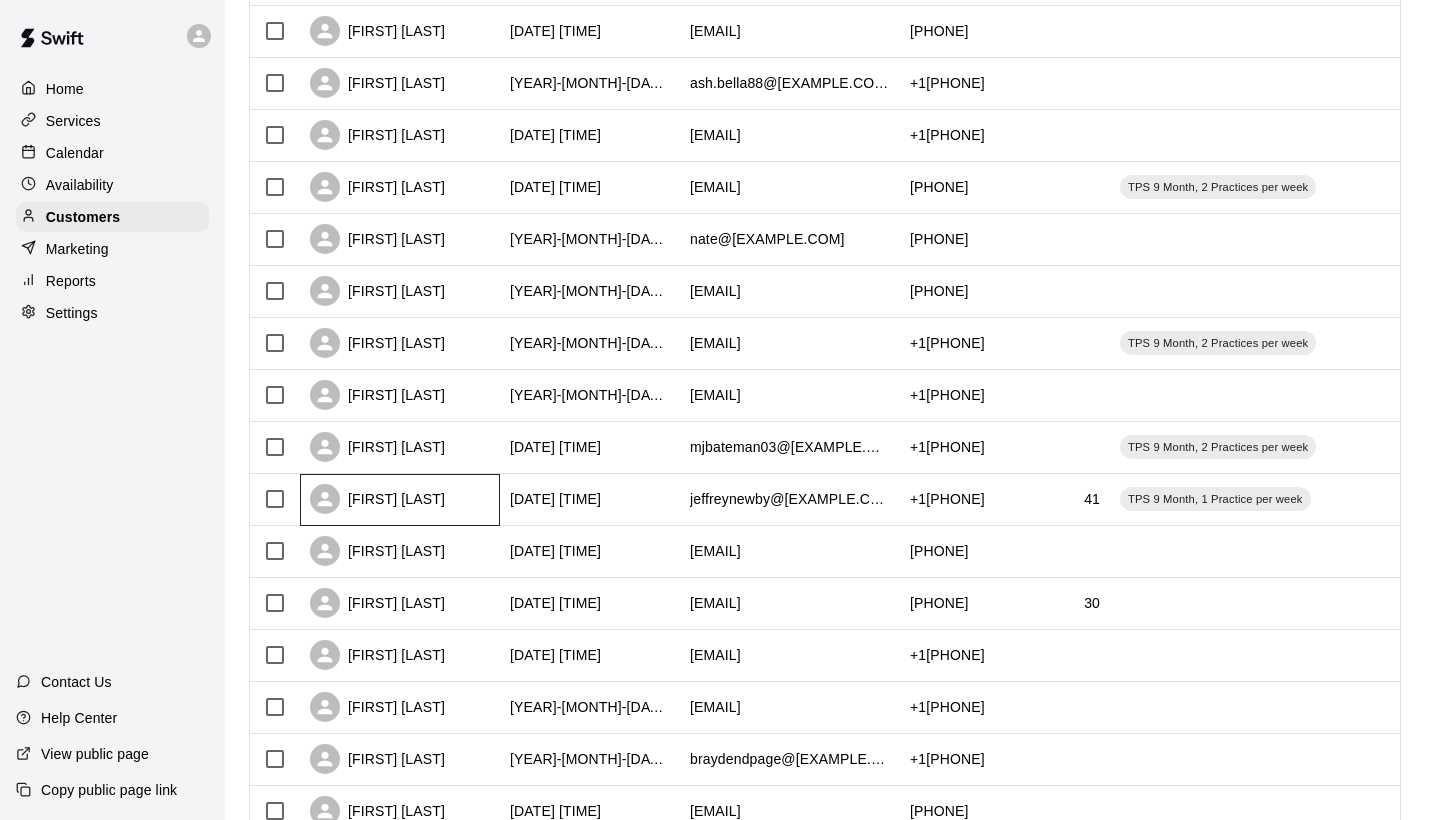 click on "[FIRST] [LAST]" at bounding box center (400, 500) 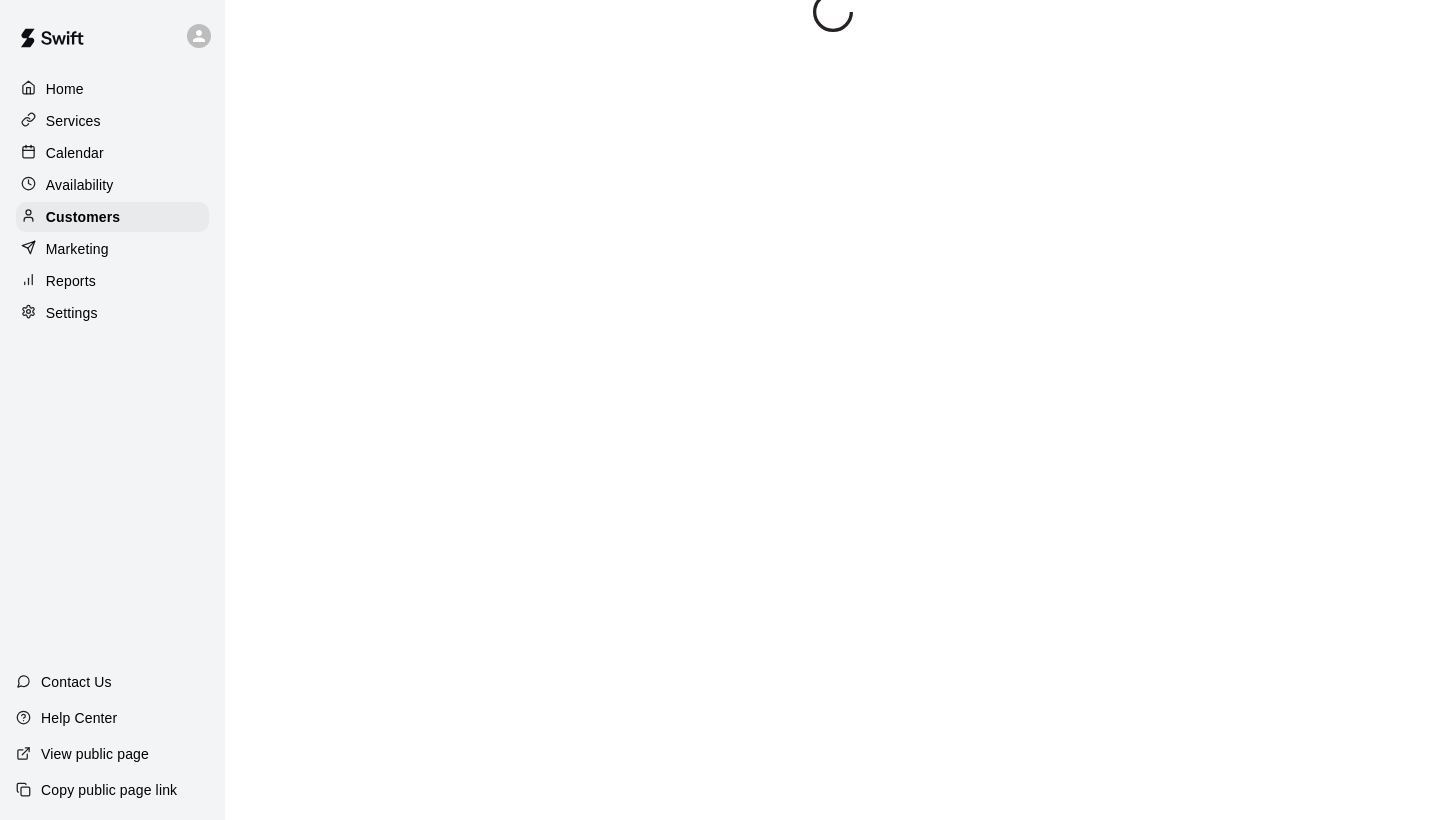 scroll, scrollTop: 0, scrollLeft: 0, axis: both 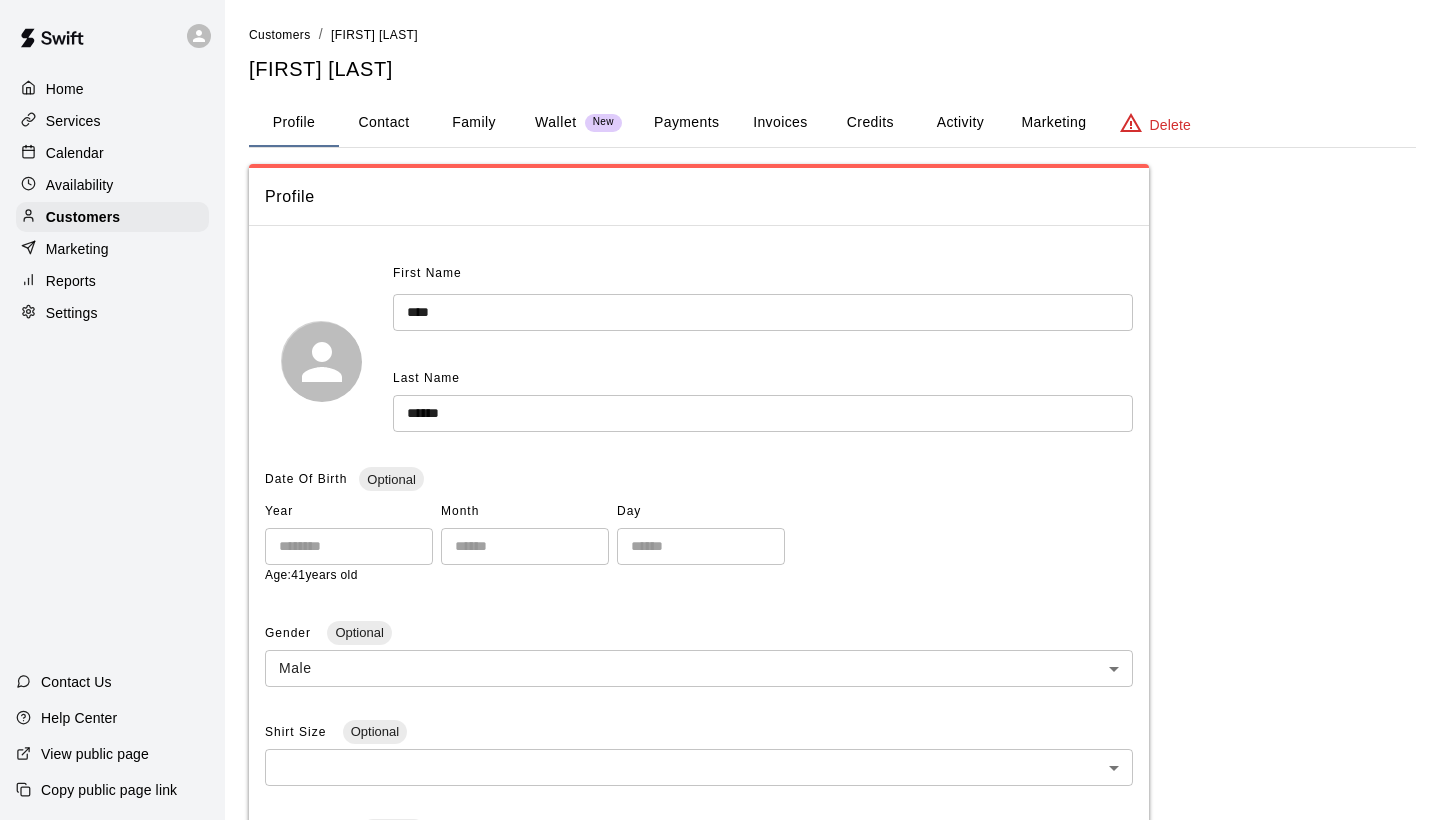 click on "Credits" at bounding box center (870, 123) 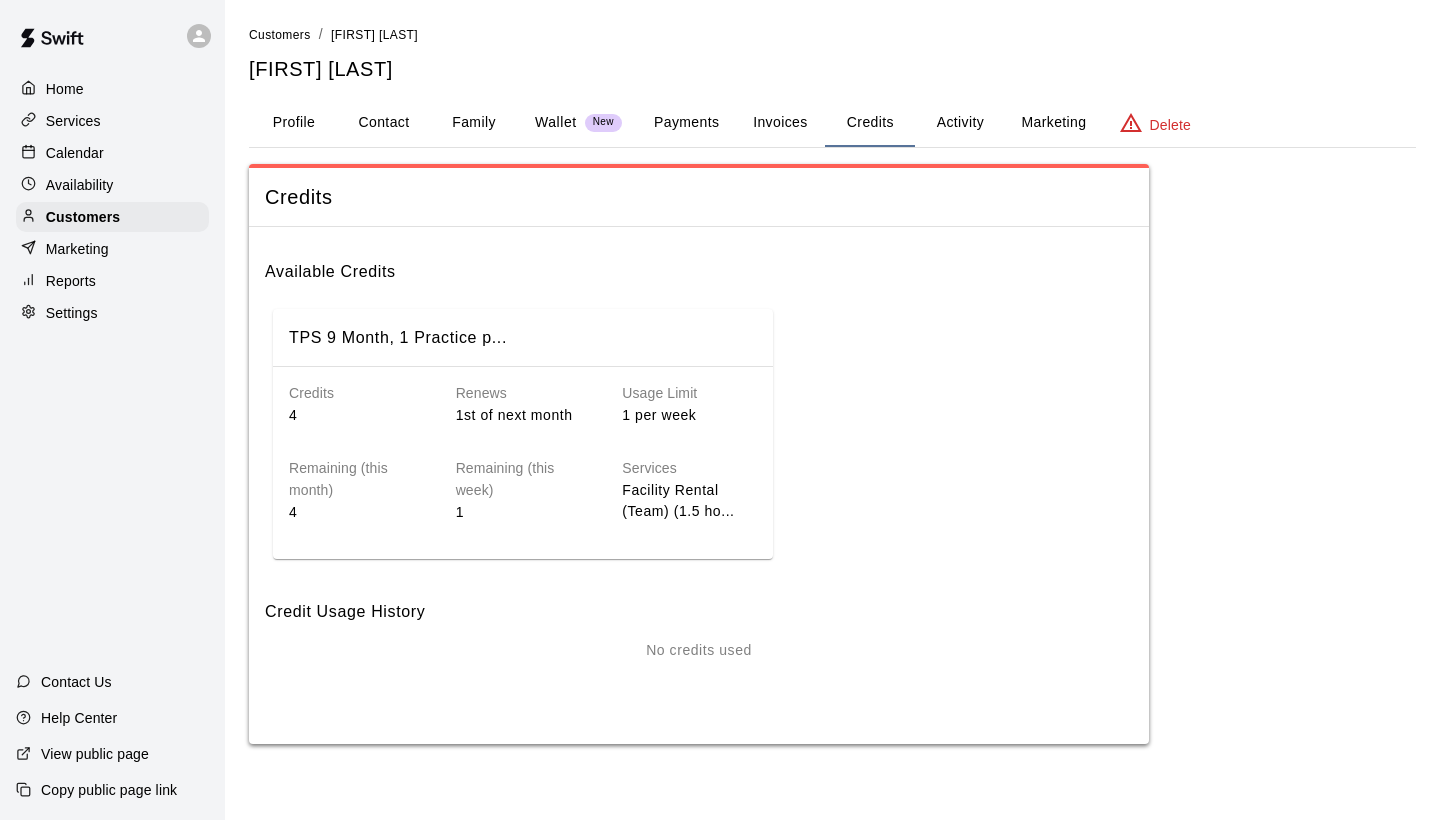 scroll, scrollTop: 0, scrollLeft: 0, axis: both 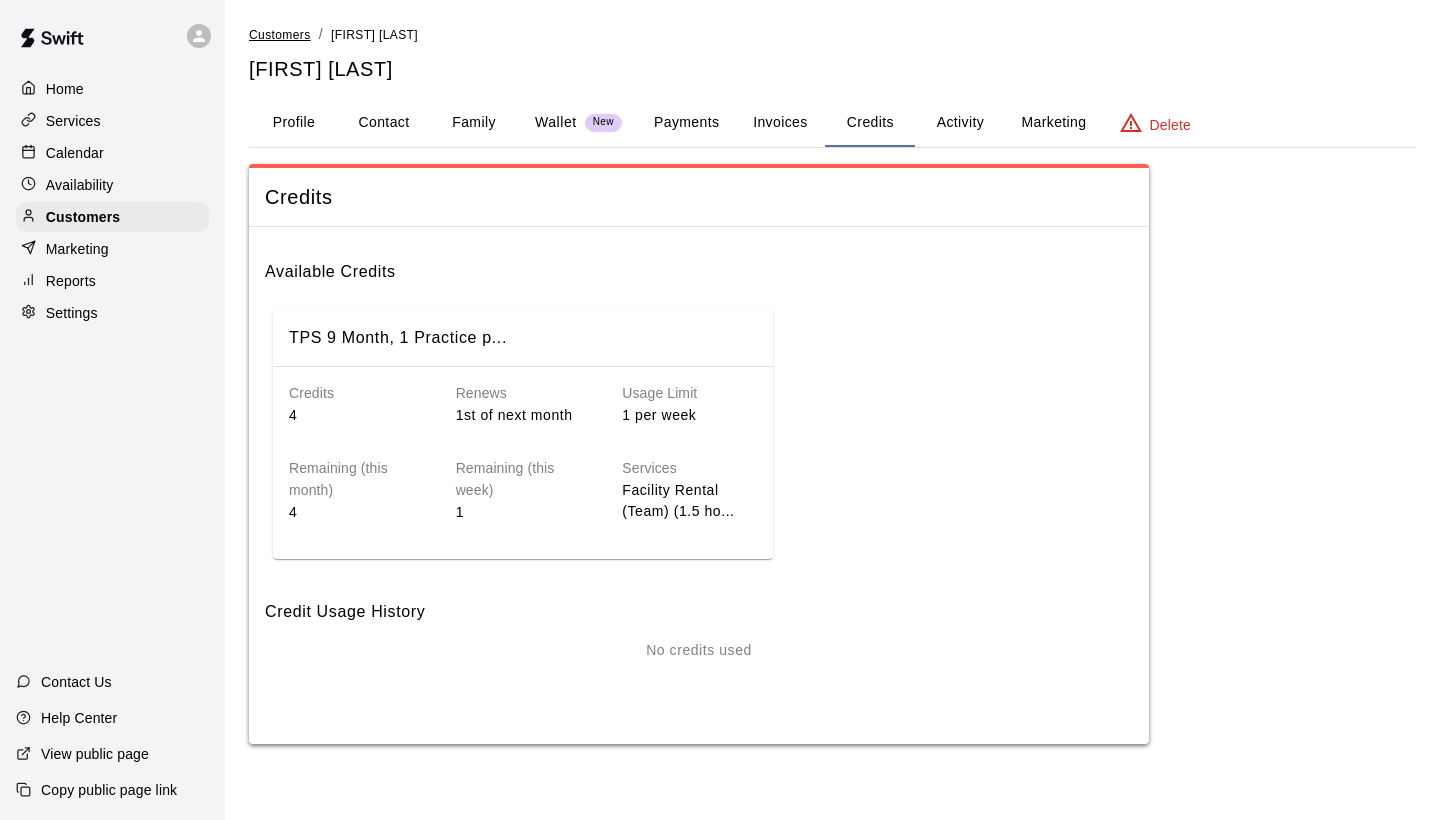 click on "Customers" at bounding box center (280, 35) 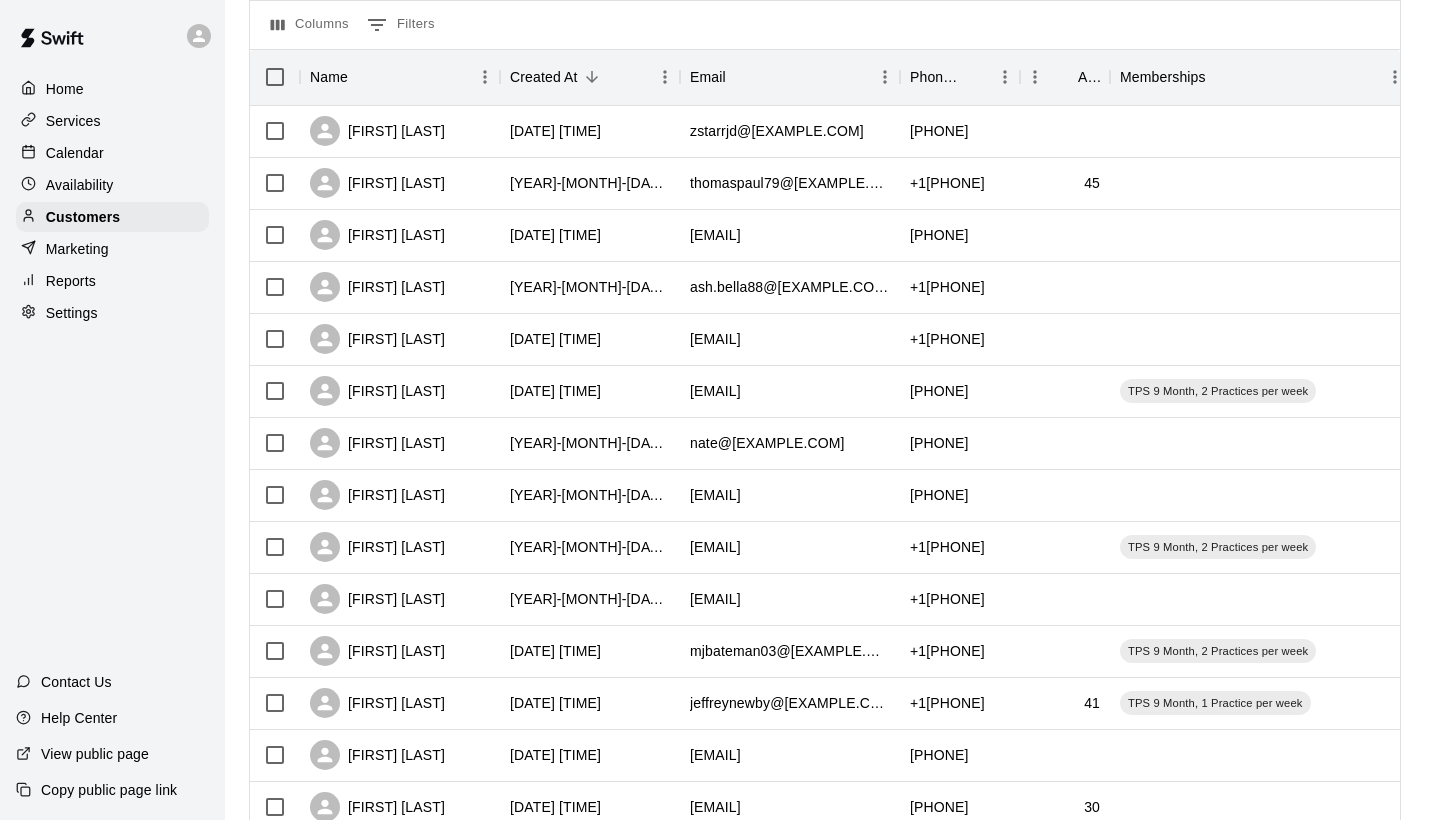 scroll, scrollTop: 211, scrollLeft: 0, axis: vertical 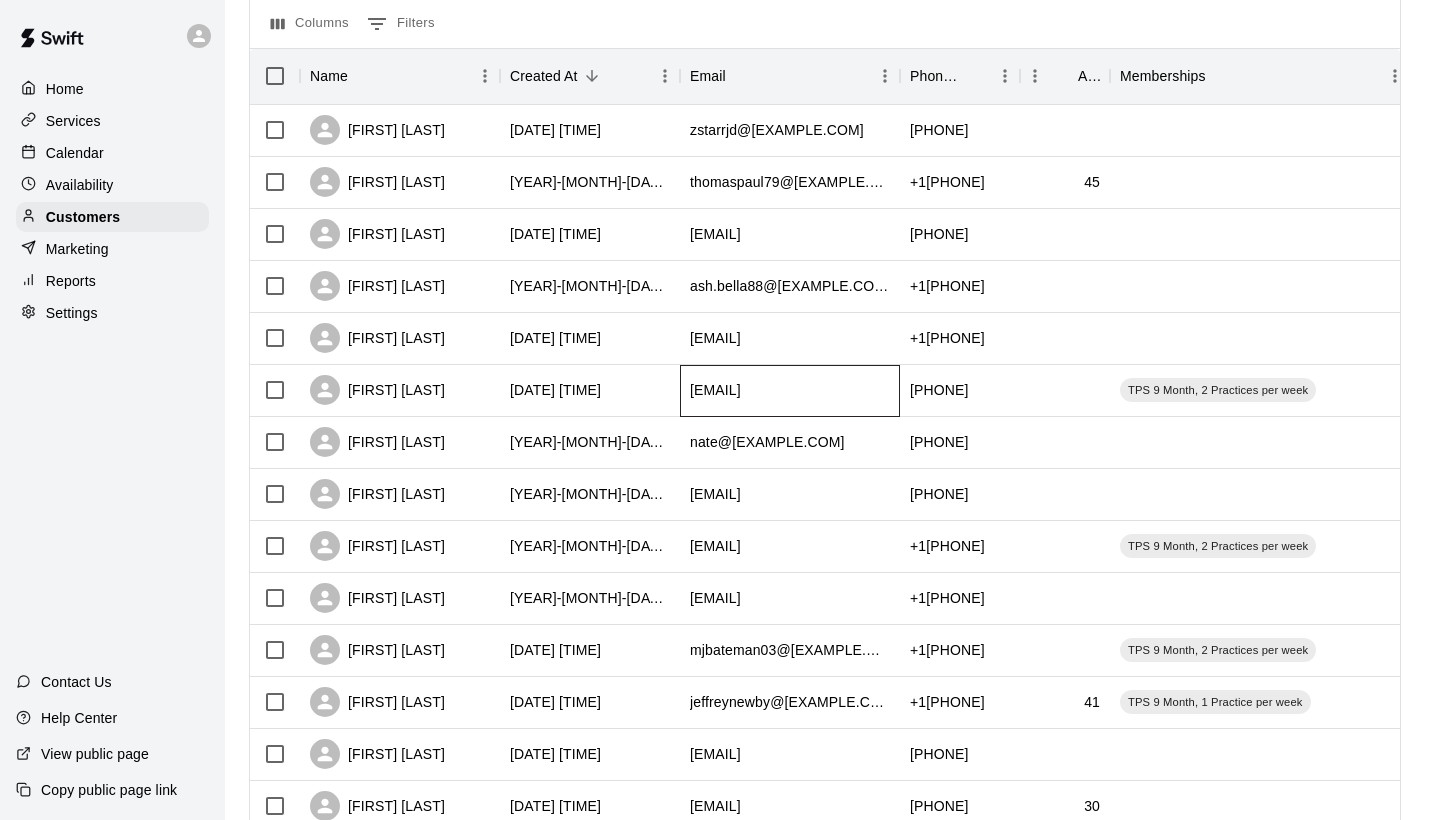 click on "[EMAIL]" at bounding box center (790, 391) 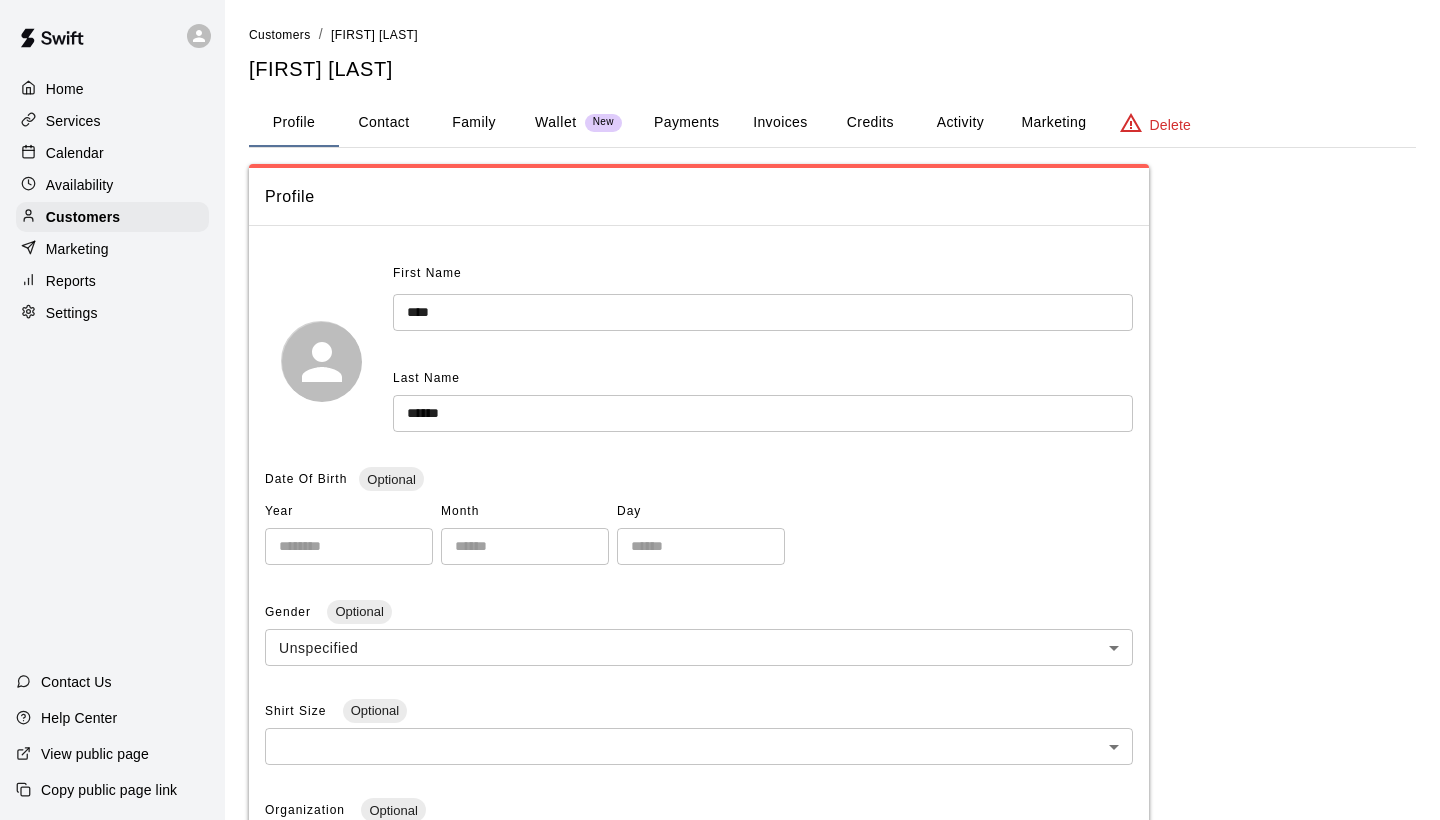 click on "Credits" at bounding box center (870, 123) 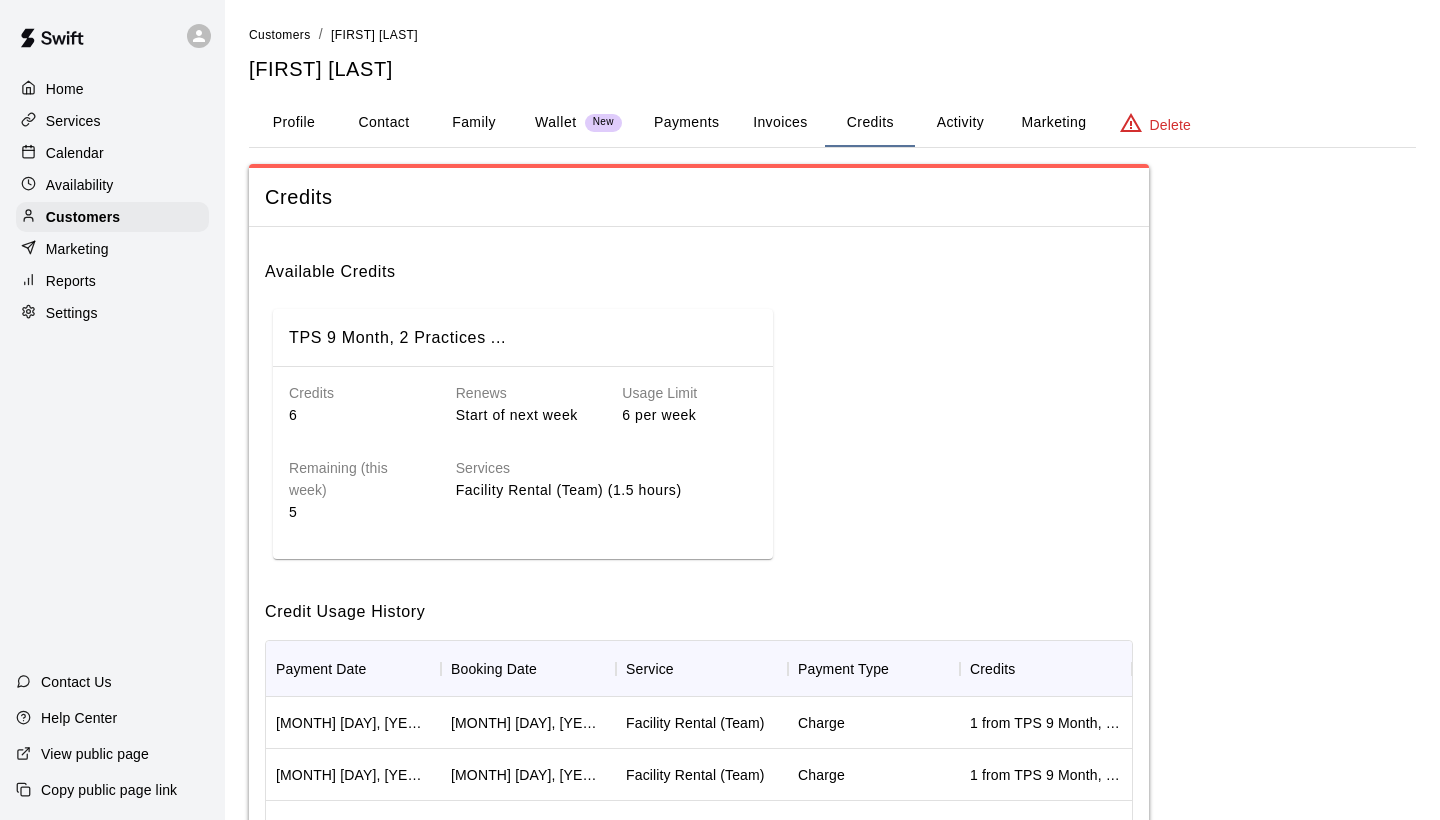 scroll, scrollTop: 0, scrollLeft: 0, axis: both 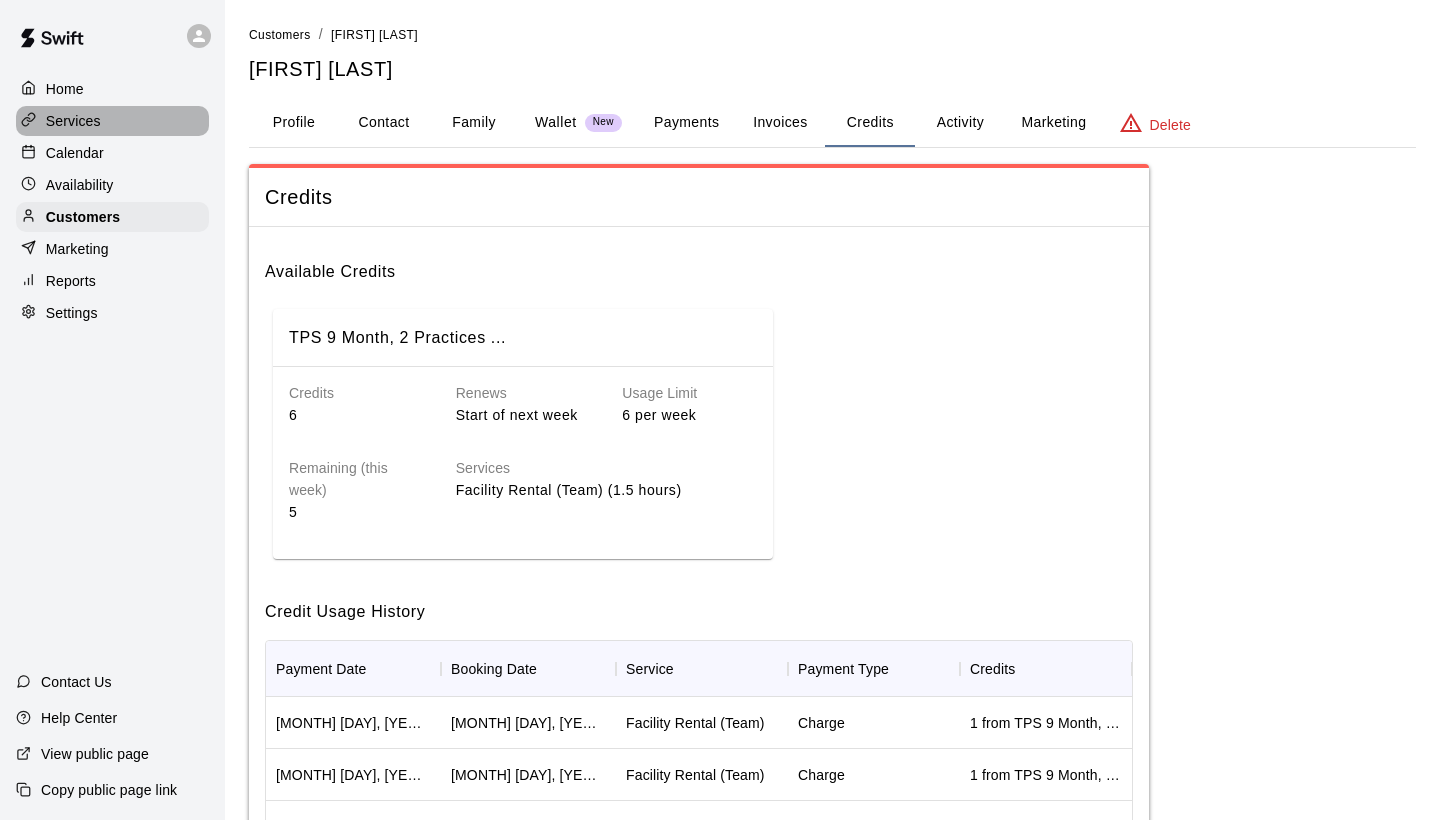 click on "Services" at bounding box center (112, 121) 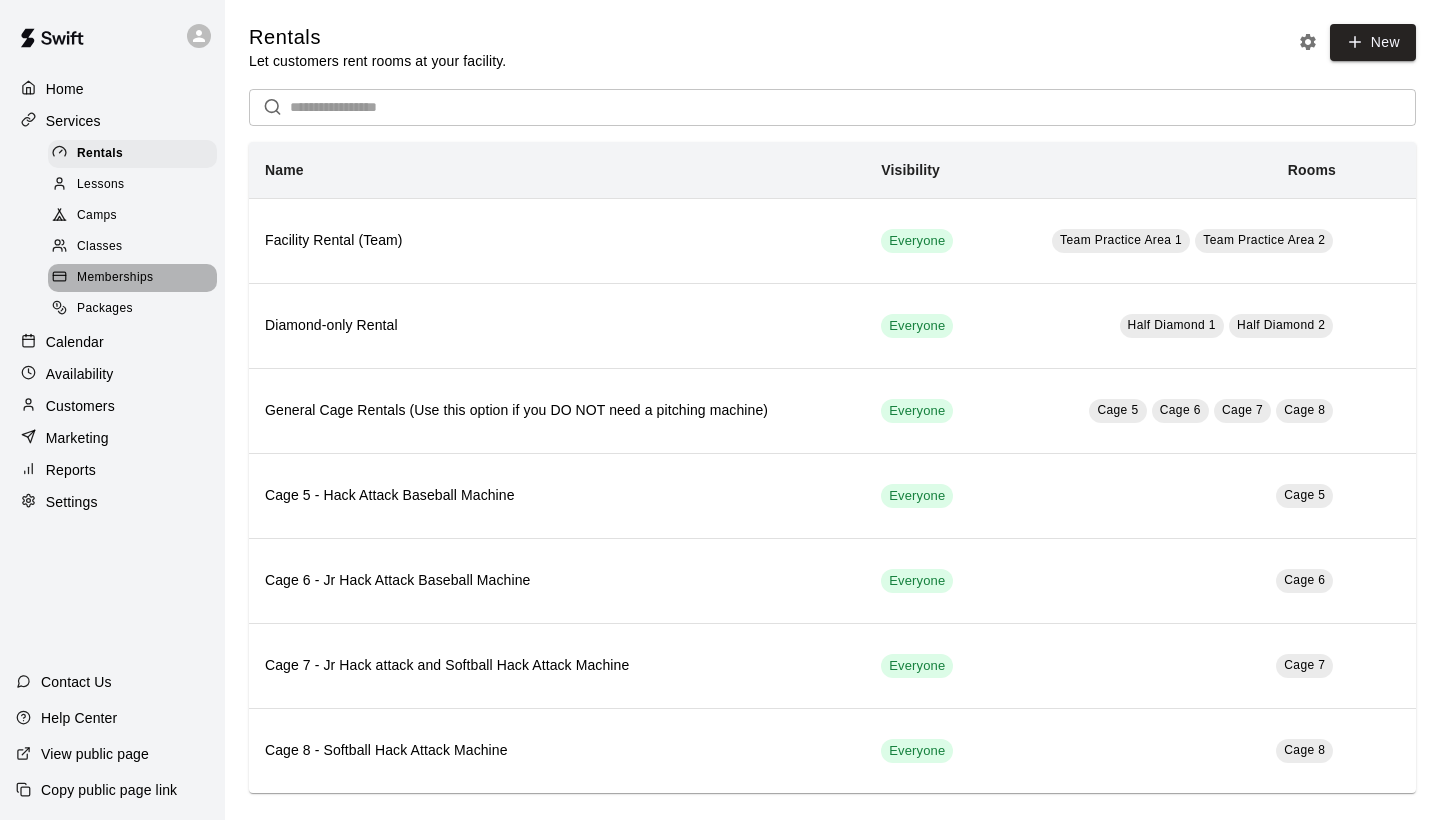 click on "Memberships" at bounding box center [115, 278] 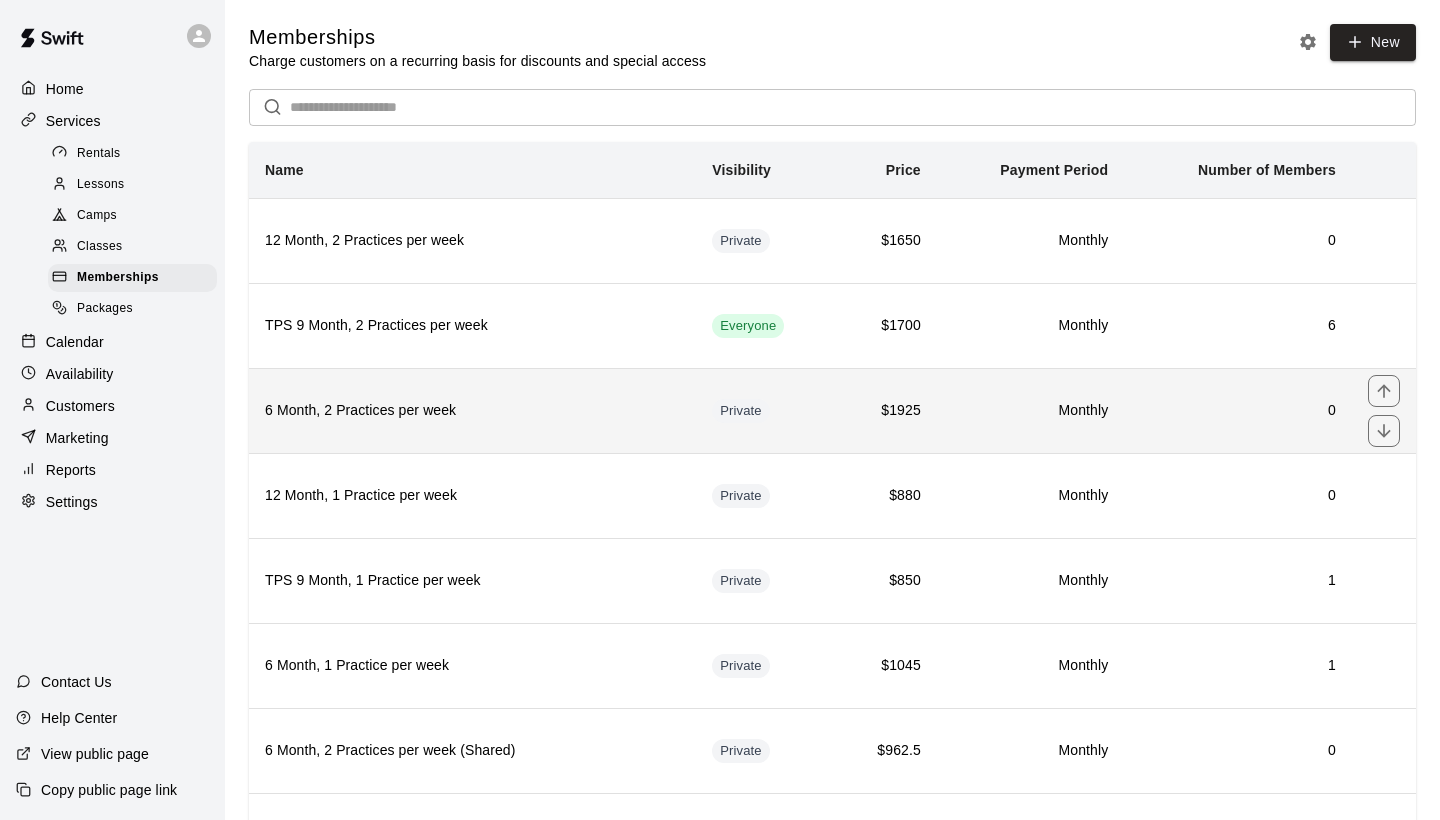 click on "6 Month, 2 Practices per week" at bounding box center (472, 411) 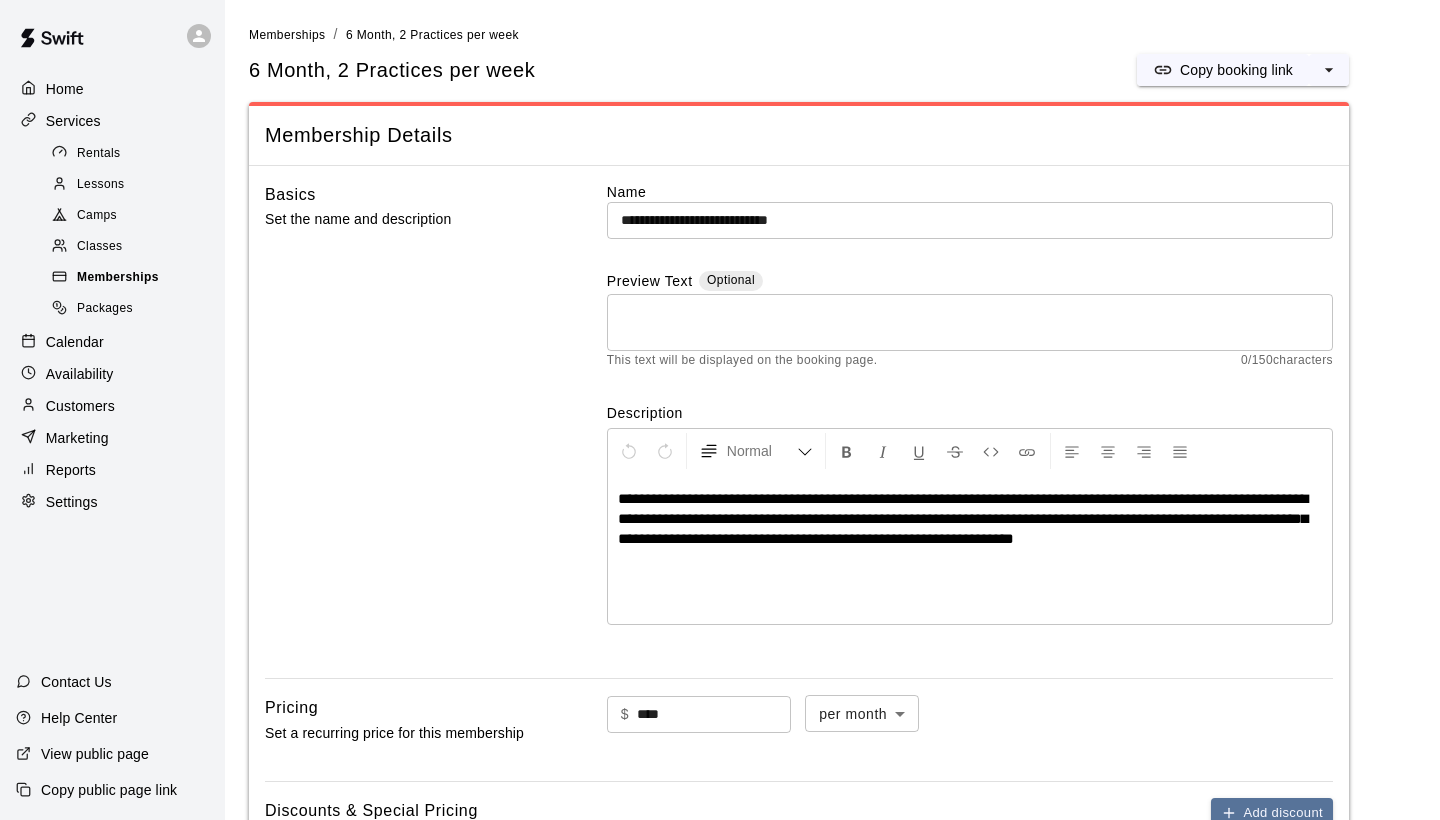 click on "Memberships" at bounding box center (118, 278) 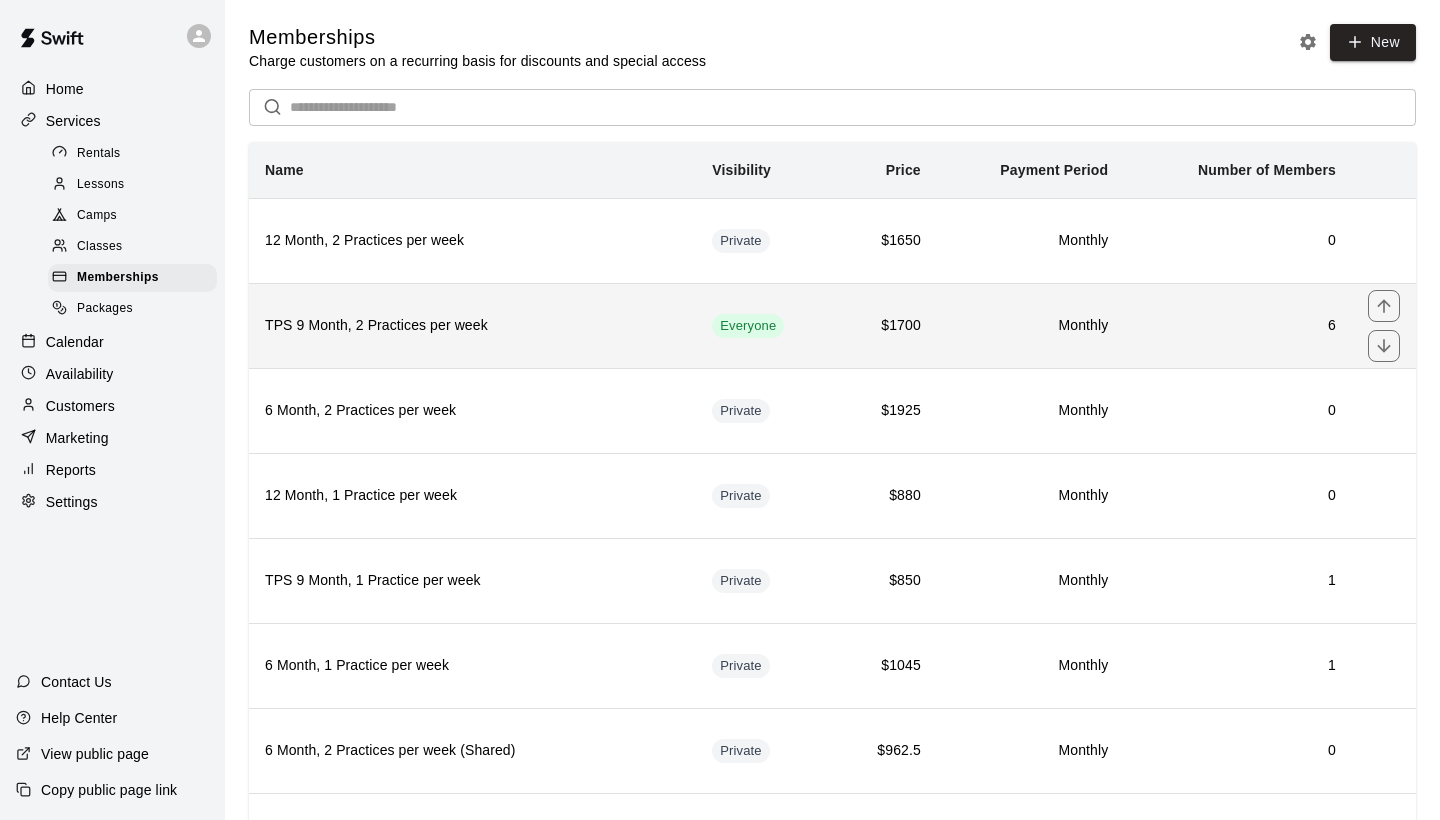click on "TPS 9 Month, 2 Practices per week" at bounding box center [472, 325] 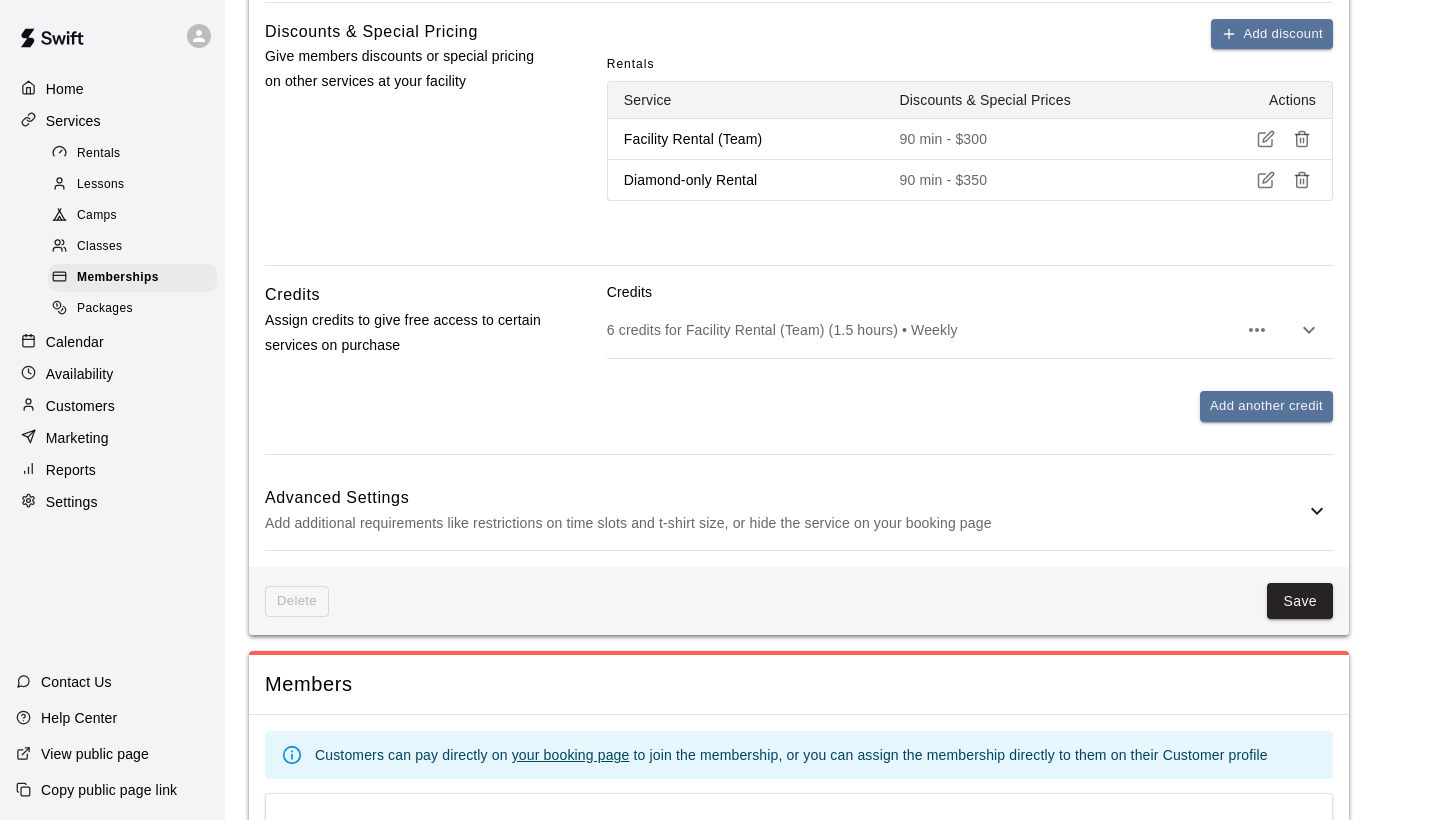 scroll, scrollTop: 719, scrollLeft: 0, axis: vertical 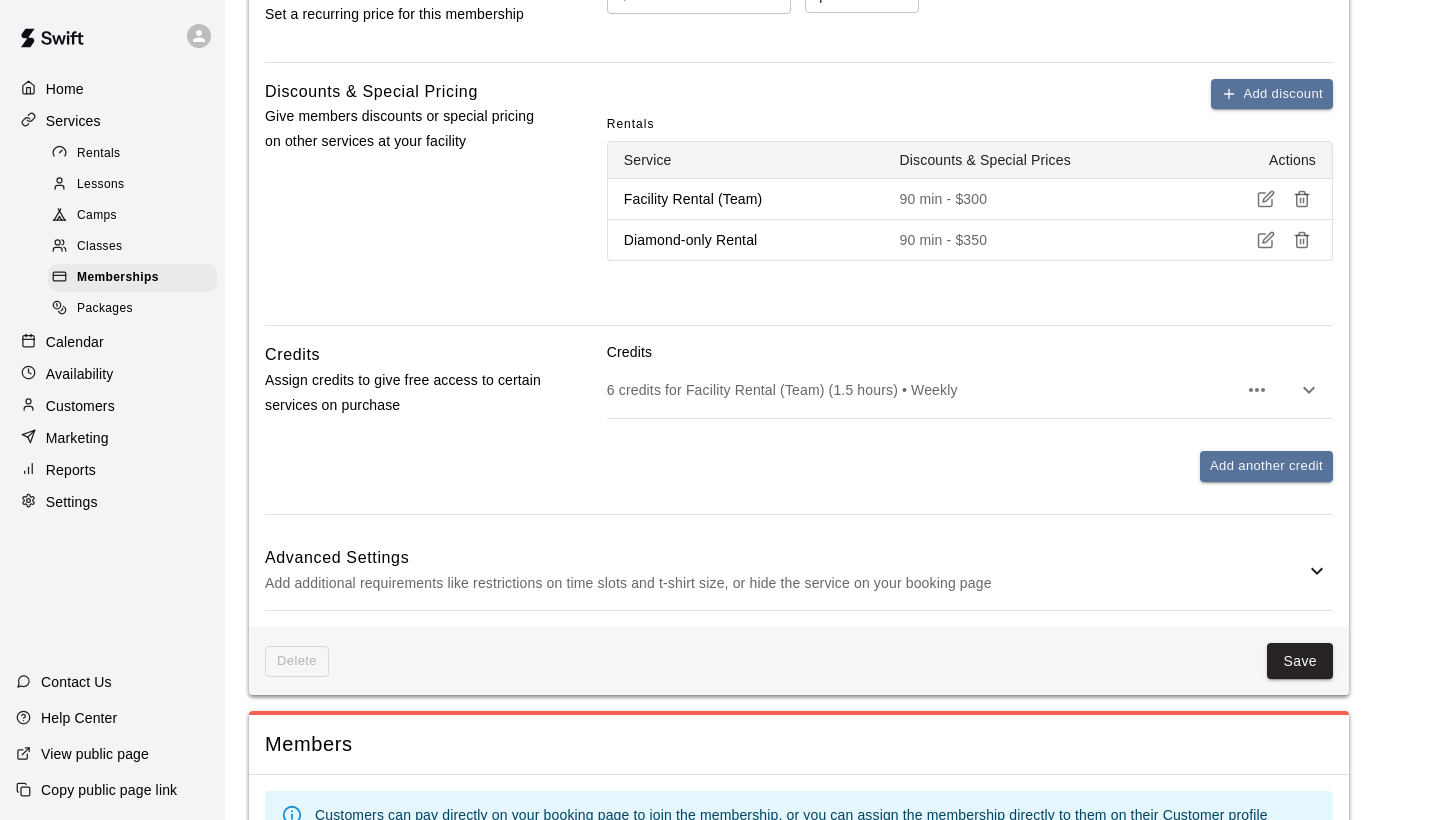 click 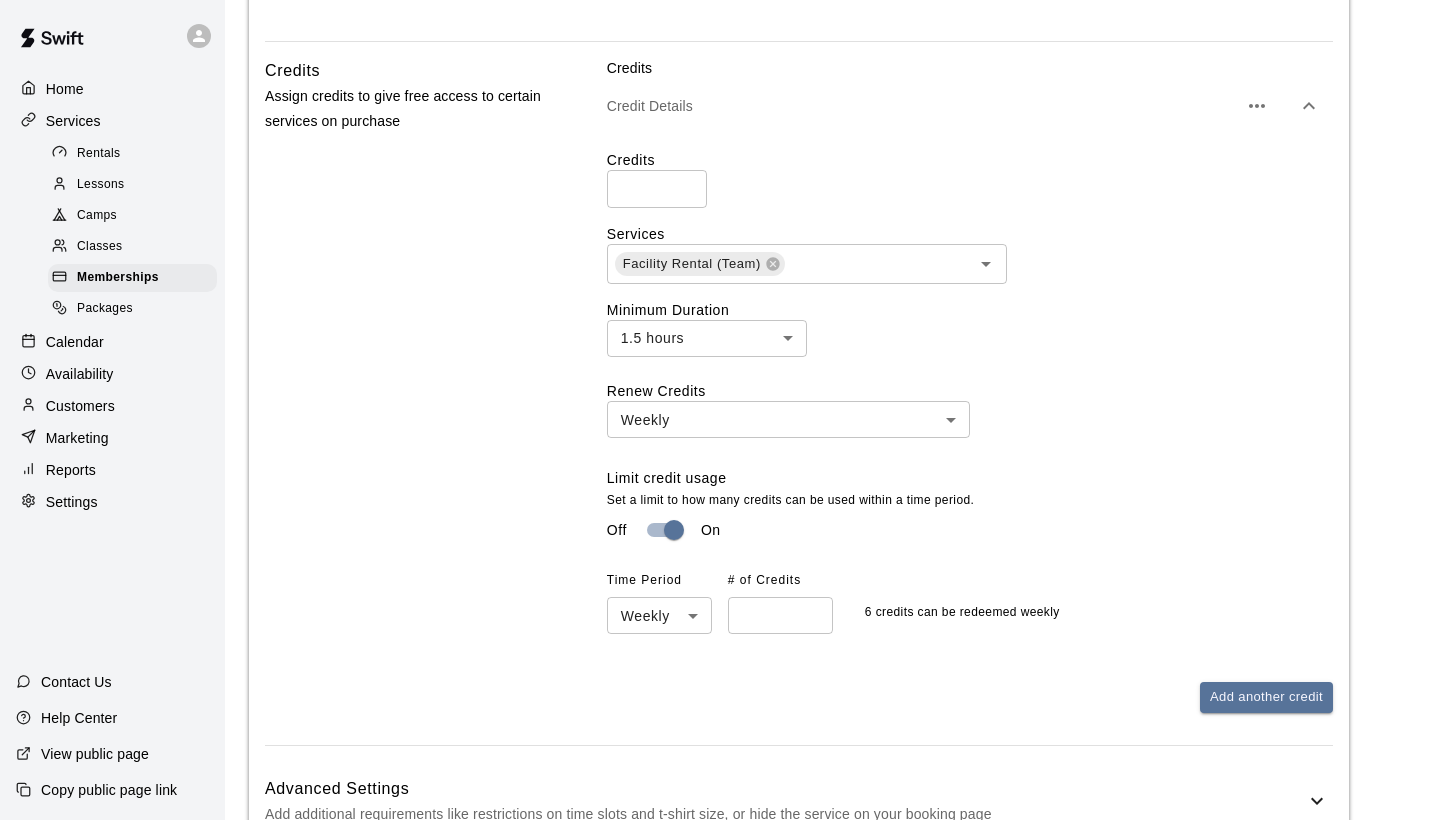 scroll, scrollTop: 1054, scrollLeft: 0, axis: vertical 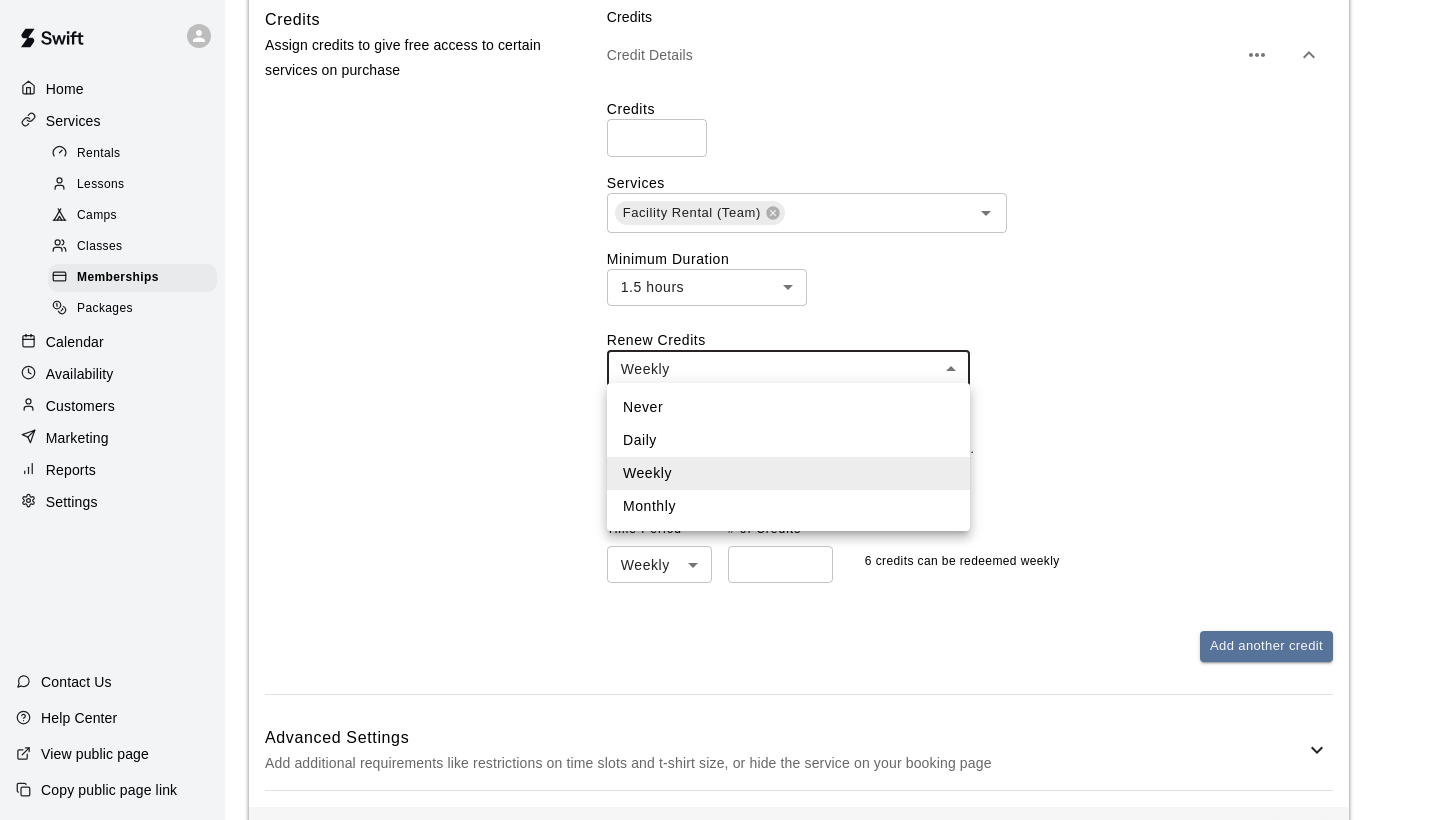 click on "**********" at bounding box center (720, 265) 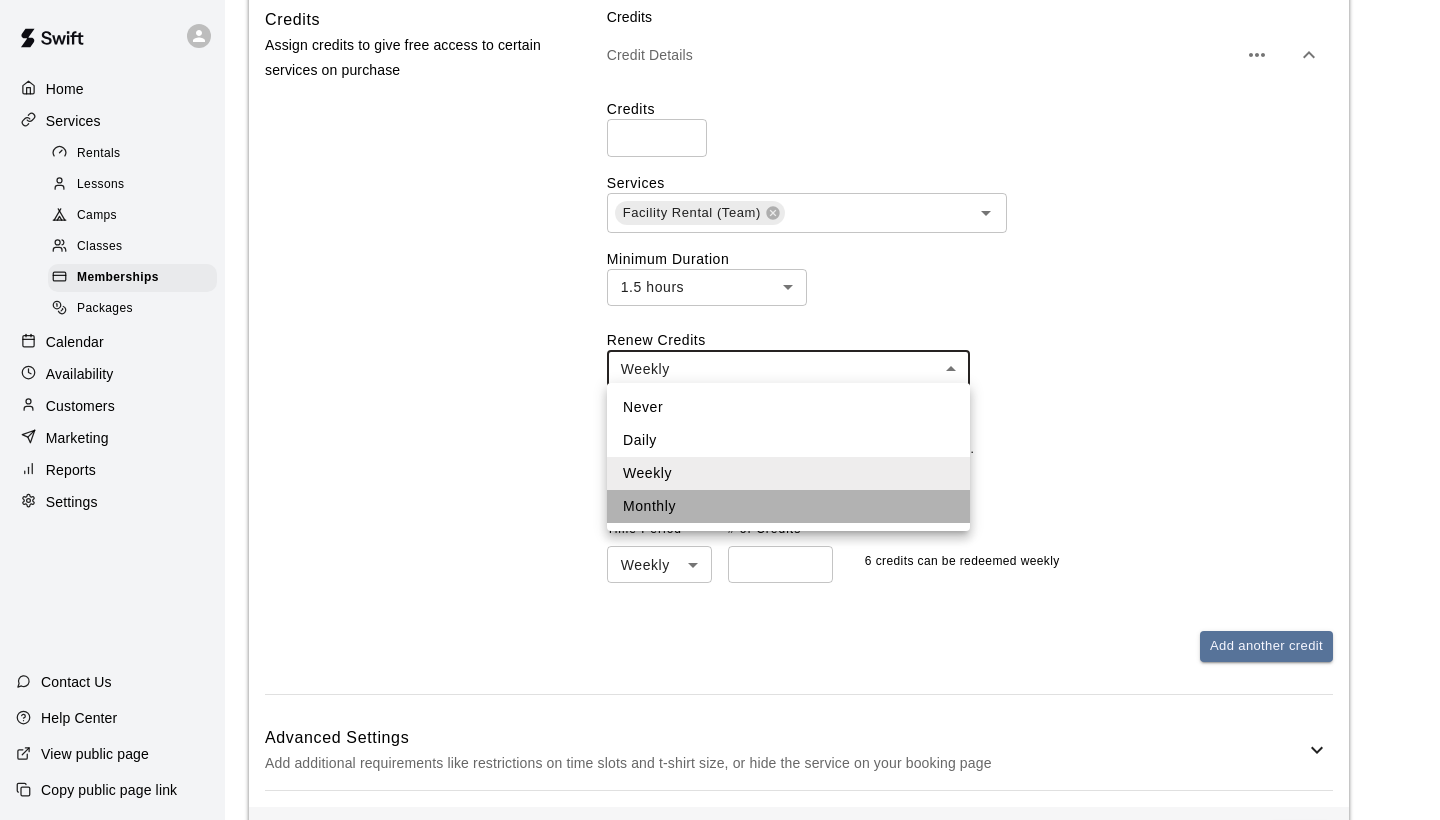 click on "Monthly" at bounding box center (788, 506) 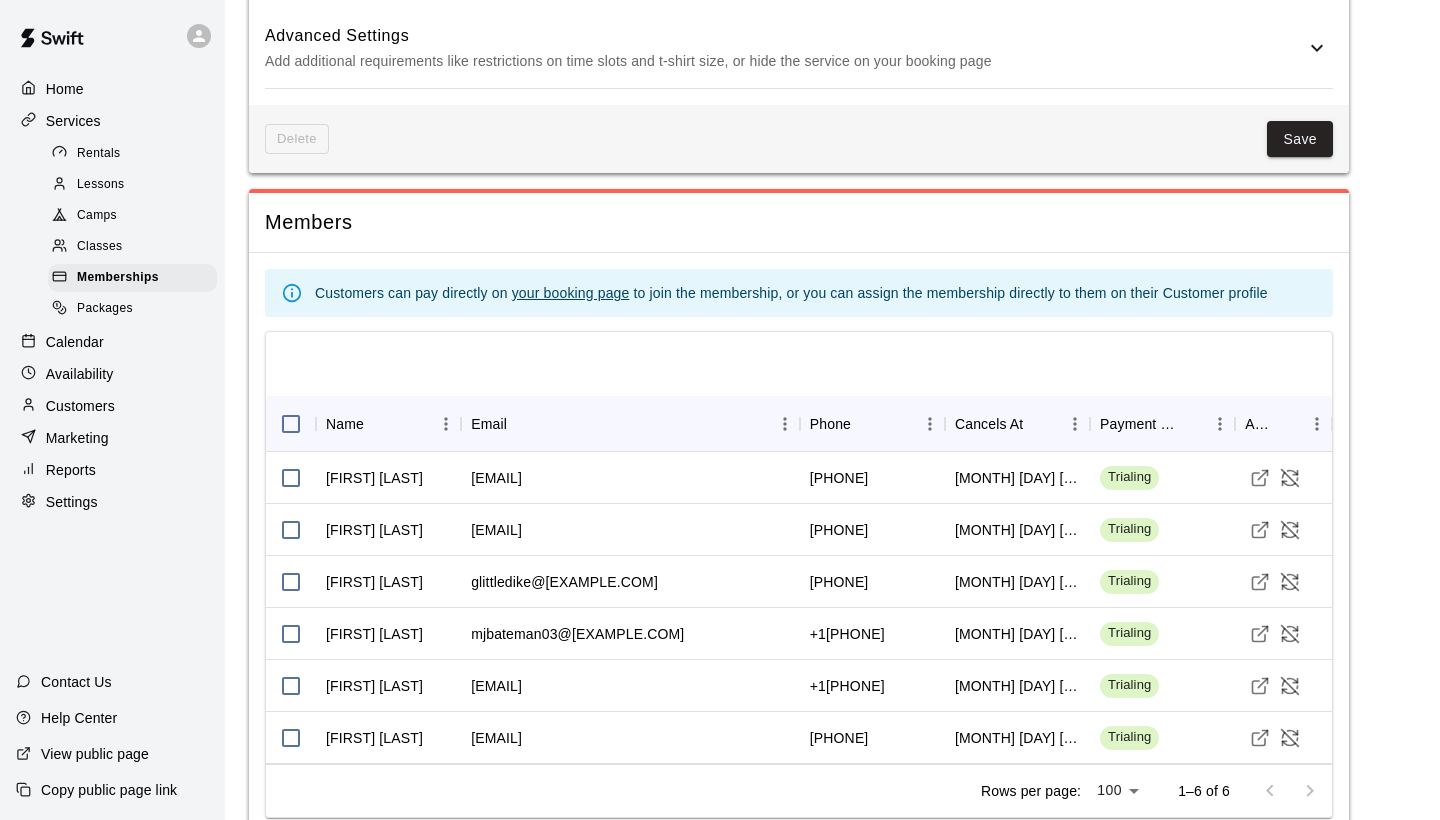 scroll, scrollTop: 1762, scrollLeft: 0, axis: vertical 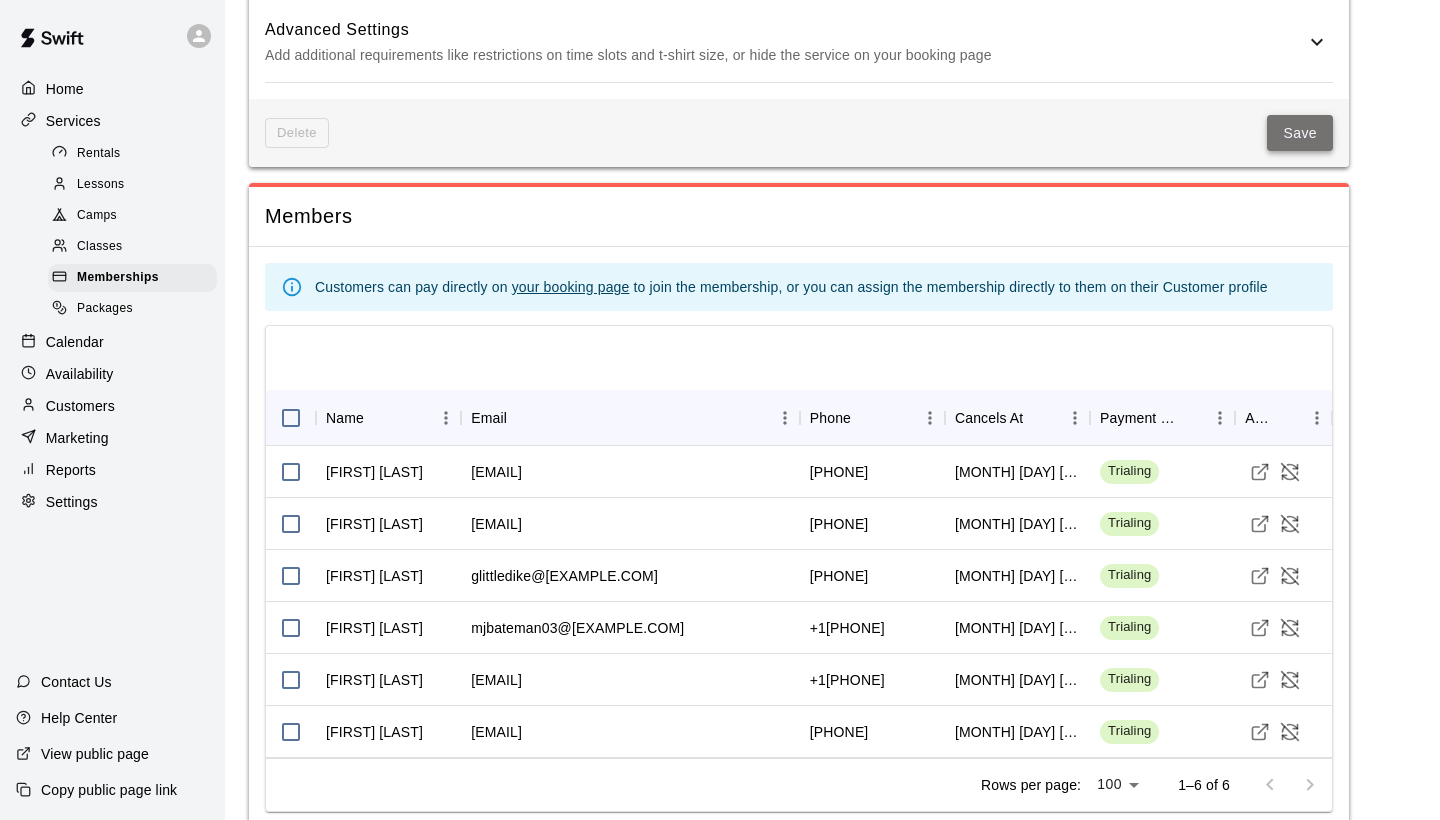 click on "Save" at bounding box center (1300, 133) 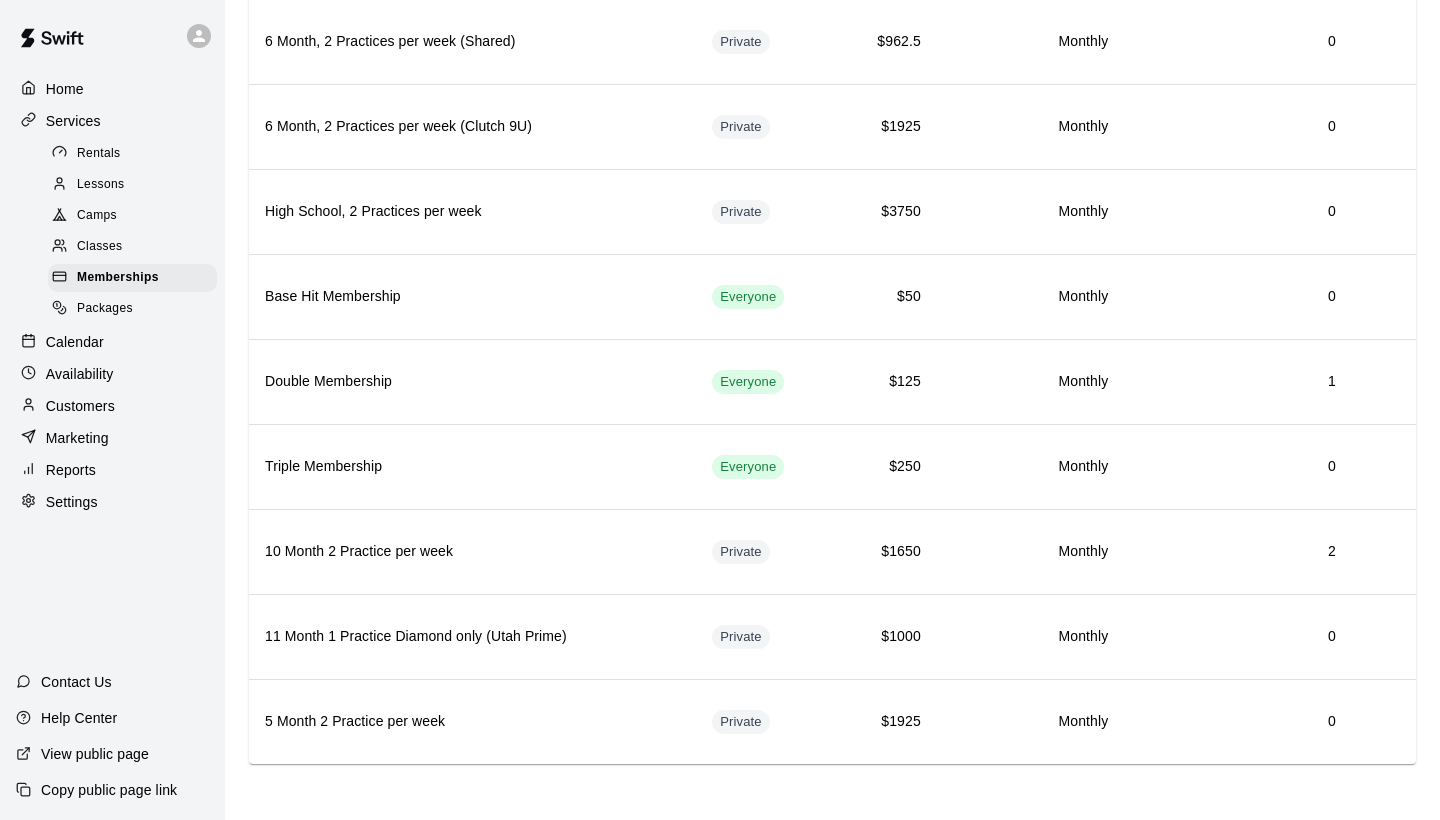 scroll, scrollTop: 0, scrollLeft: 0, axis: both 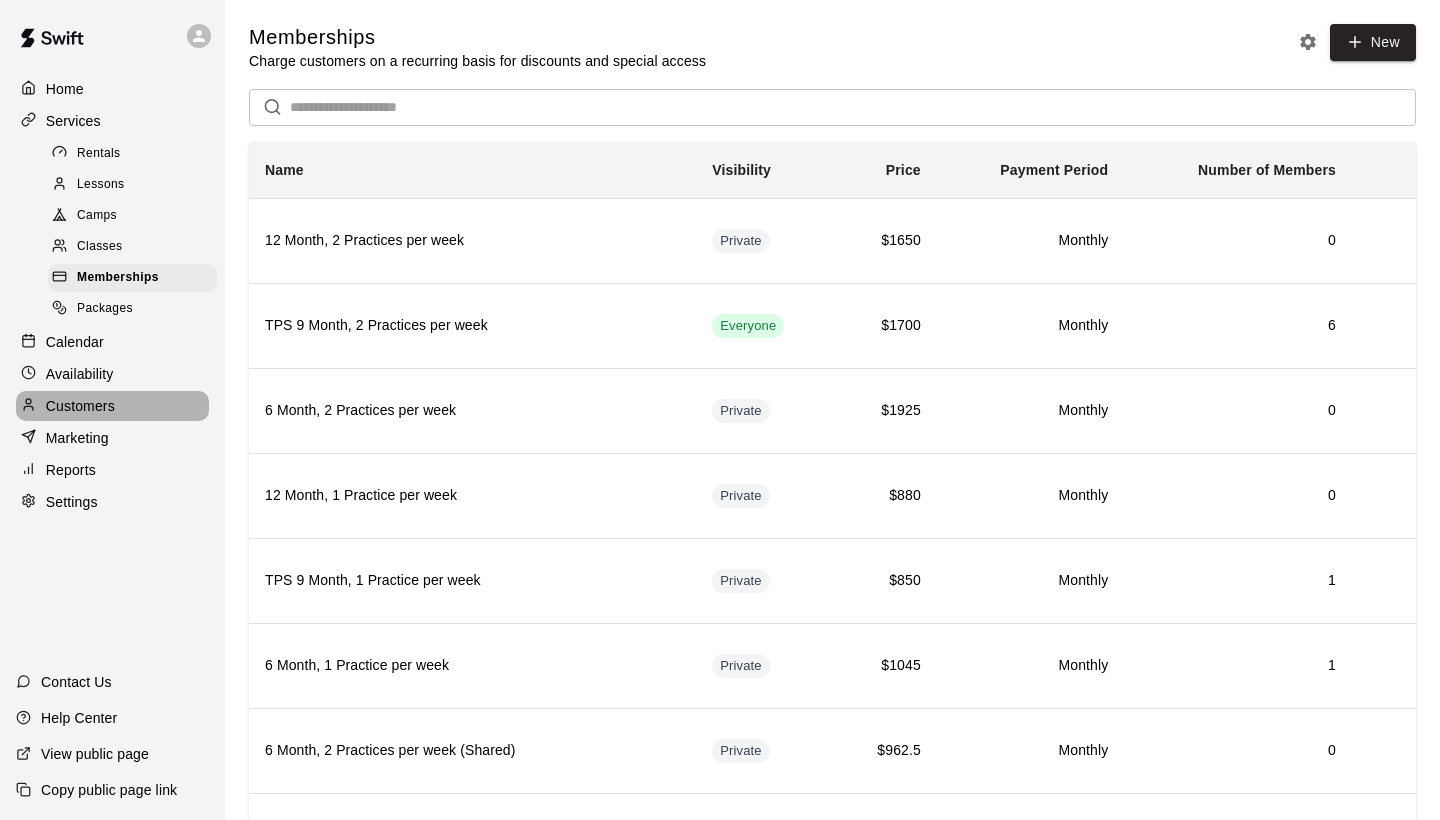 click on "Customers" at bounding box center [80, 406] 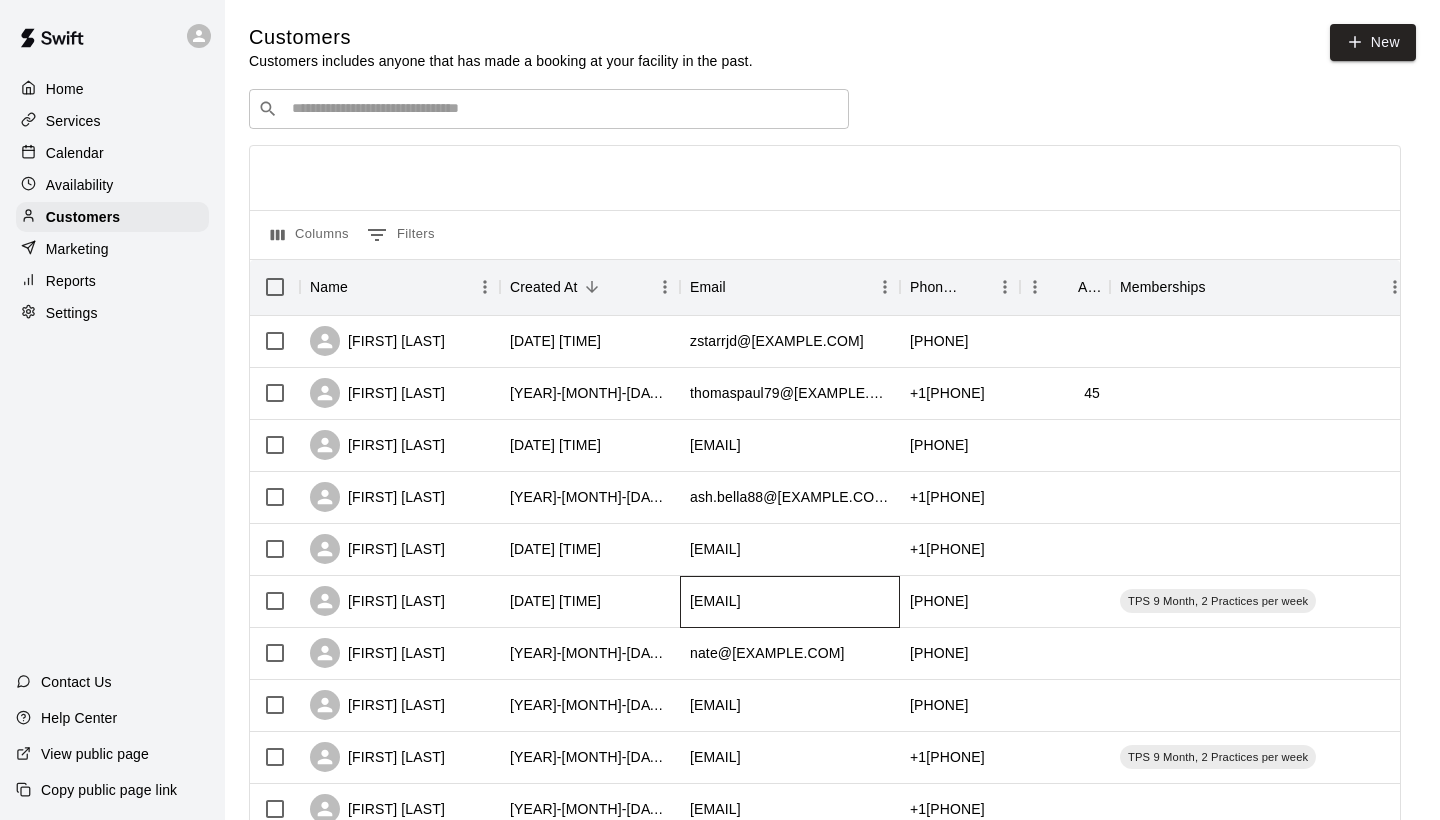 click on "[EMAIL]" at bounding box center (790, 602) 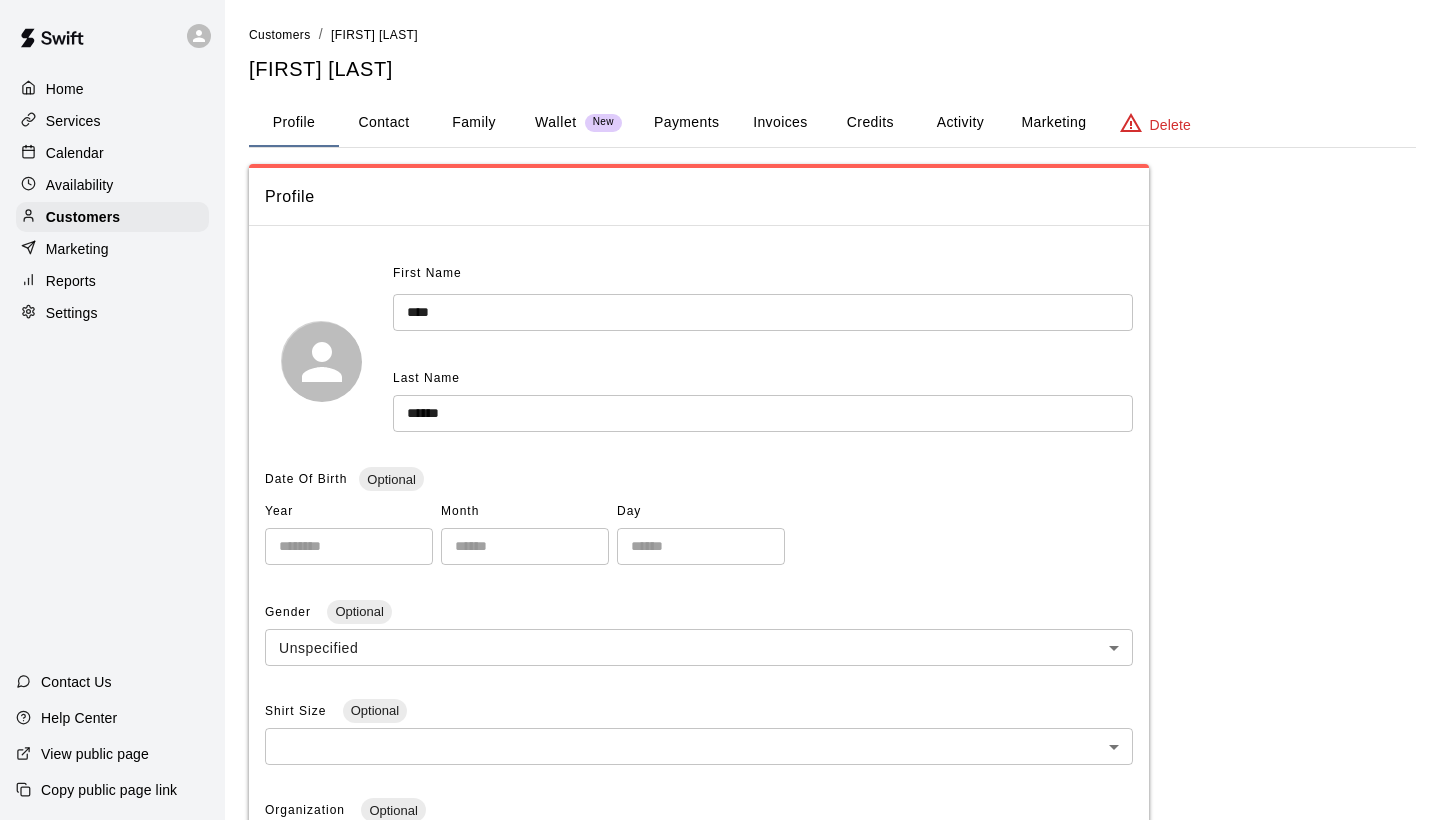 scroll, scrollTop: 0, scrollLeft: 0, axis: both 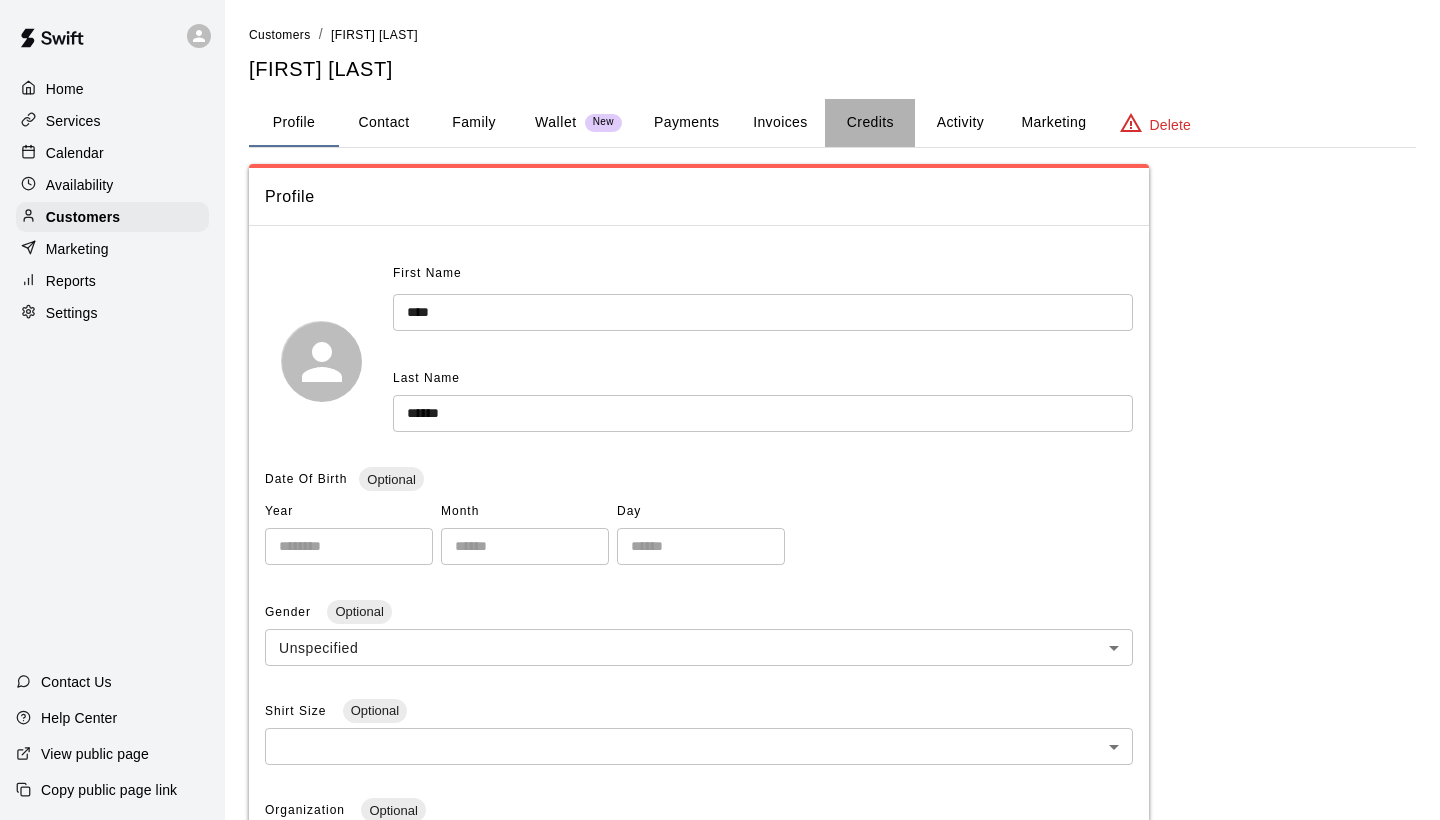click on "Credits" at bounding box center [870, 123] 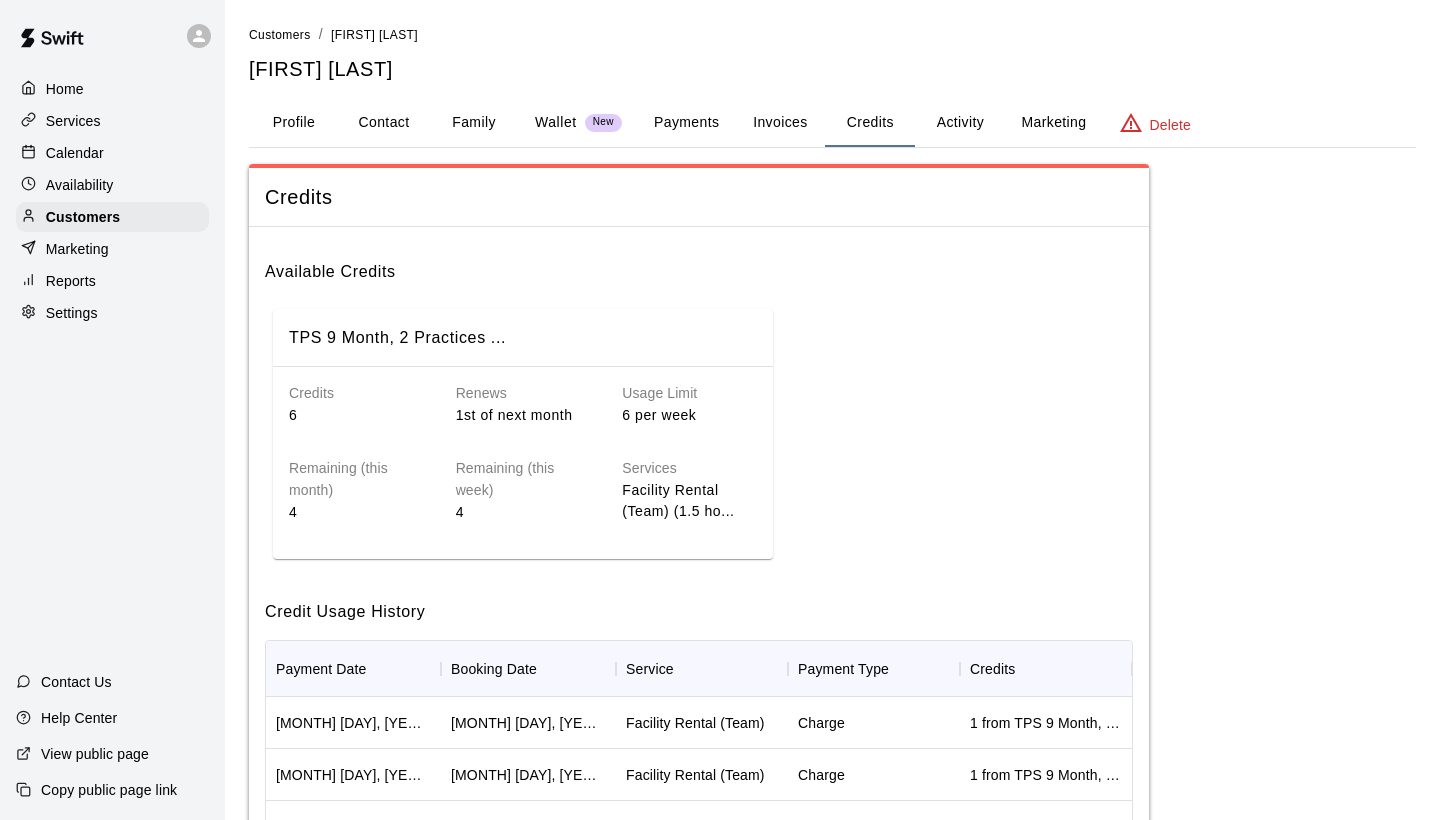 scroll, scrollTop: 0, scrollLeft: 0, axis: both 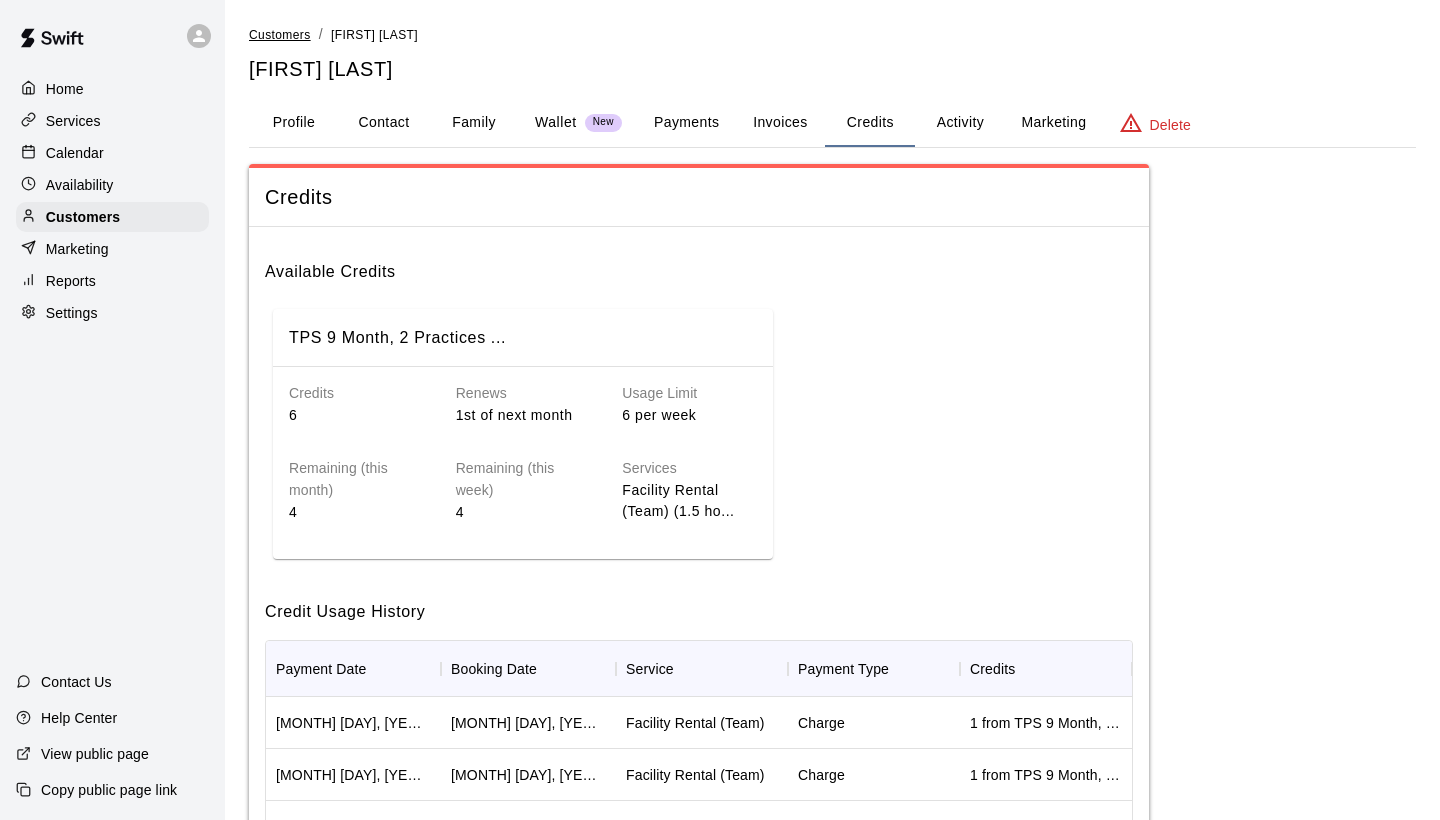 click on "Customers" at bounding box center (280, 35) 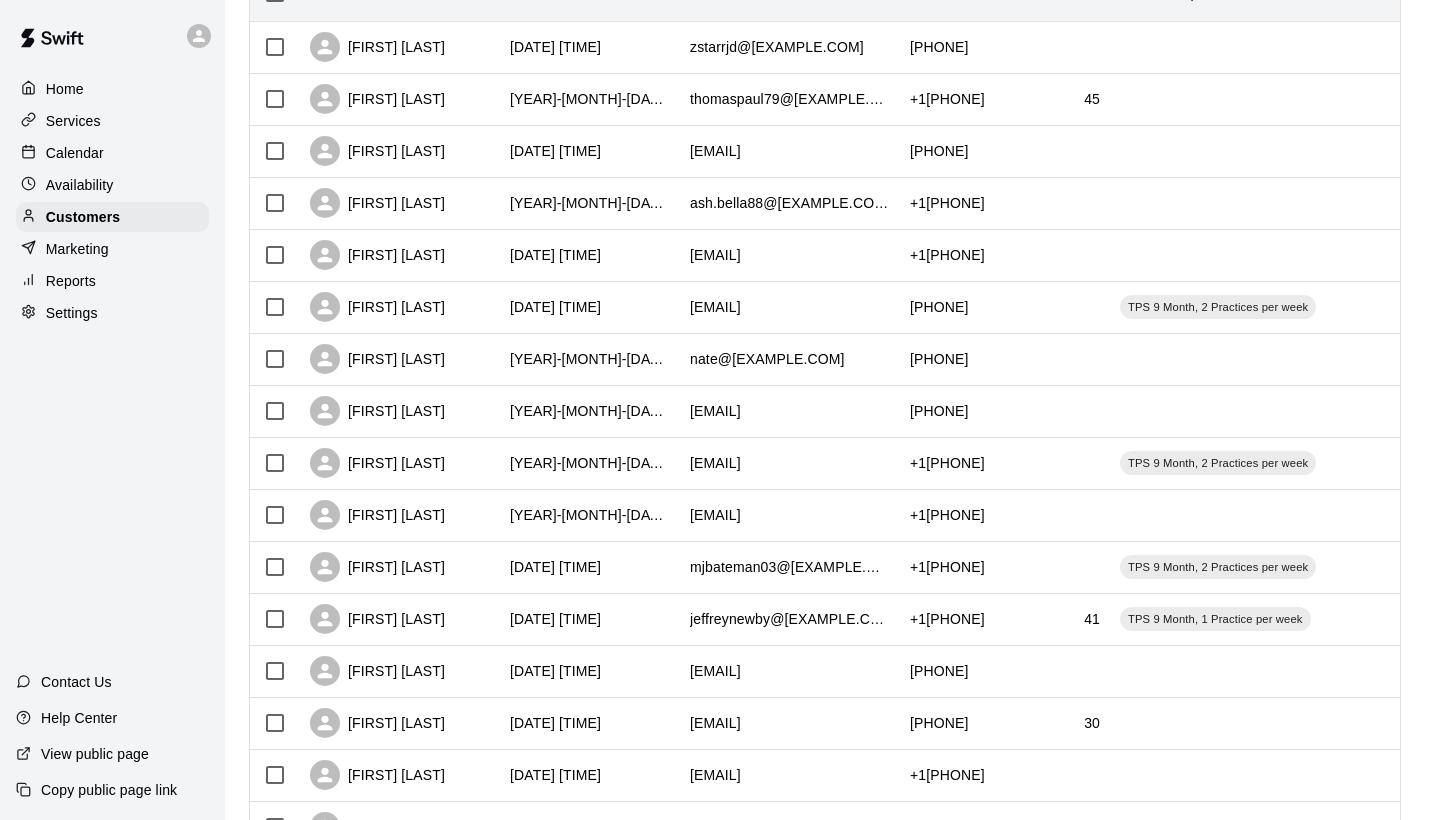 scroll, scrollTop: 297, scrollLeft: 0, axis: vertical 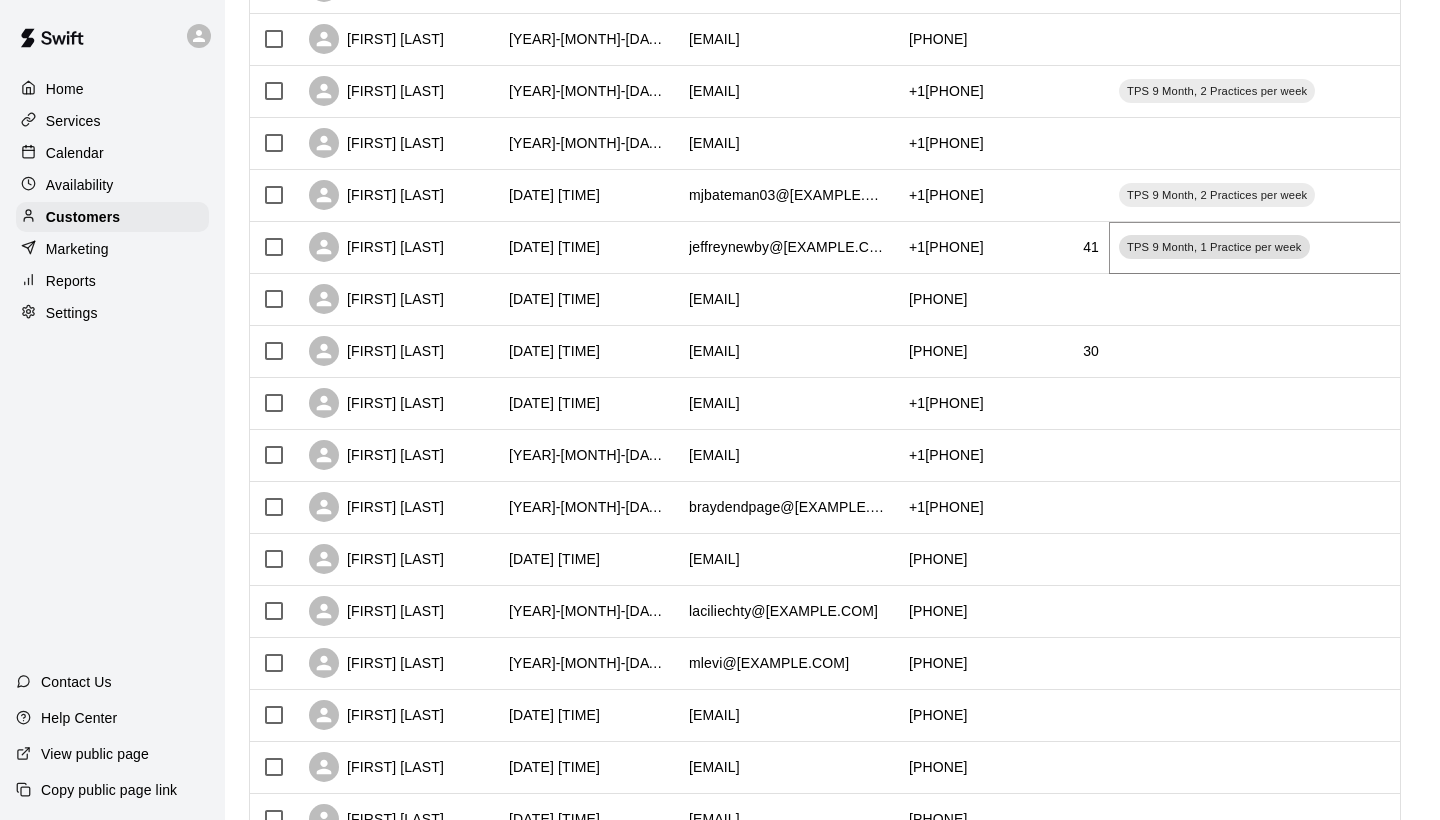 click on "TPS 9 Month, 1 Practice per week" at bounding box center (1214, 247) 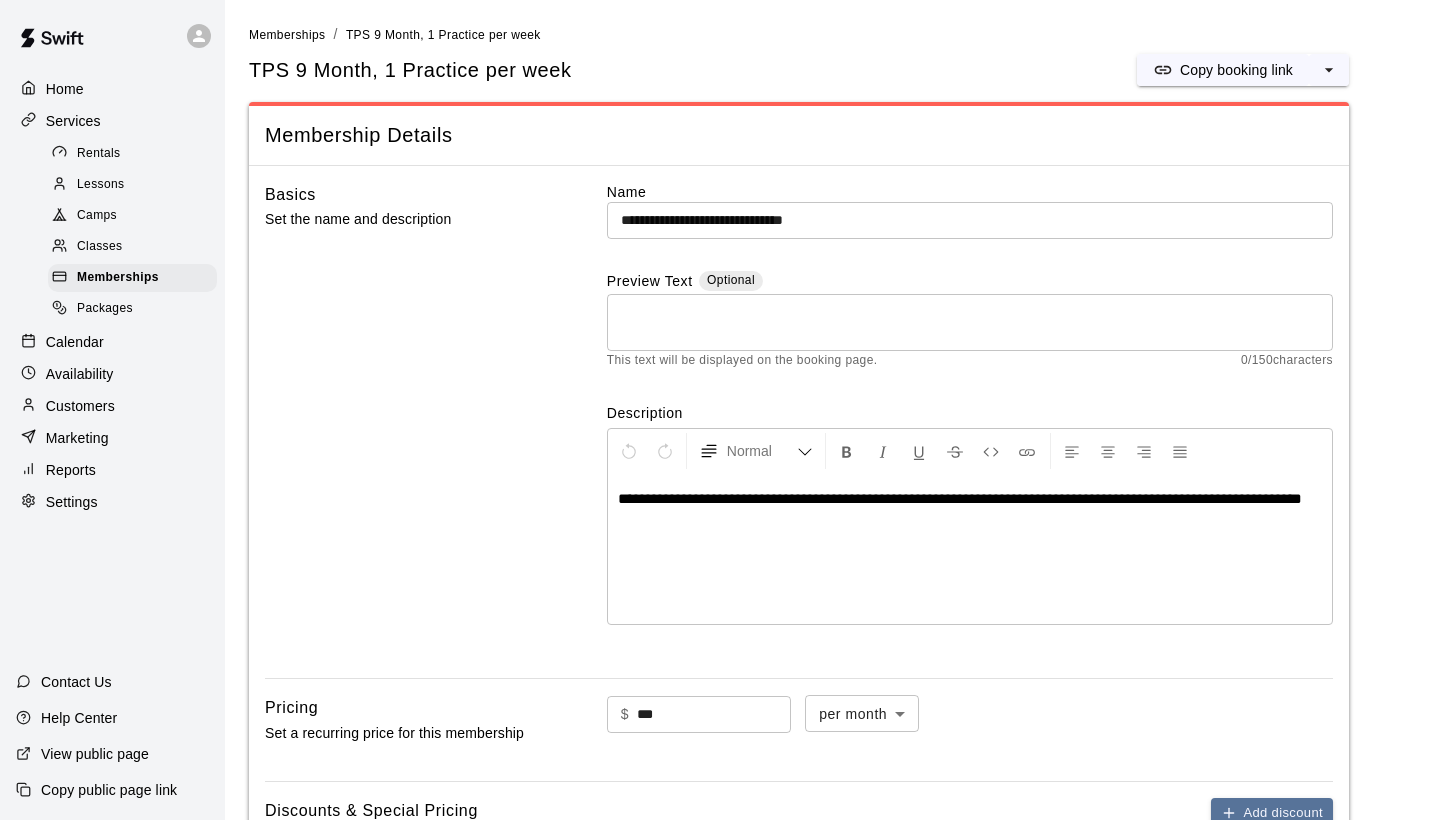 scroll, scrollTop: 0, scrollLeft: 0, axis: both 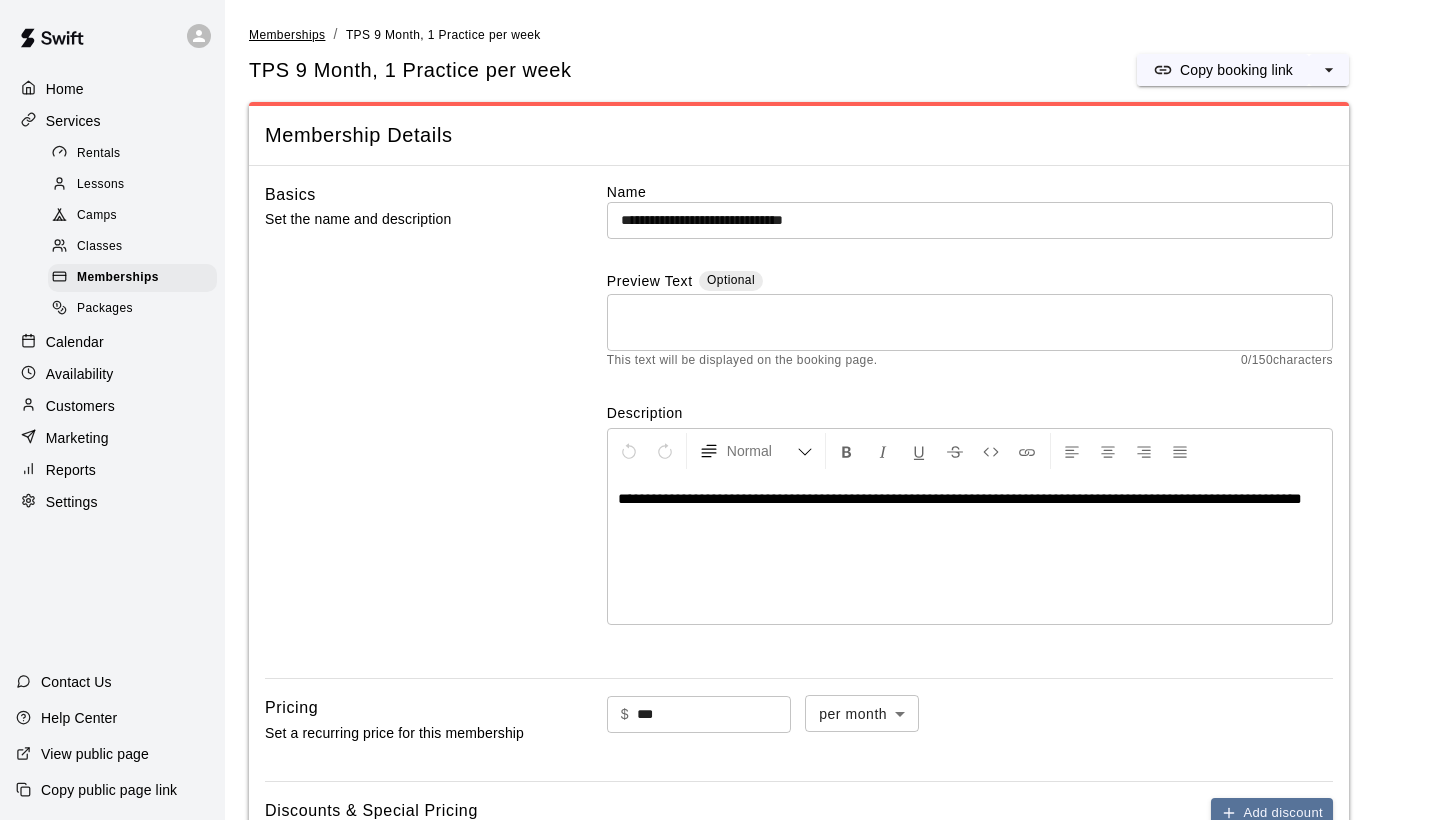click on "Memberships" at bounding box center [287, 35] 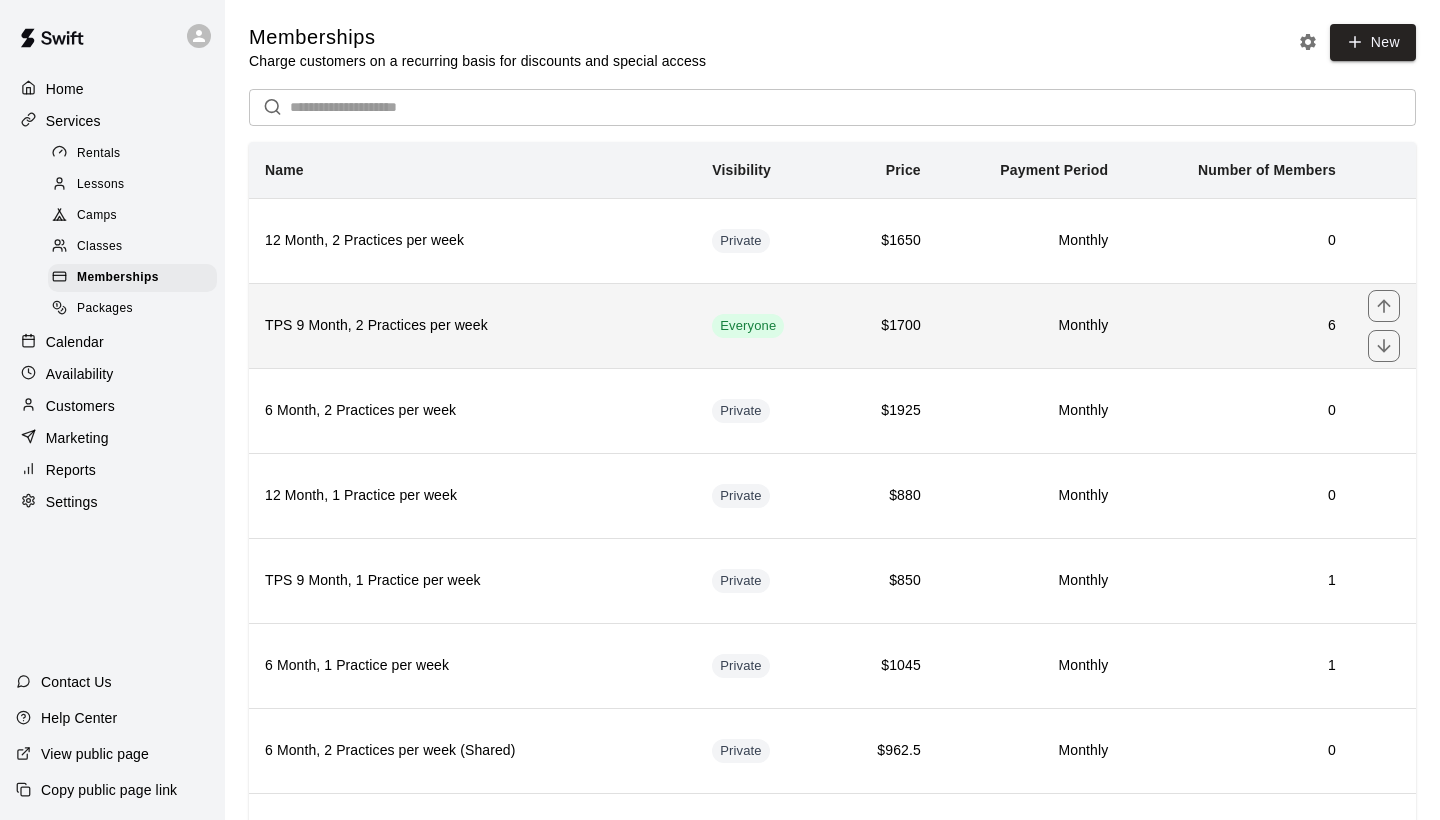 click on "TPS 9 Month, 2 Practices per week" at bounding box center (472, 326) 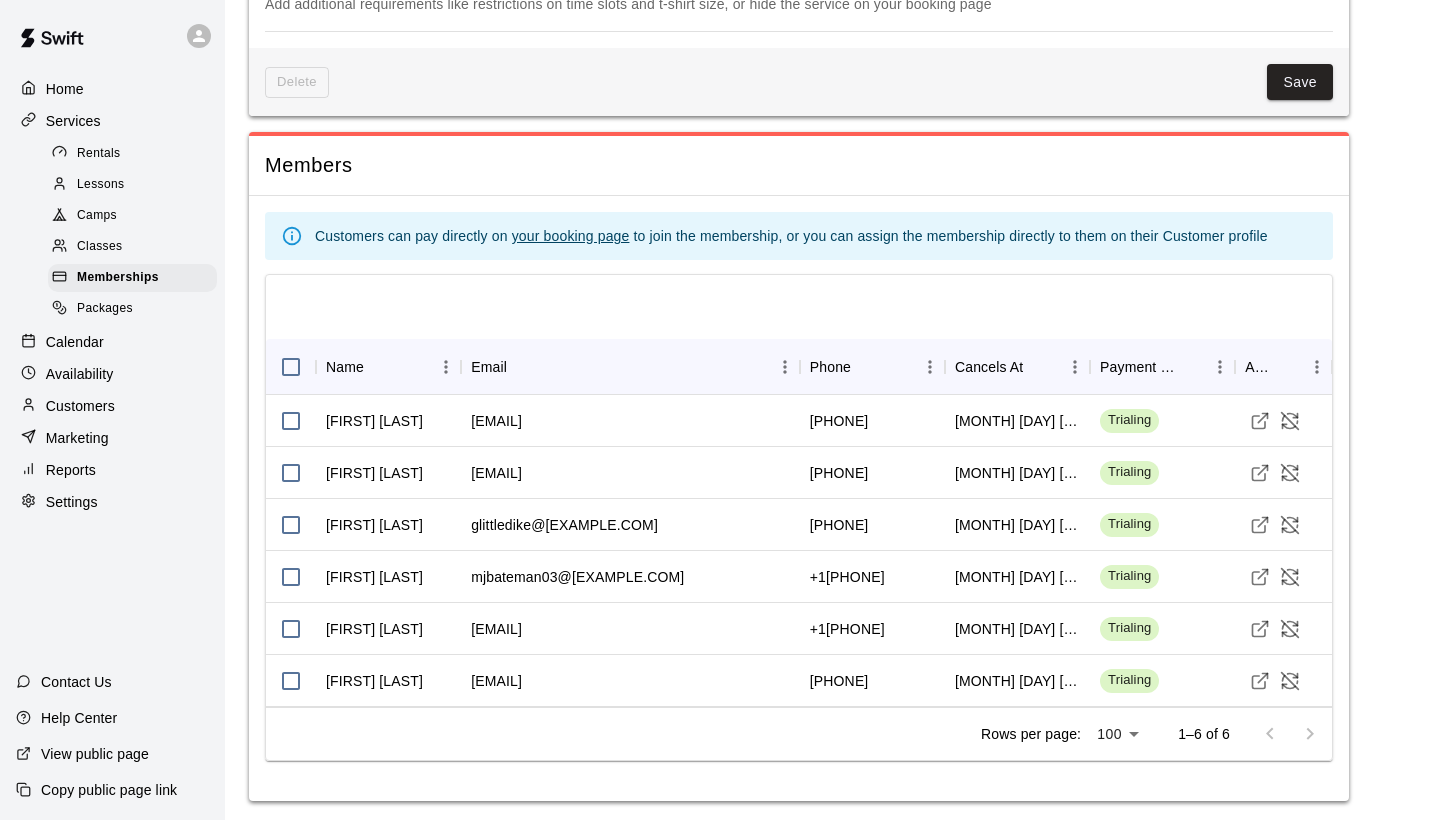 scroll, scrollTop: 1297, scrollLeft: 0, axis: vertical 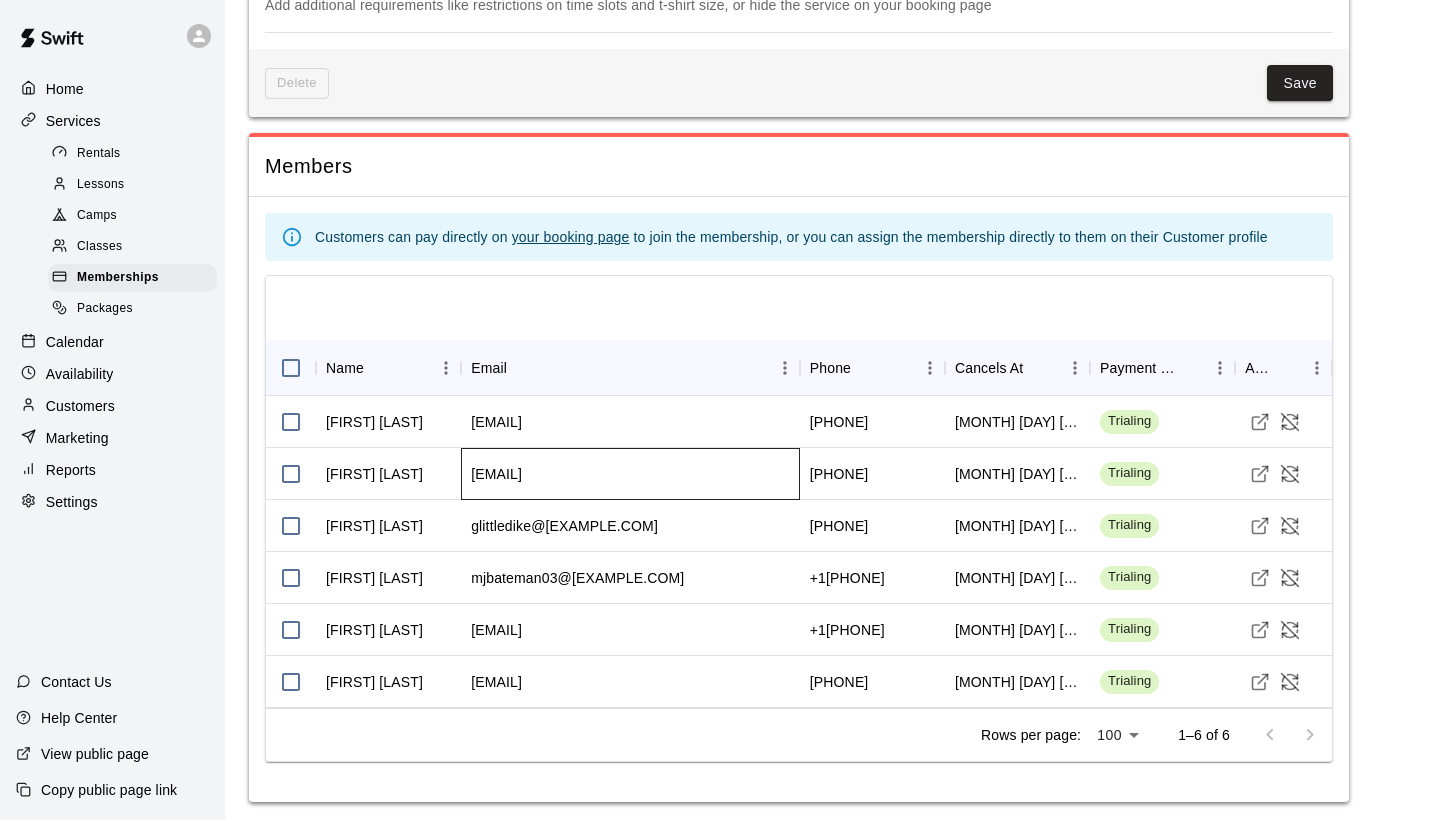 click on "[EMAIL]" at bounding box center [630, 474] 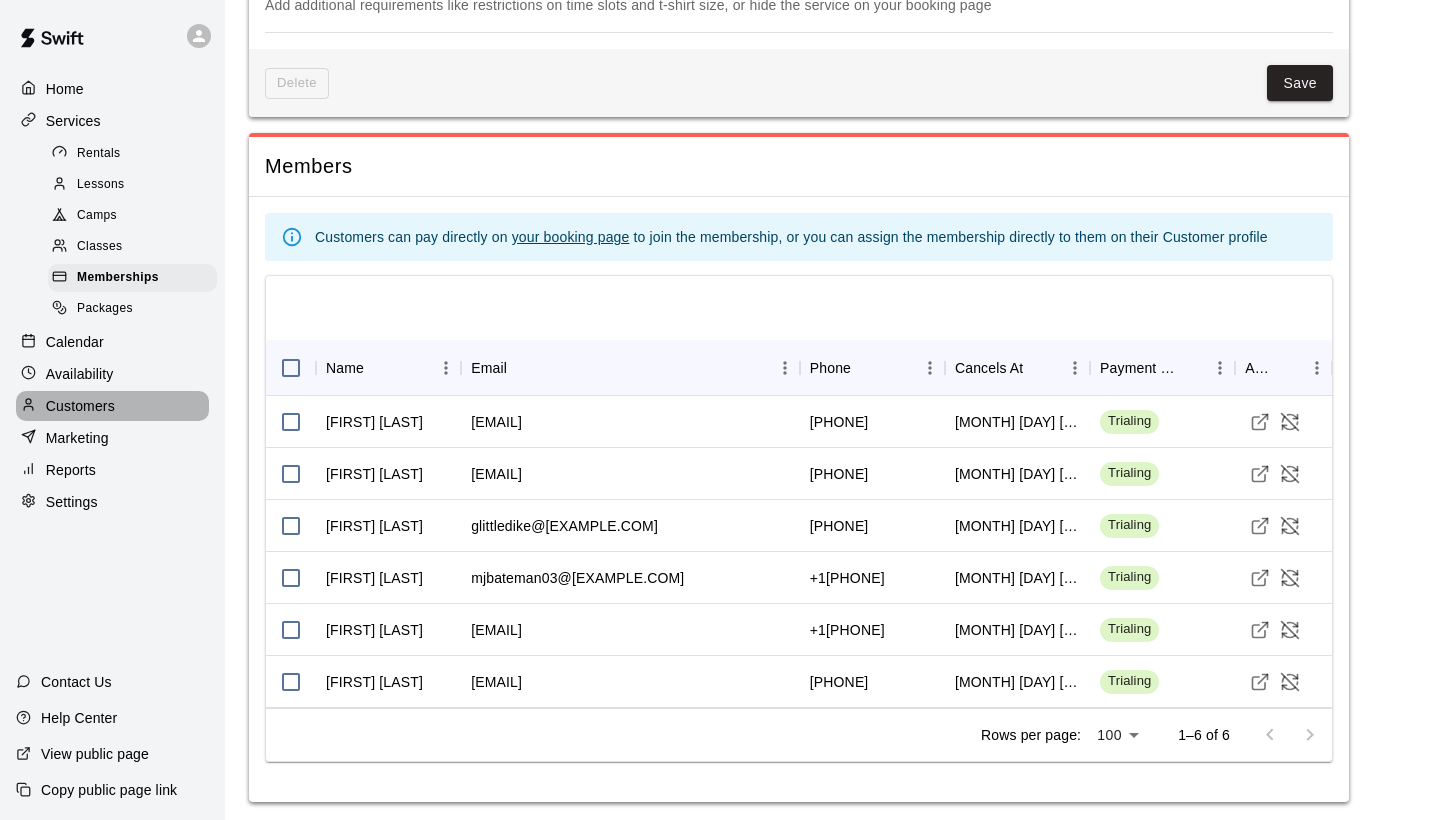 click on "Customers" at bounding box center (80, 406) 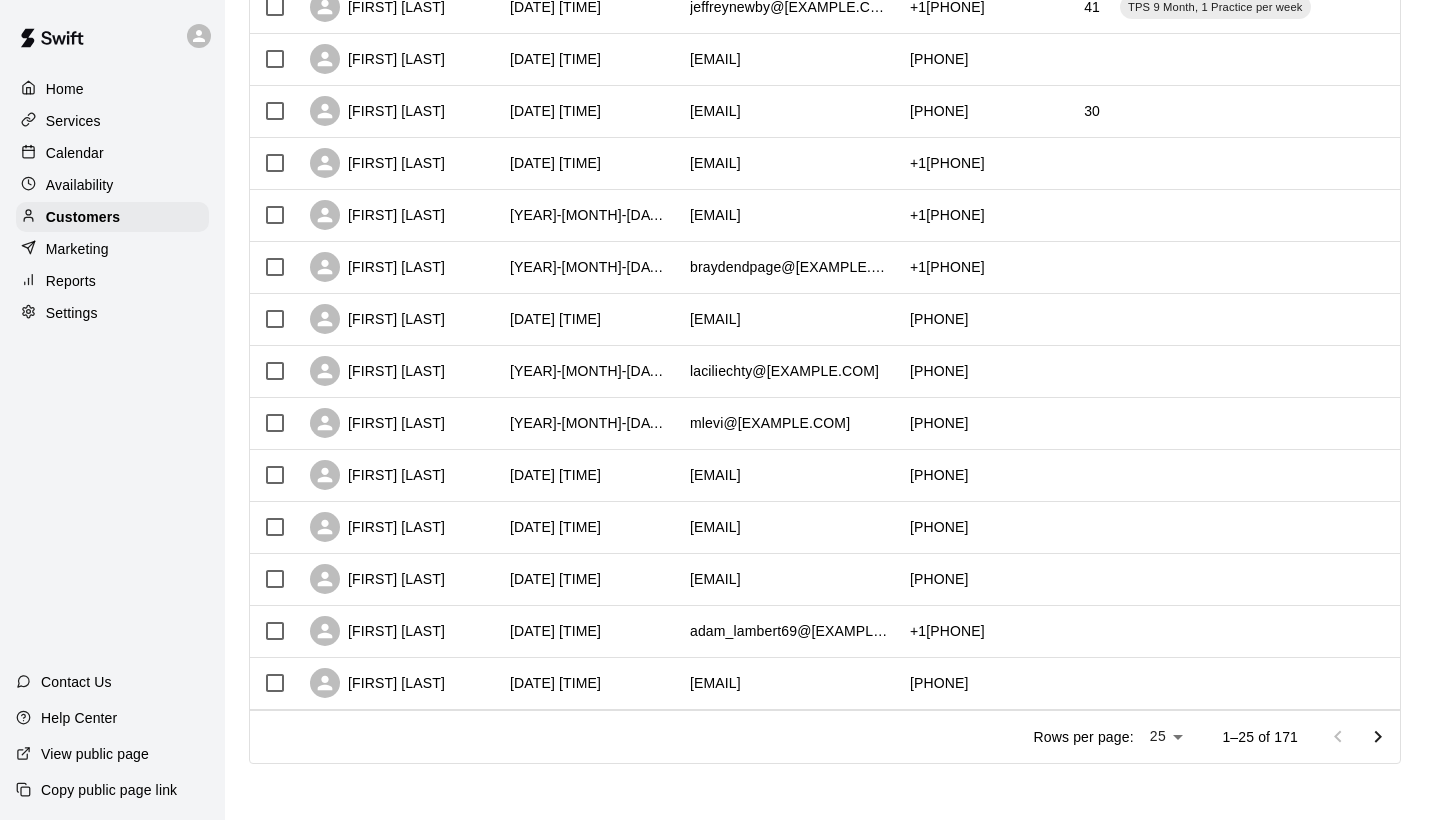scroll, scrollTop: 905, scrollLeft: 0, axis: vertical 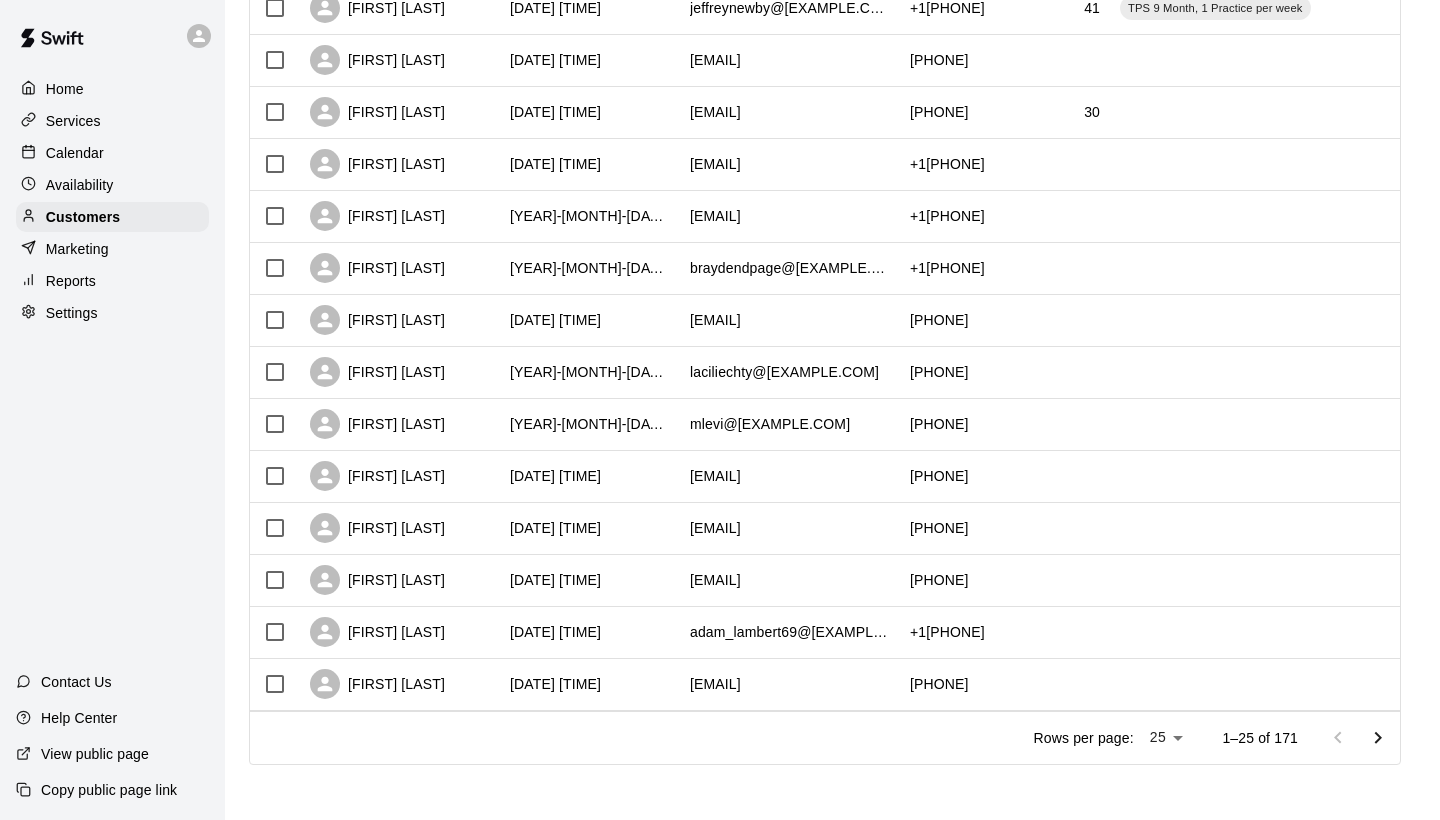 click 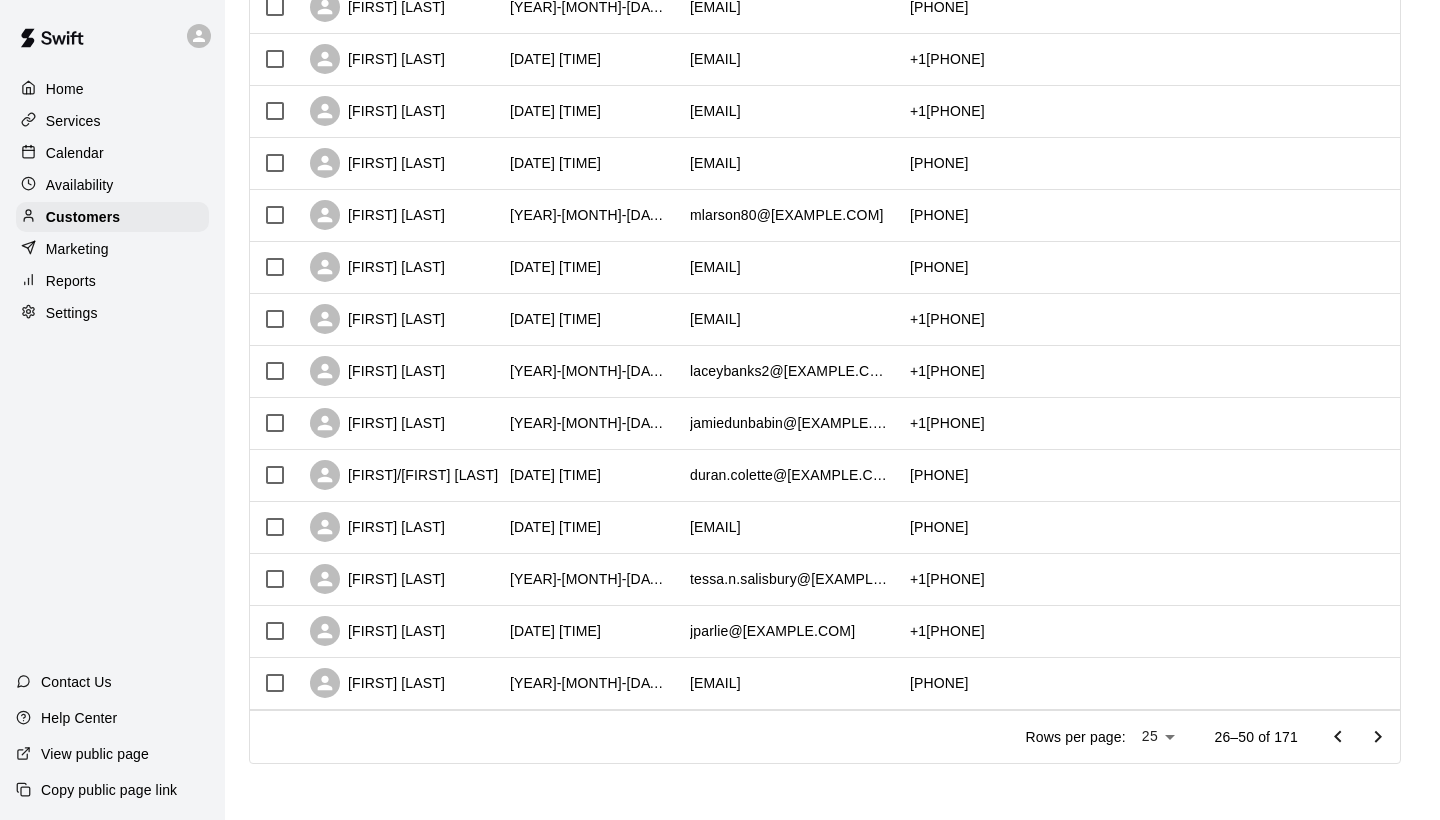 scroll, scrollTop: 905, scrollLeft: 0, axis: vertical 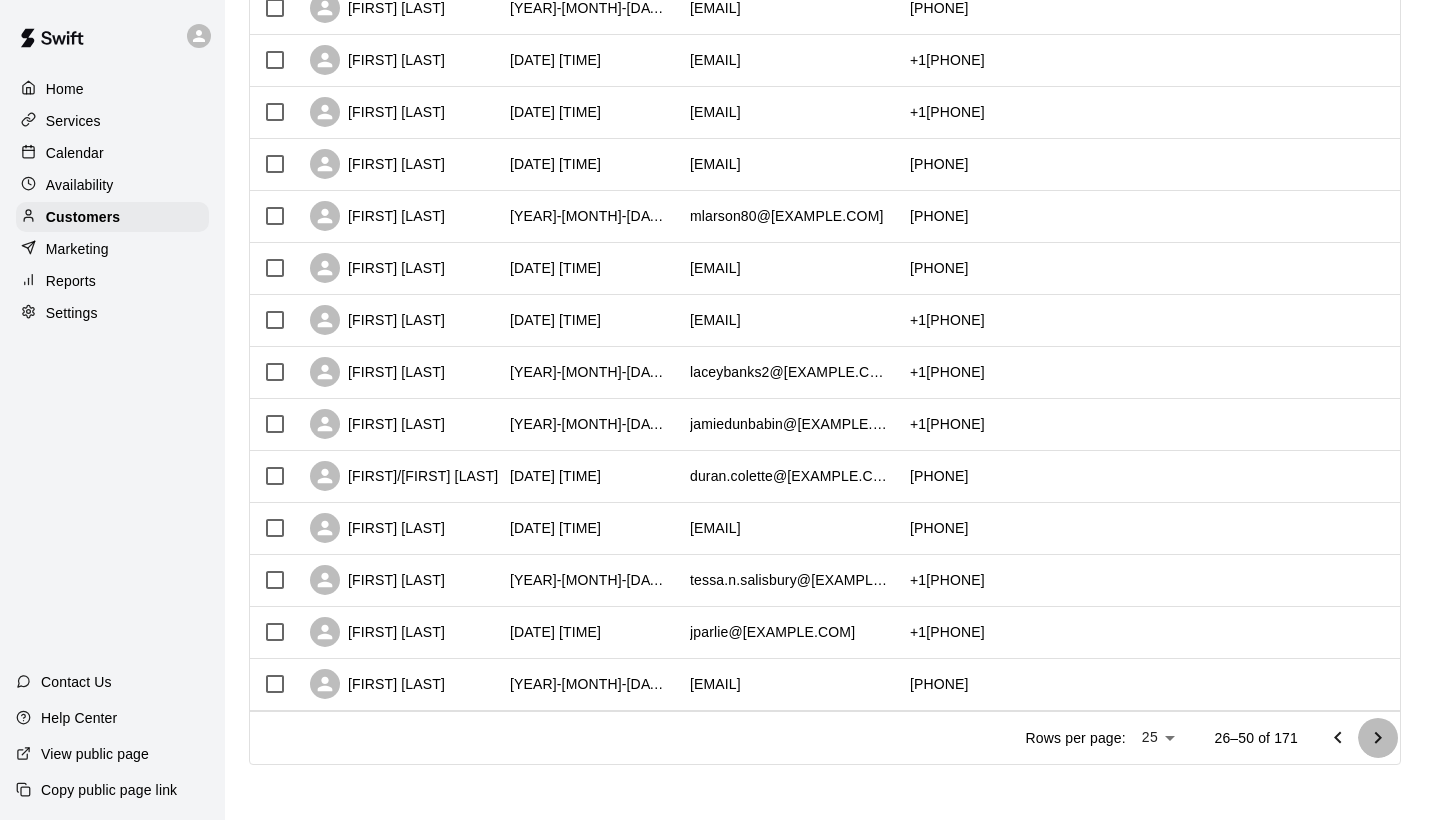 click 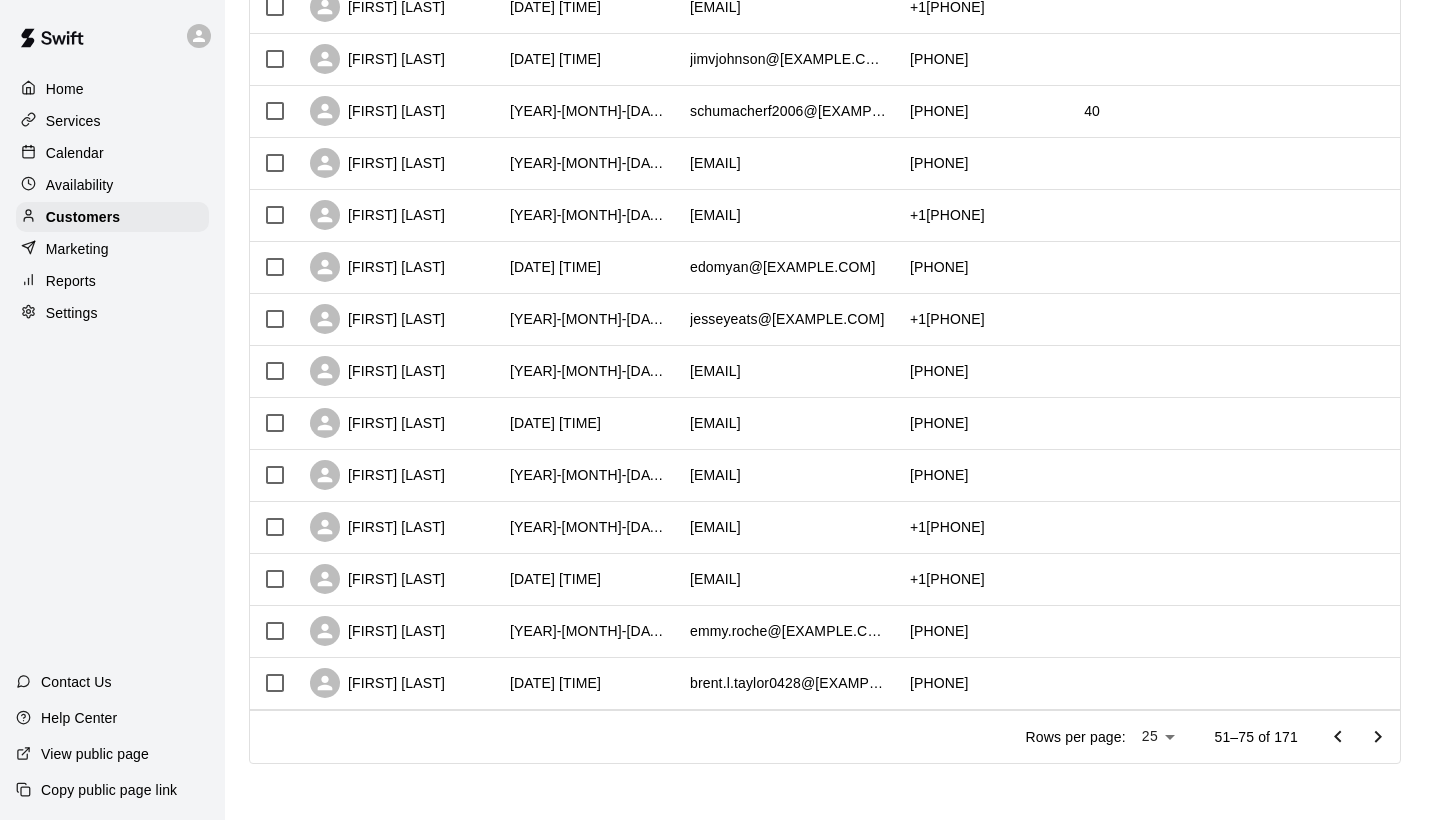scroll, scrollTop: 905, scrollLeft: 0, axis: vertical 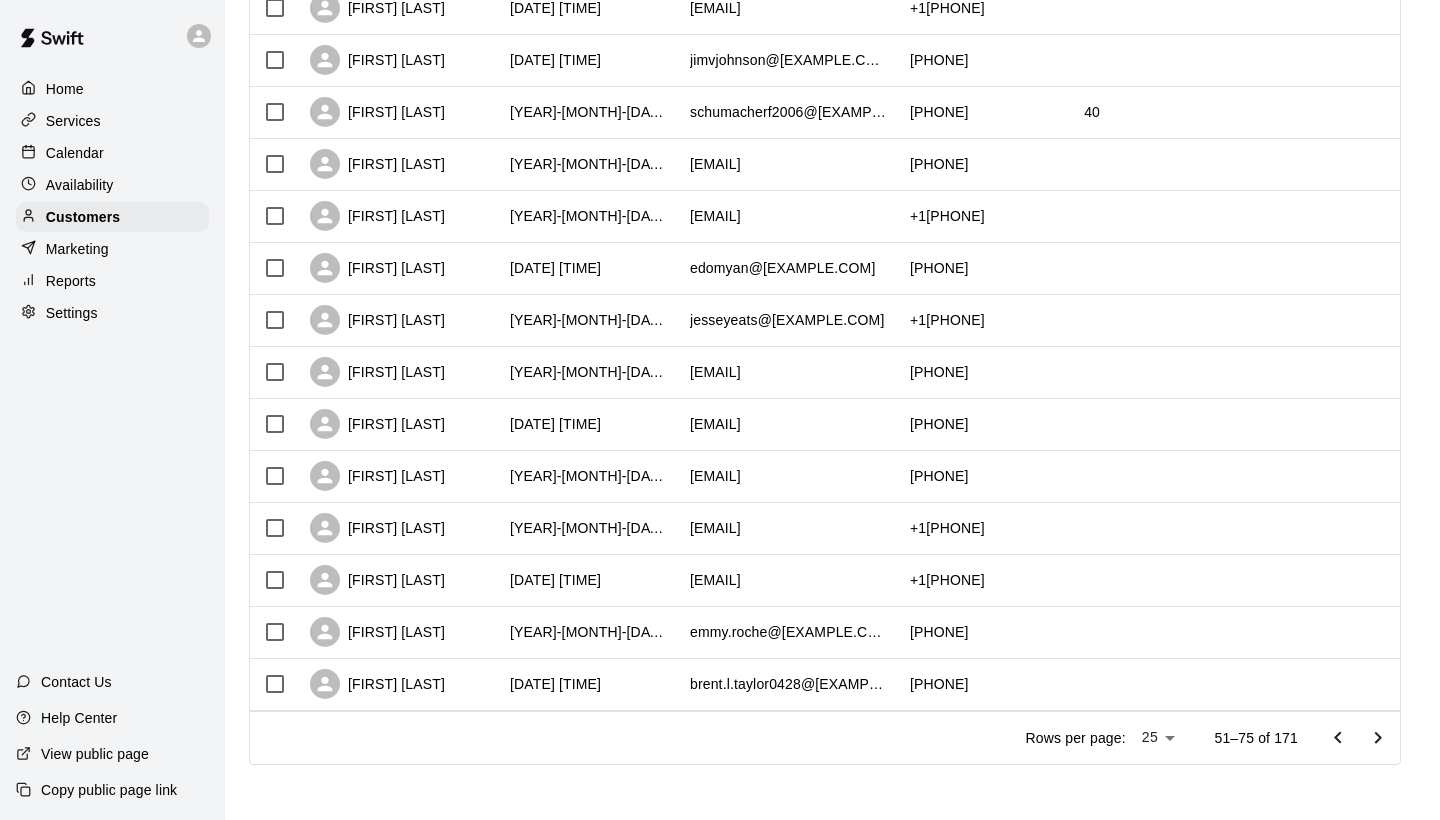 click 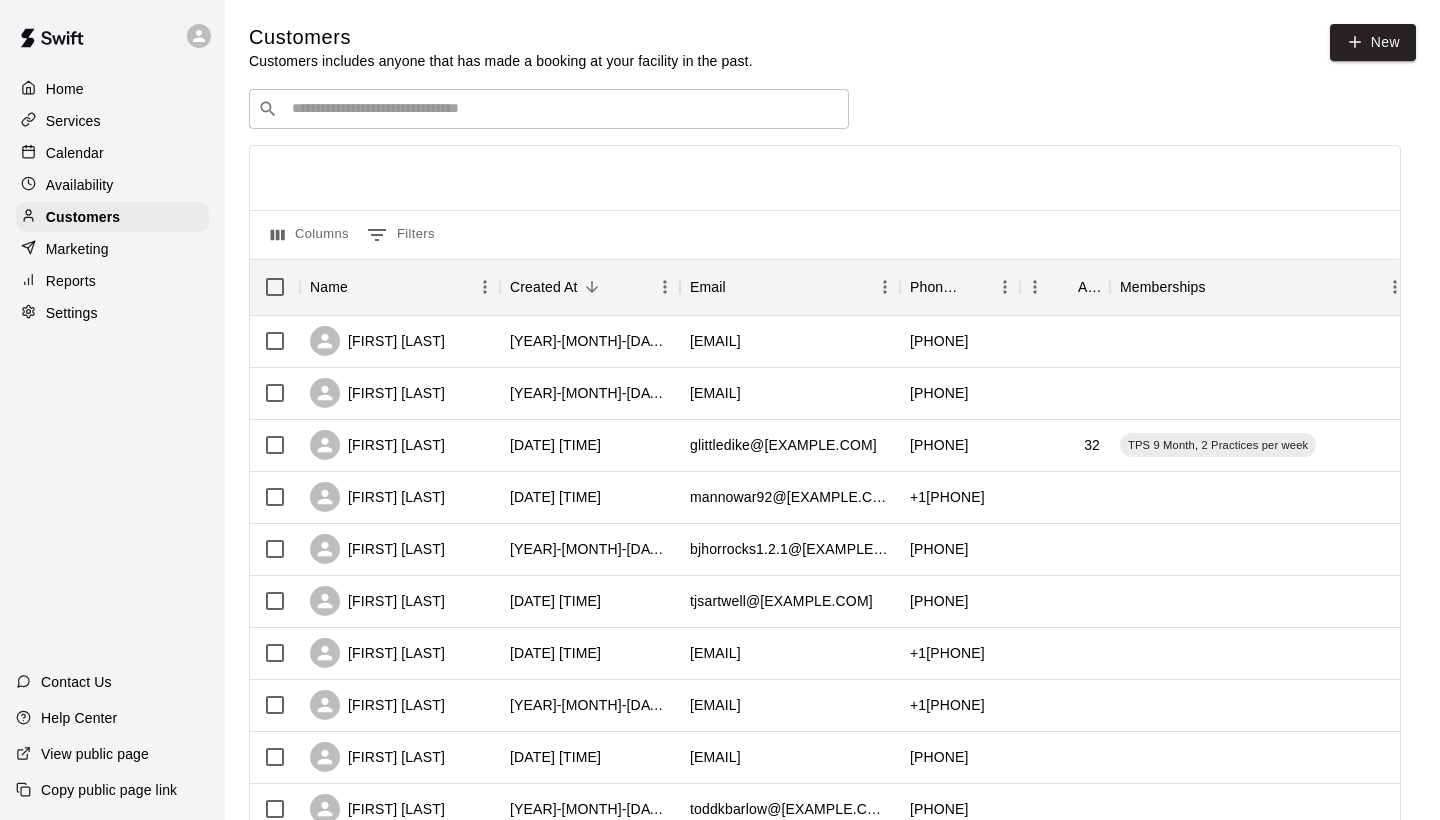 scroll, scrollTop: 0, scrollLeft: 0, axis: both 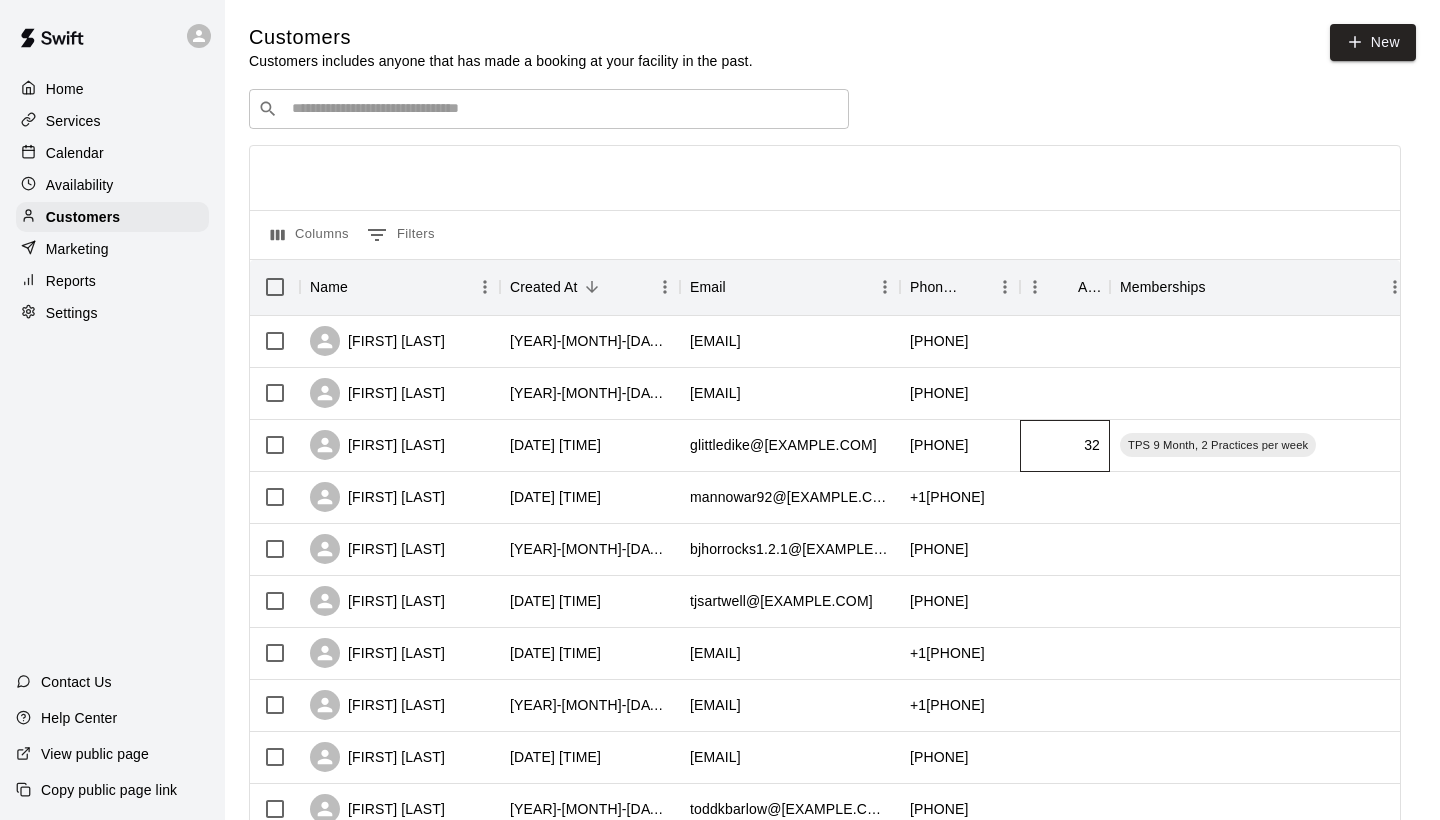 click on "32" at bounding box center [1065, 446] 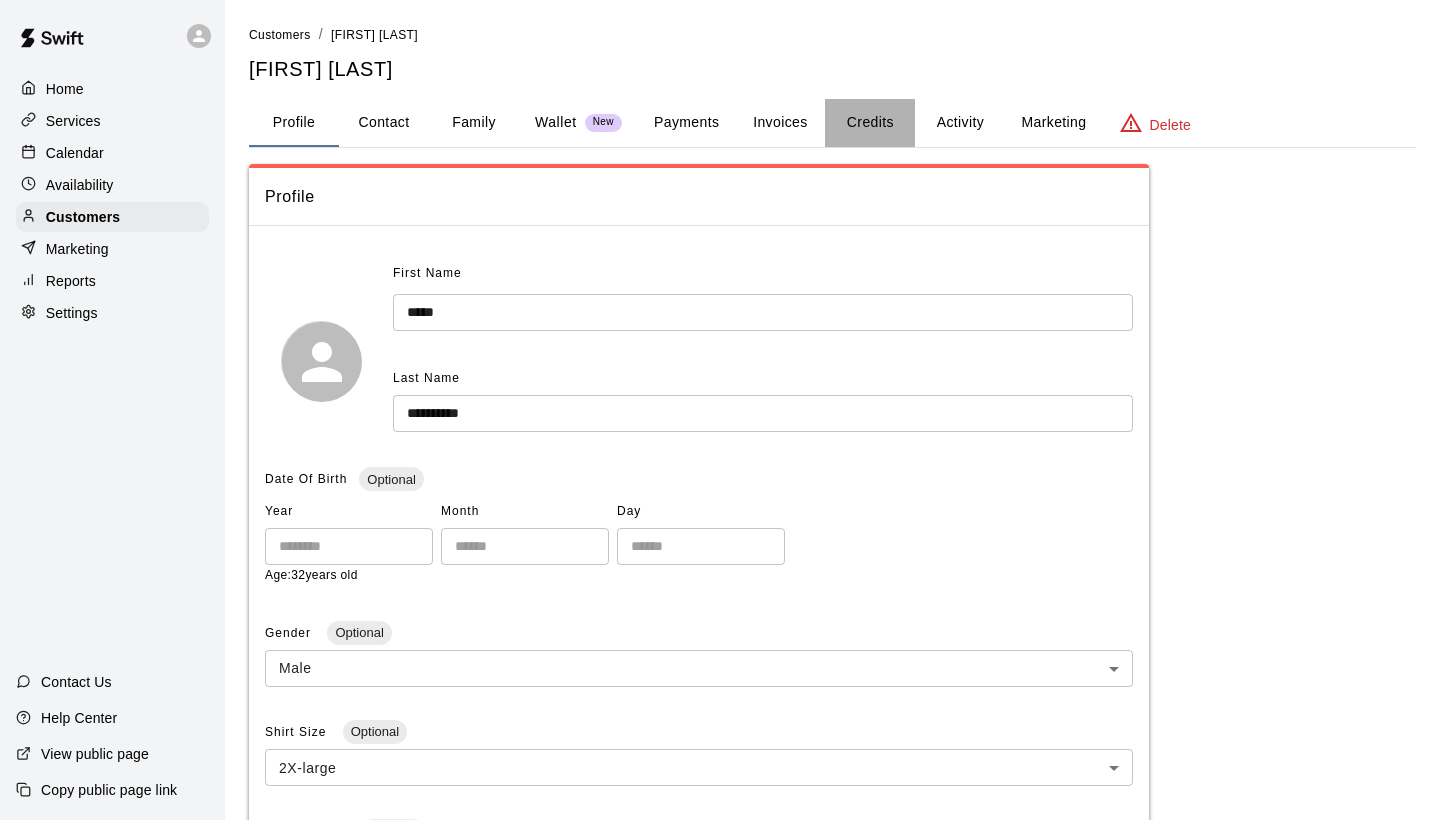 click on "Credits" at bounding box center (870, 123) 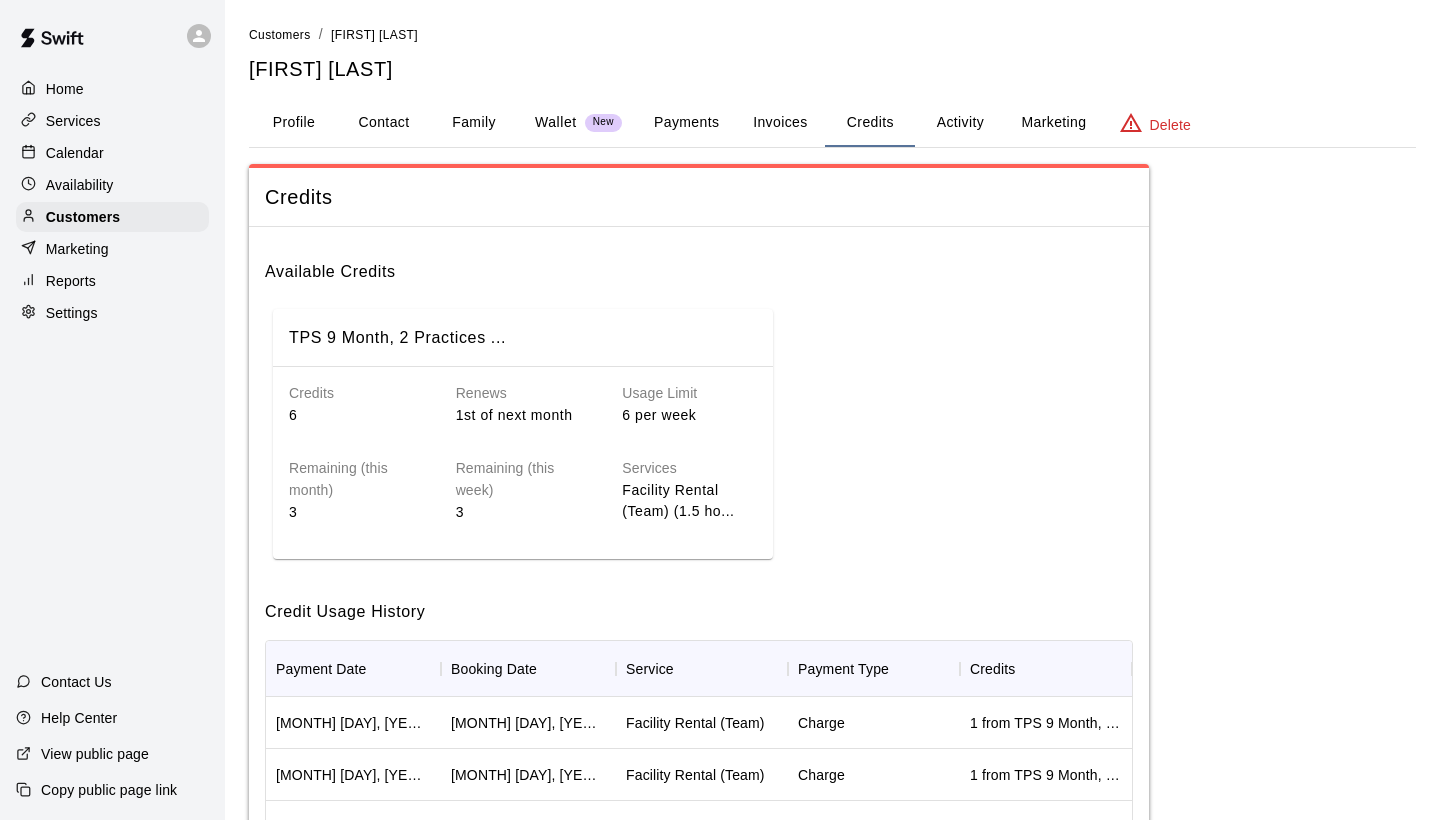 scroll, scrollTop: 0, scrollLeft: 0, axis: both 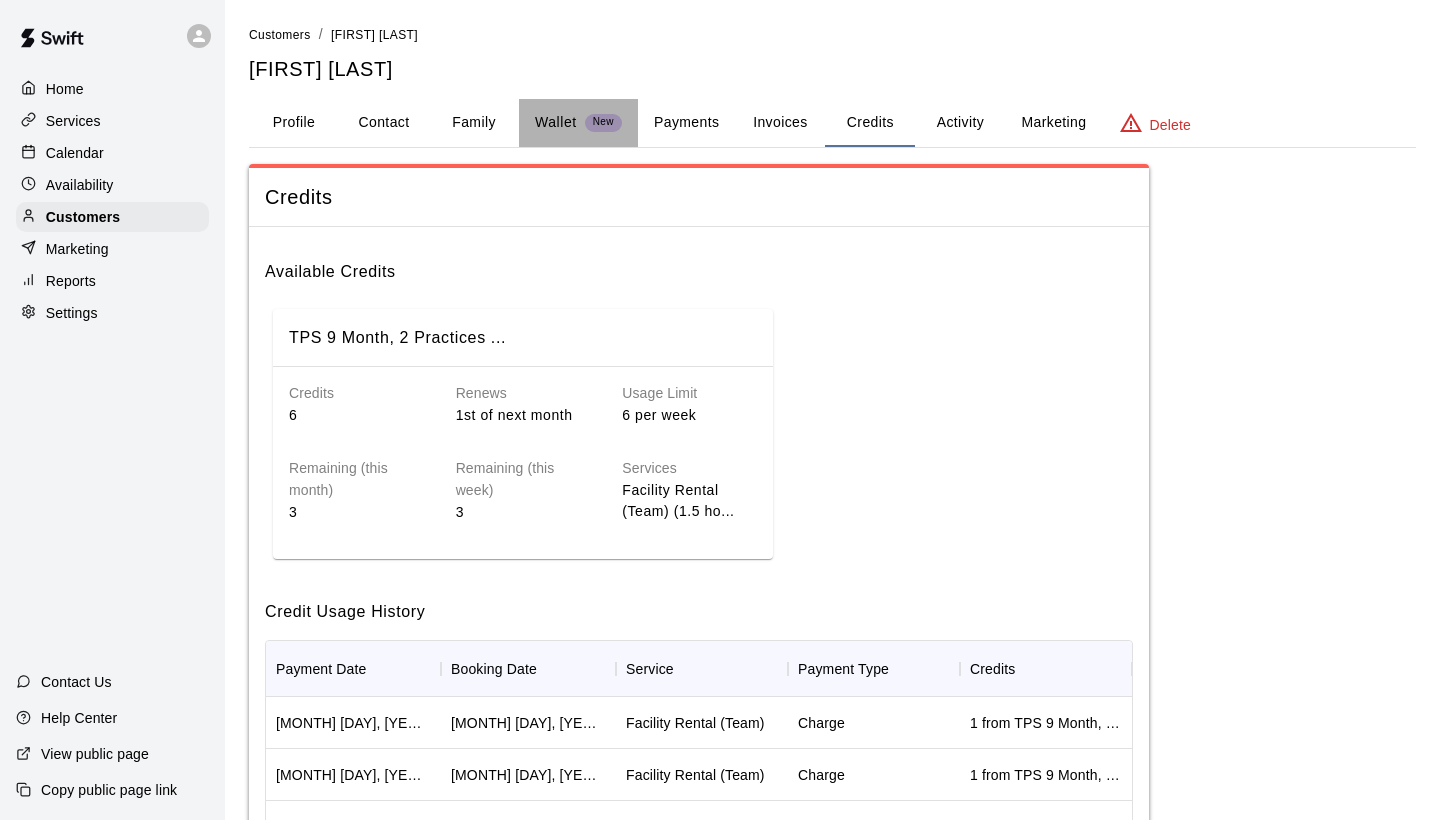 click on "Wallet" at bounding box center (556, 122) 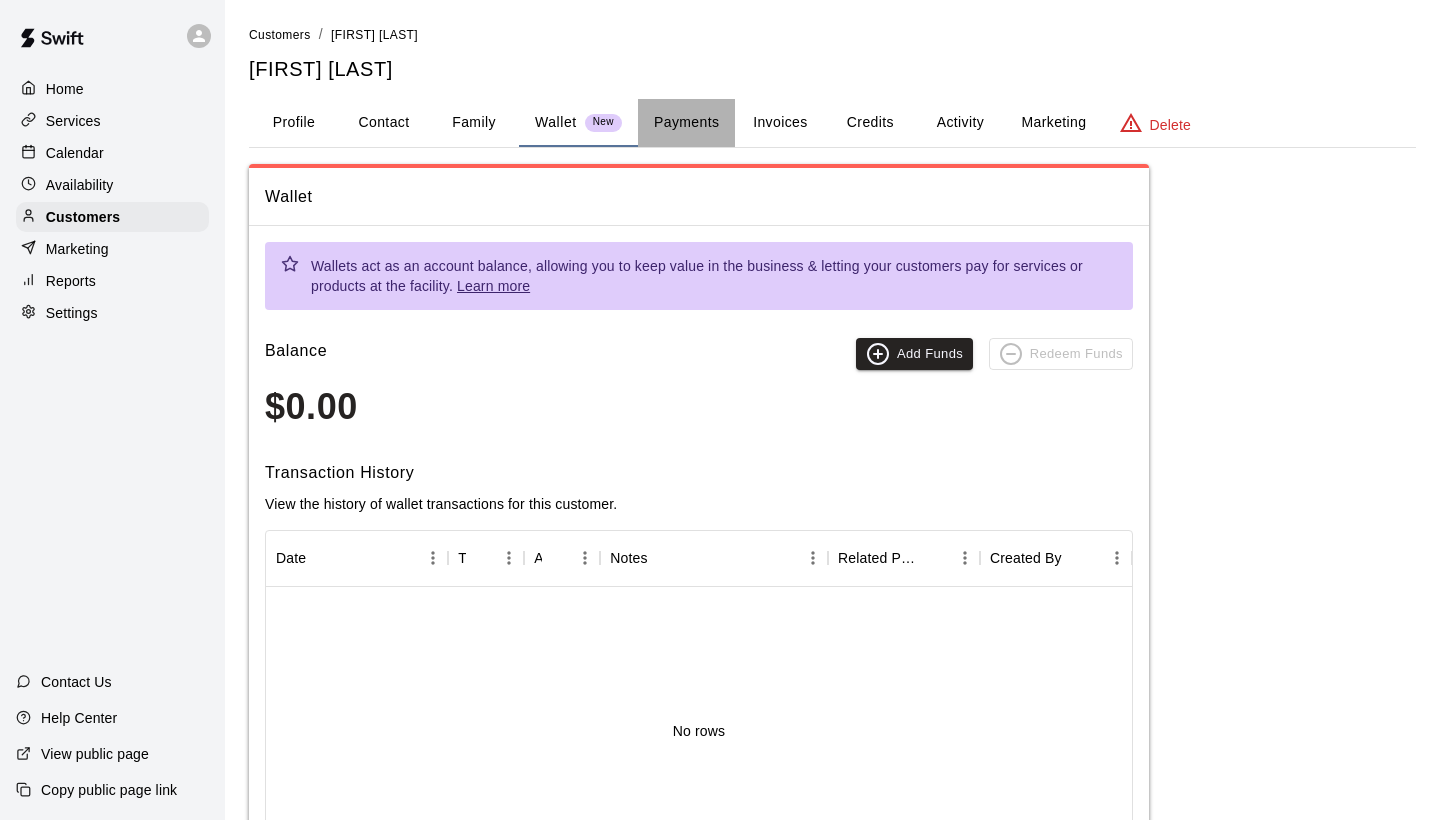 click on "Payments" at bounding box center [686, 123] 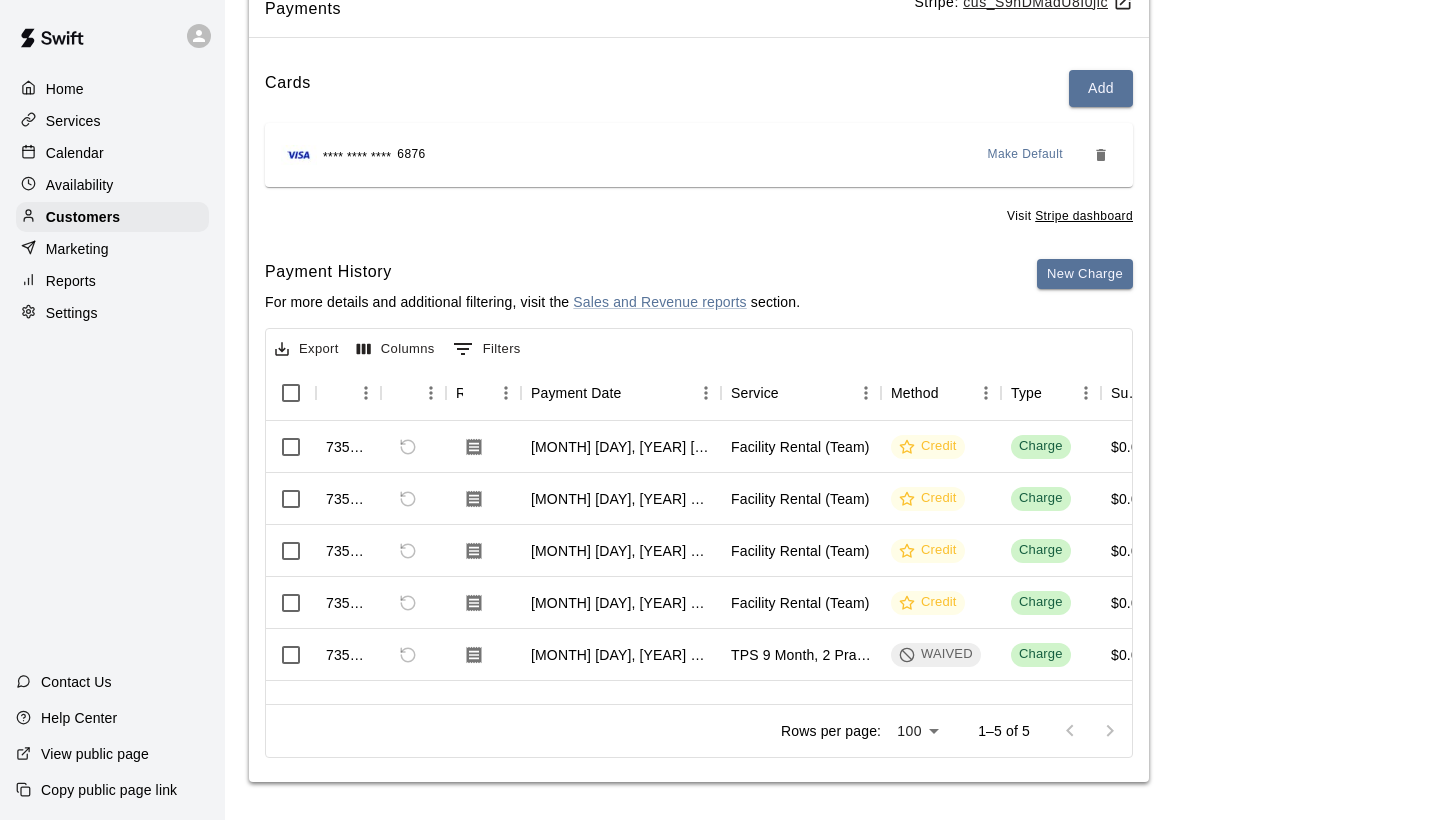 scroll, scrollTop: 186, scrollLeft: 0, axis: vertical 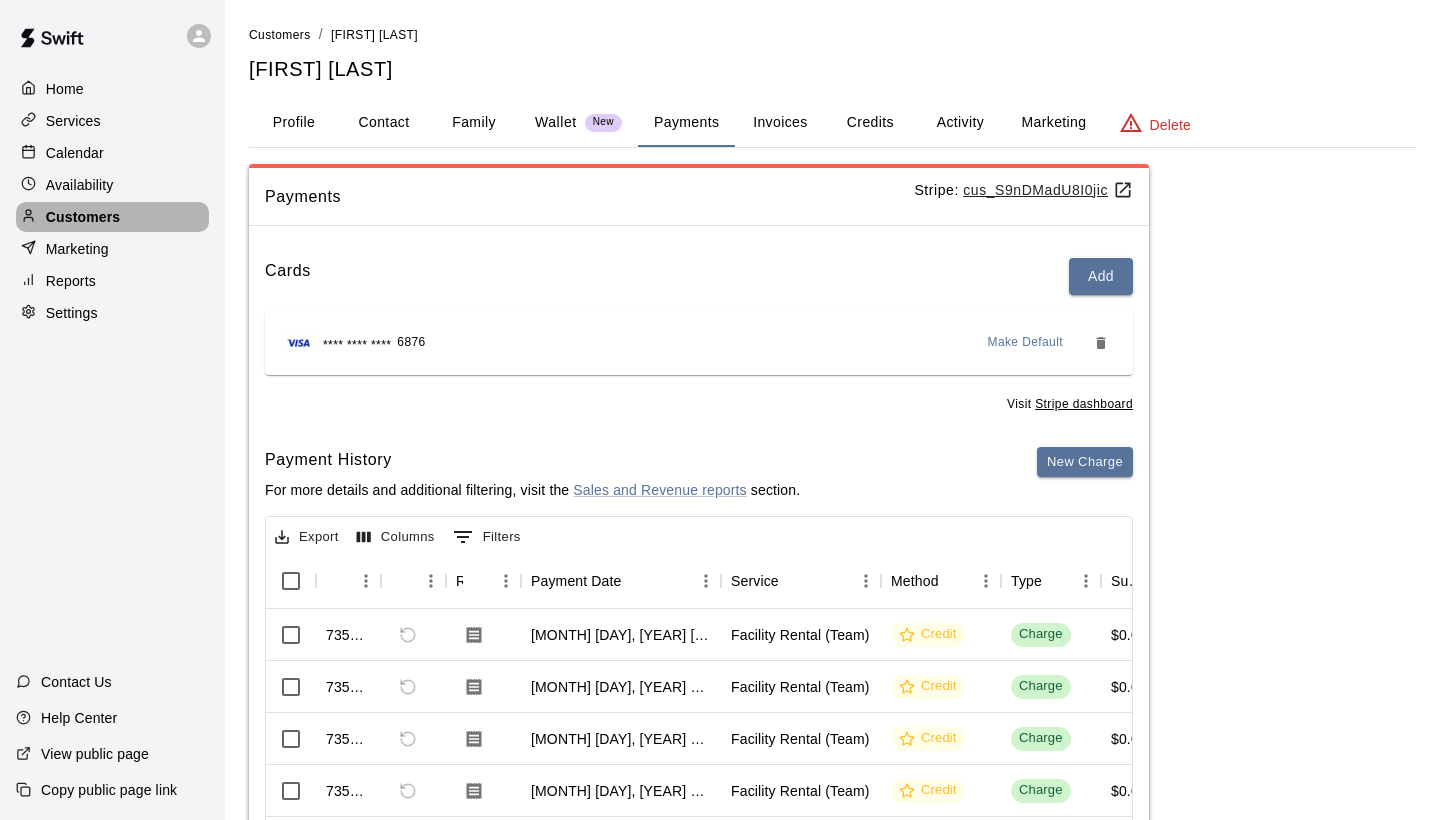 click on "Customers" at bounding box center [83, 217] 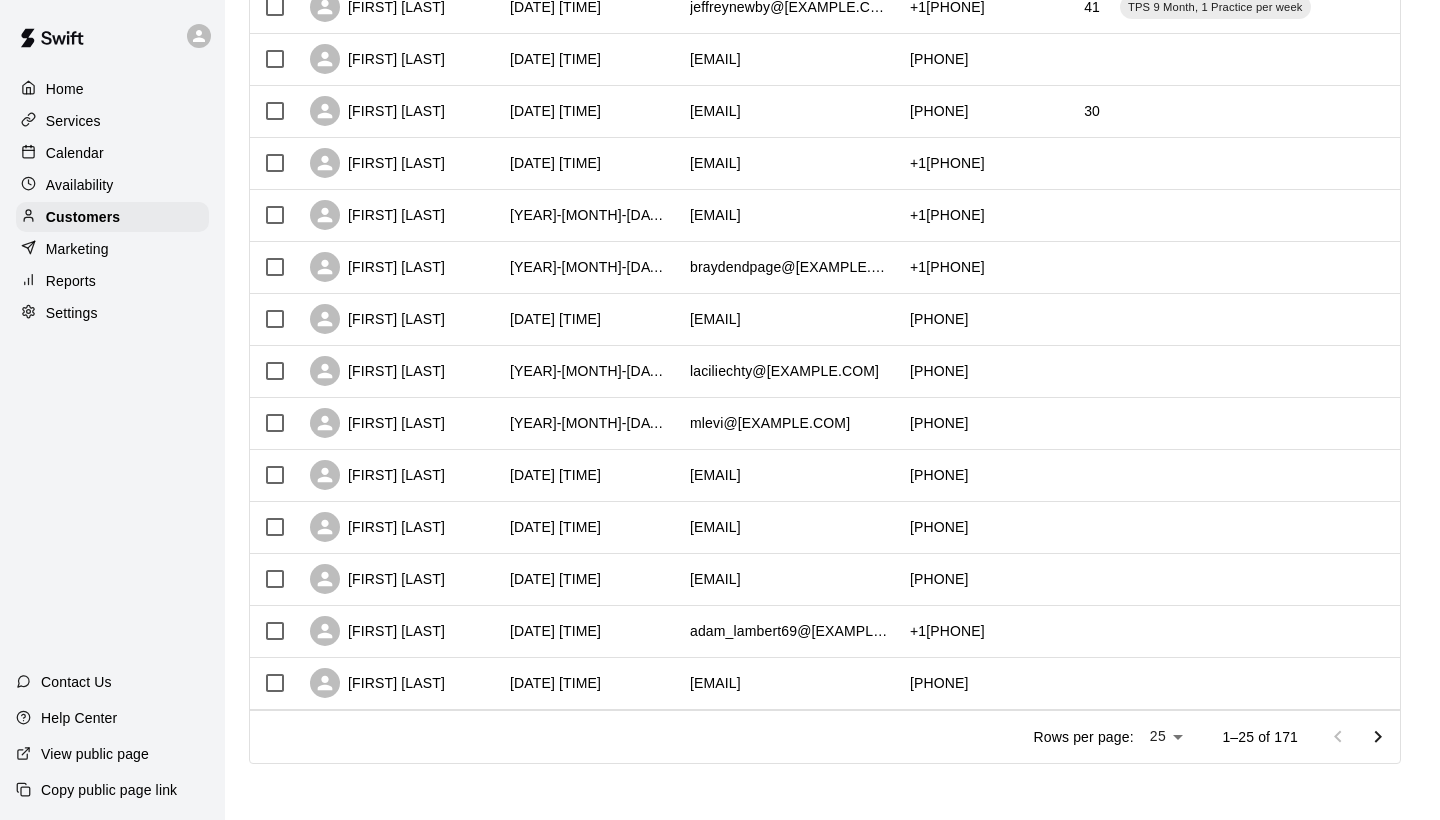 scroll, scrollTop: 905, scrollLeft: 0, axis: vertical 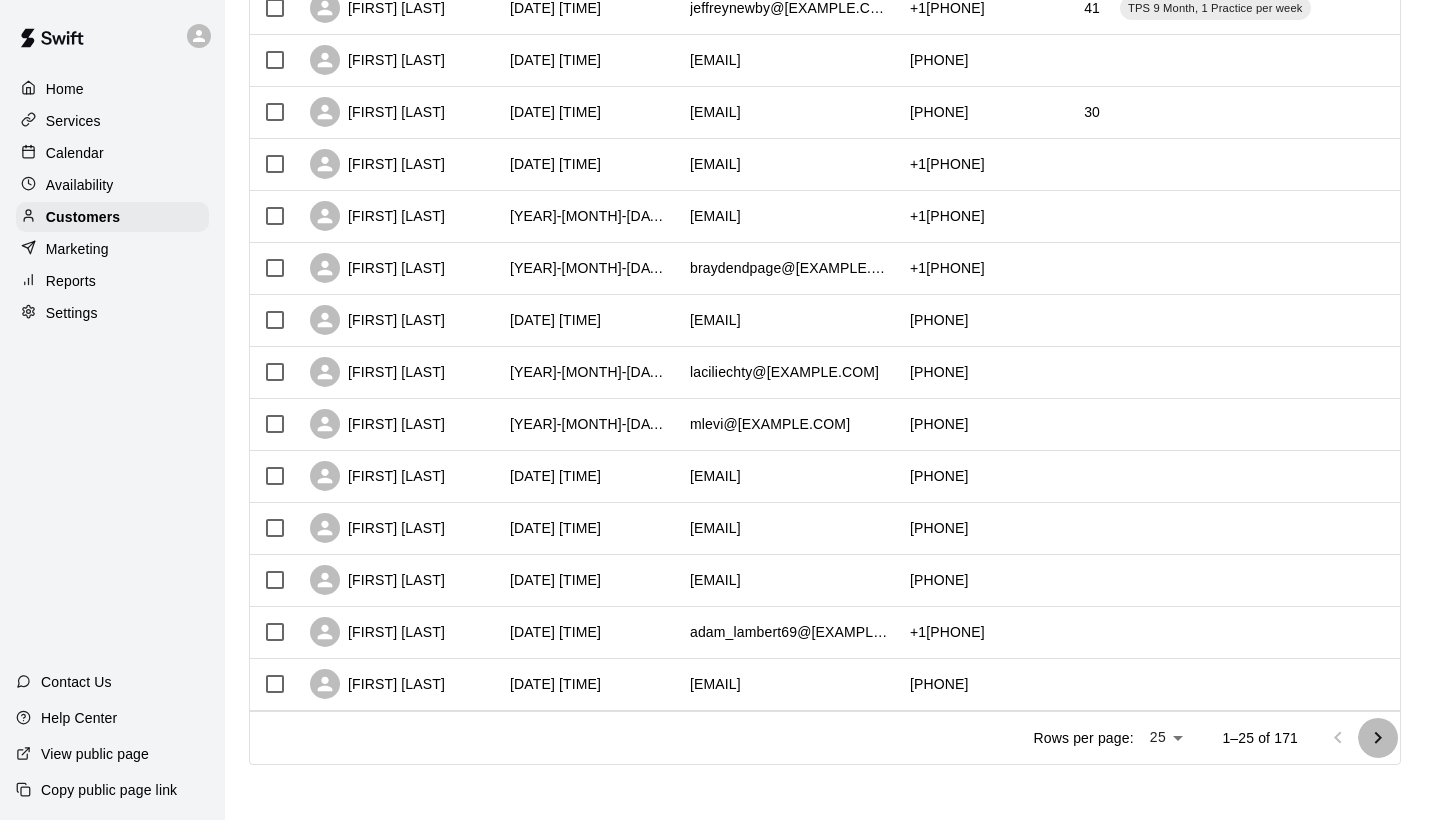 click 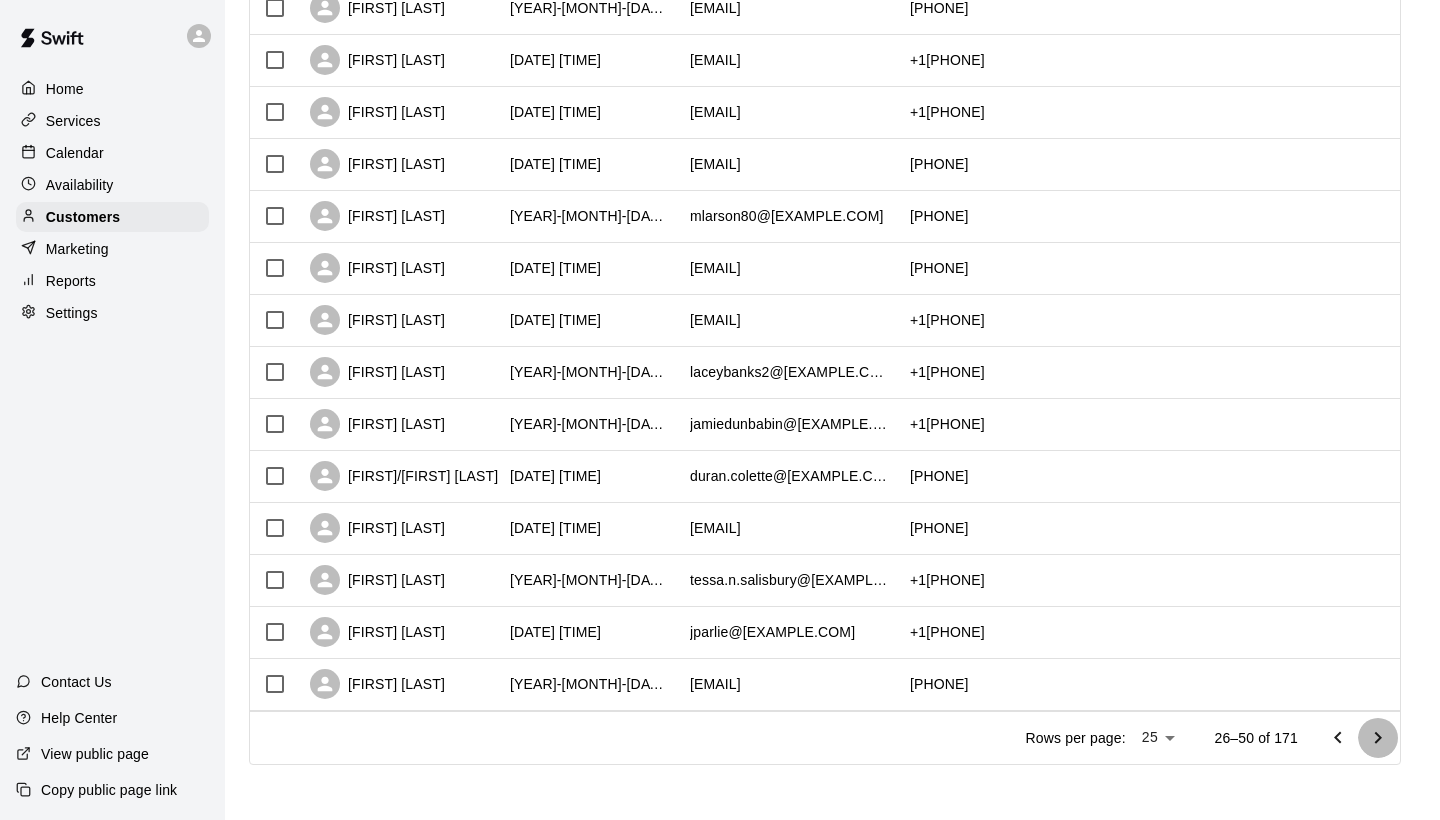 click 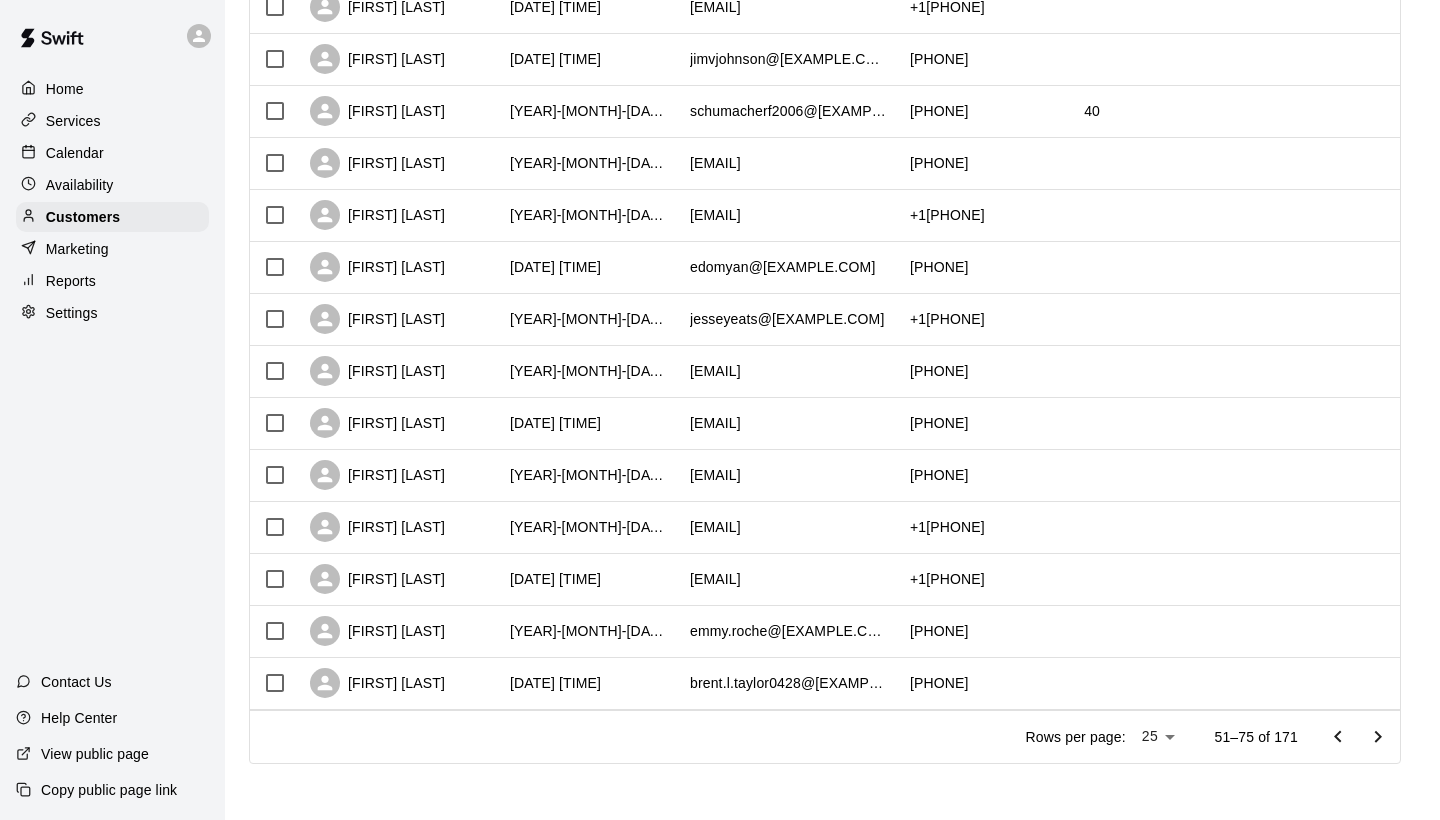 scroll, scrollTop: 905, scrollLeft: 0, axis: vertical 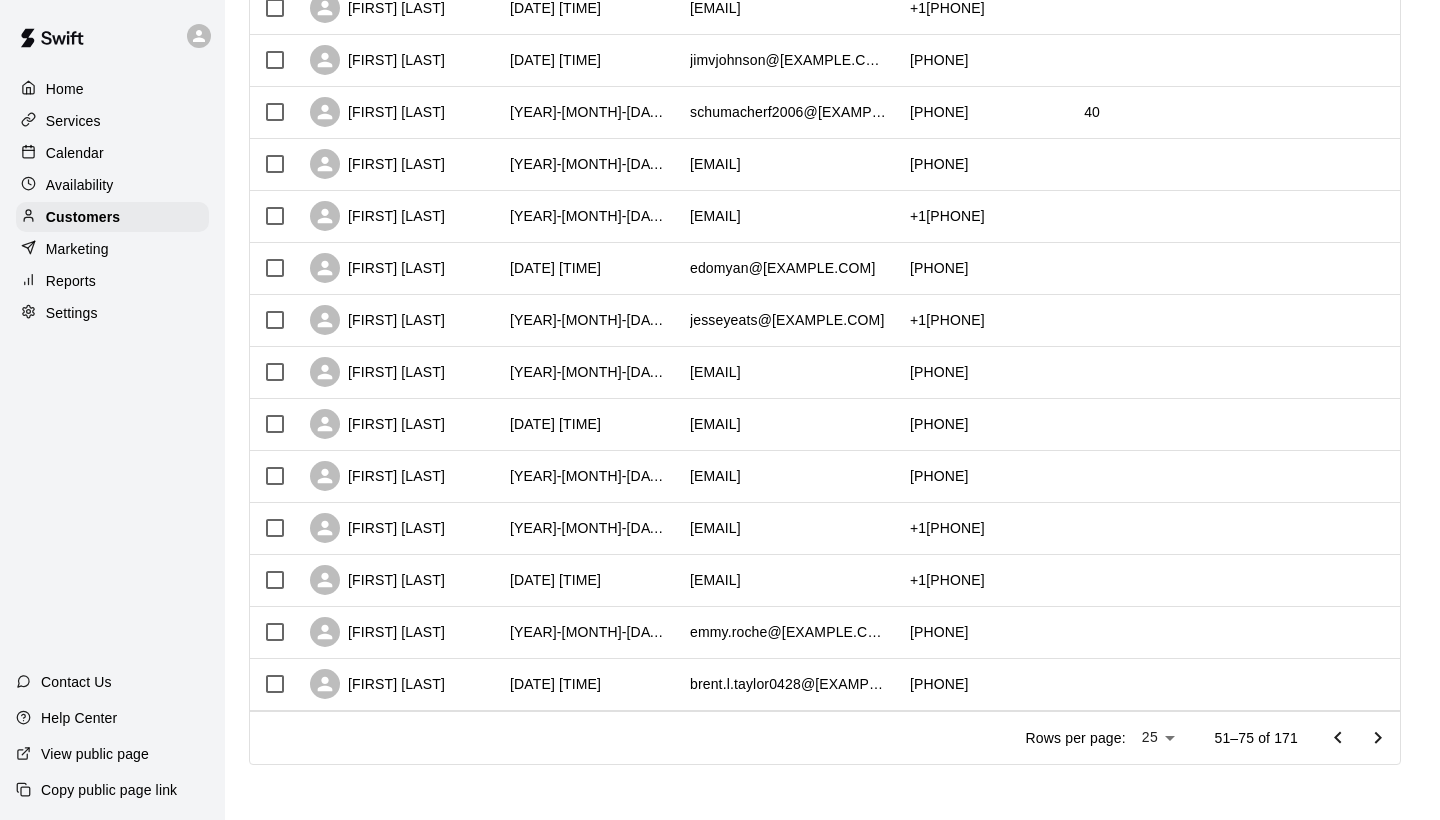 click 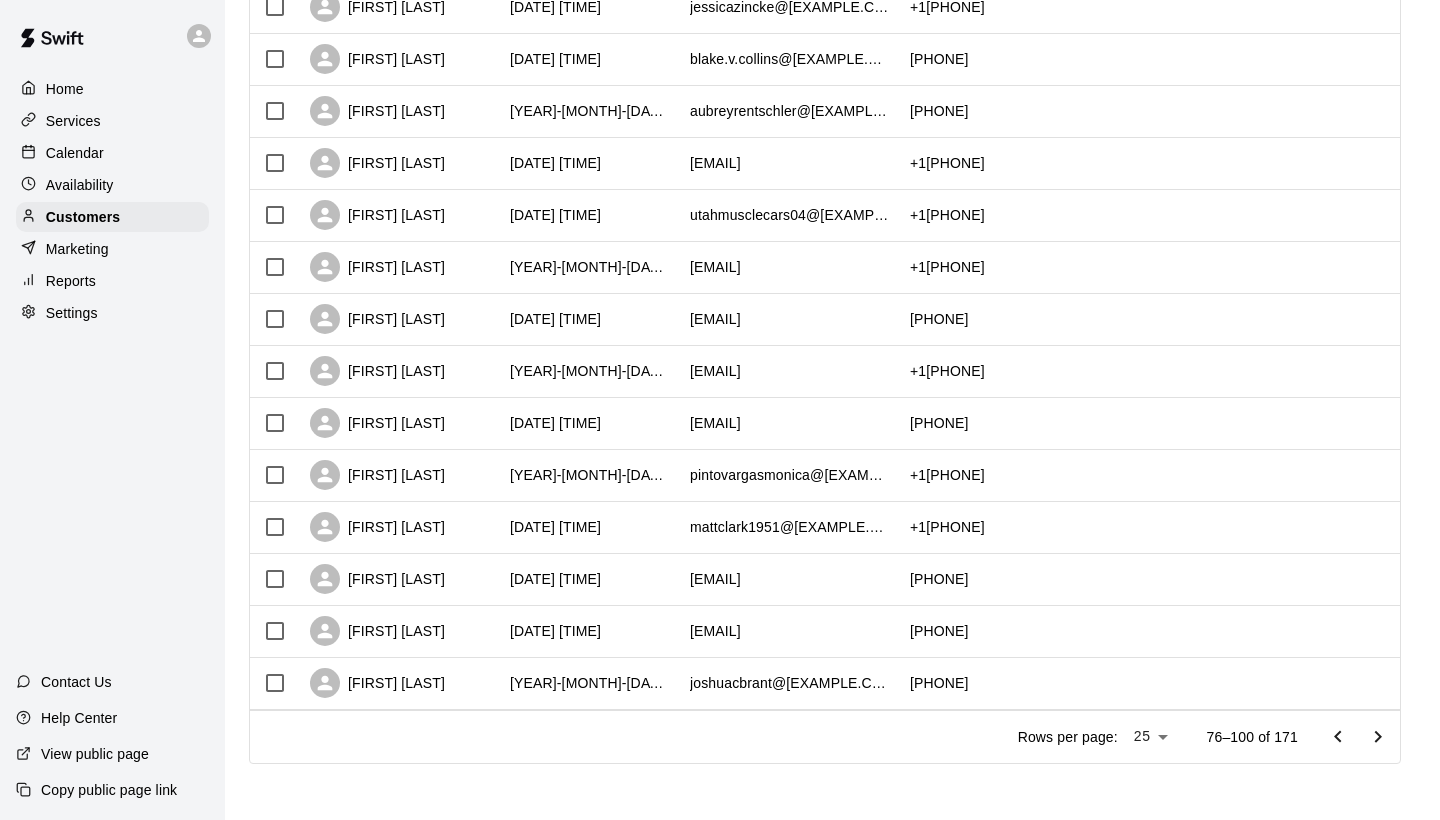 scroll, scrollTop: 905, scrollLeft: 0, axis: vertical 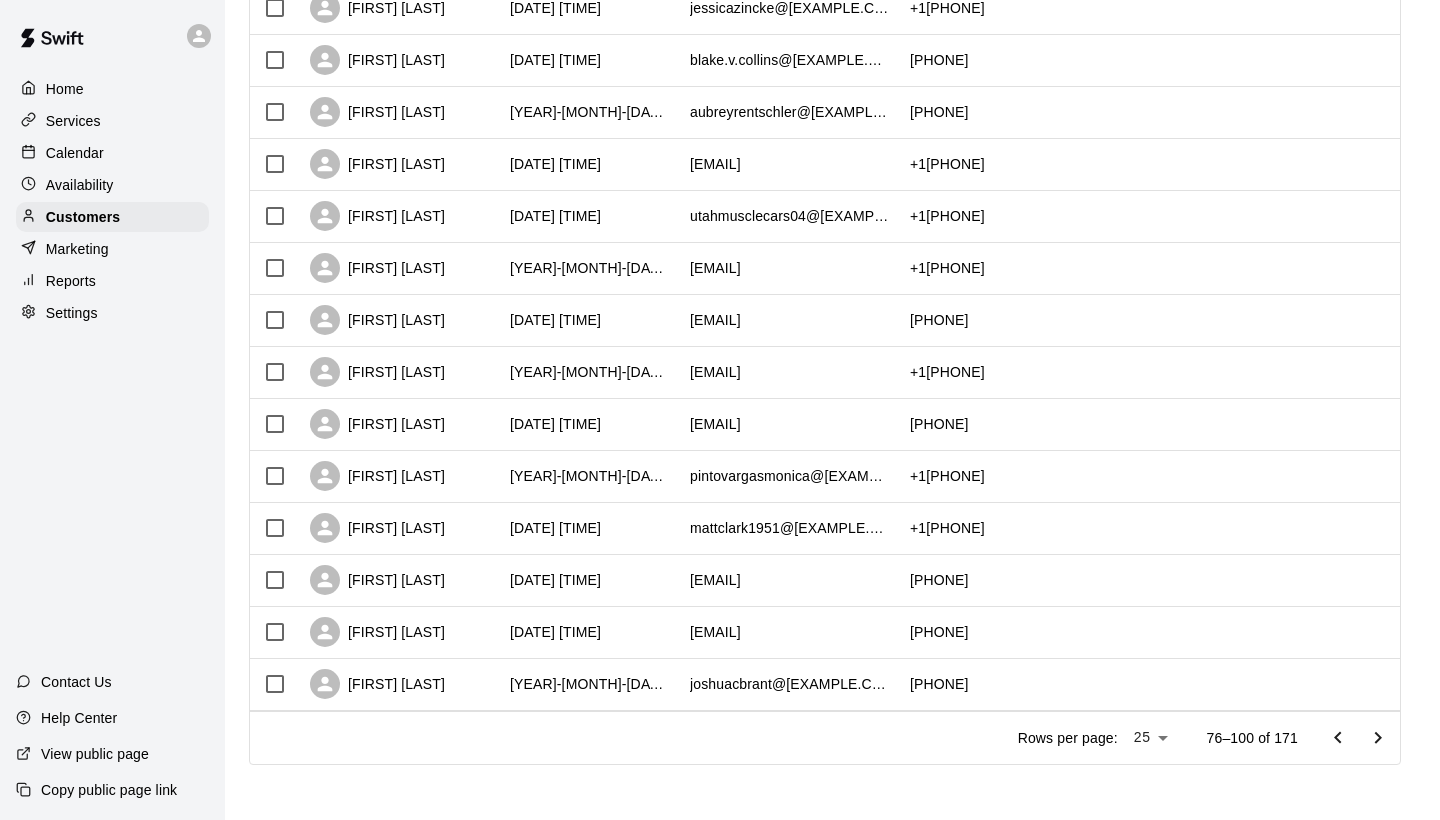 click 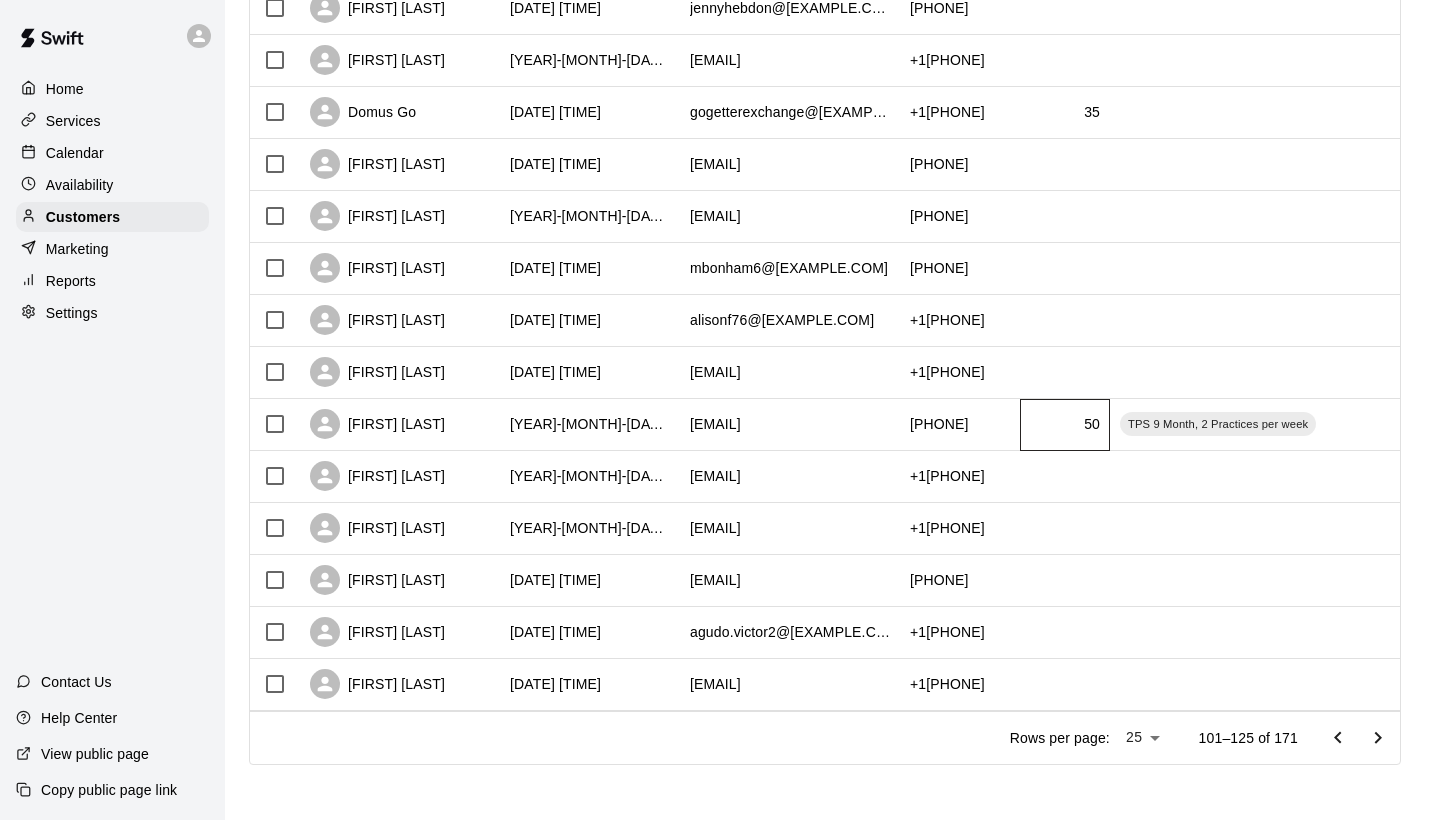 click on "50" at bounding box center (1065, 425) 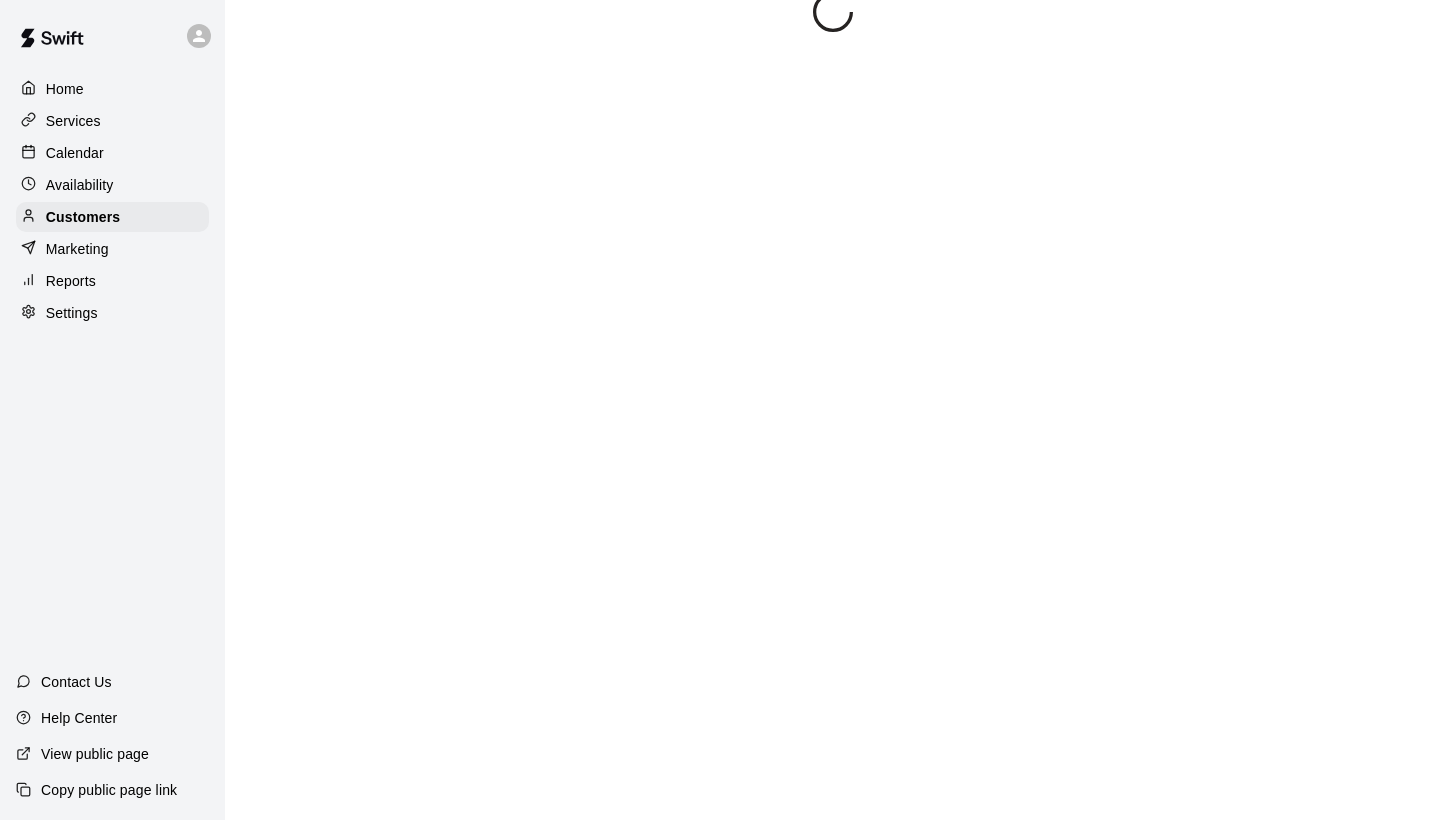 scroll, scrollTop: 0, scrollLeft: 0, axis: both 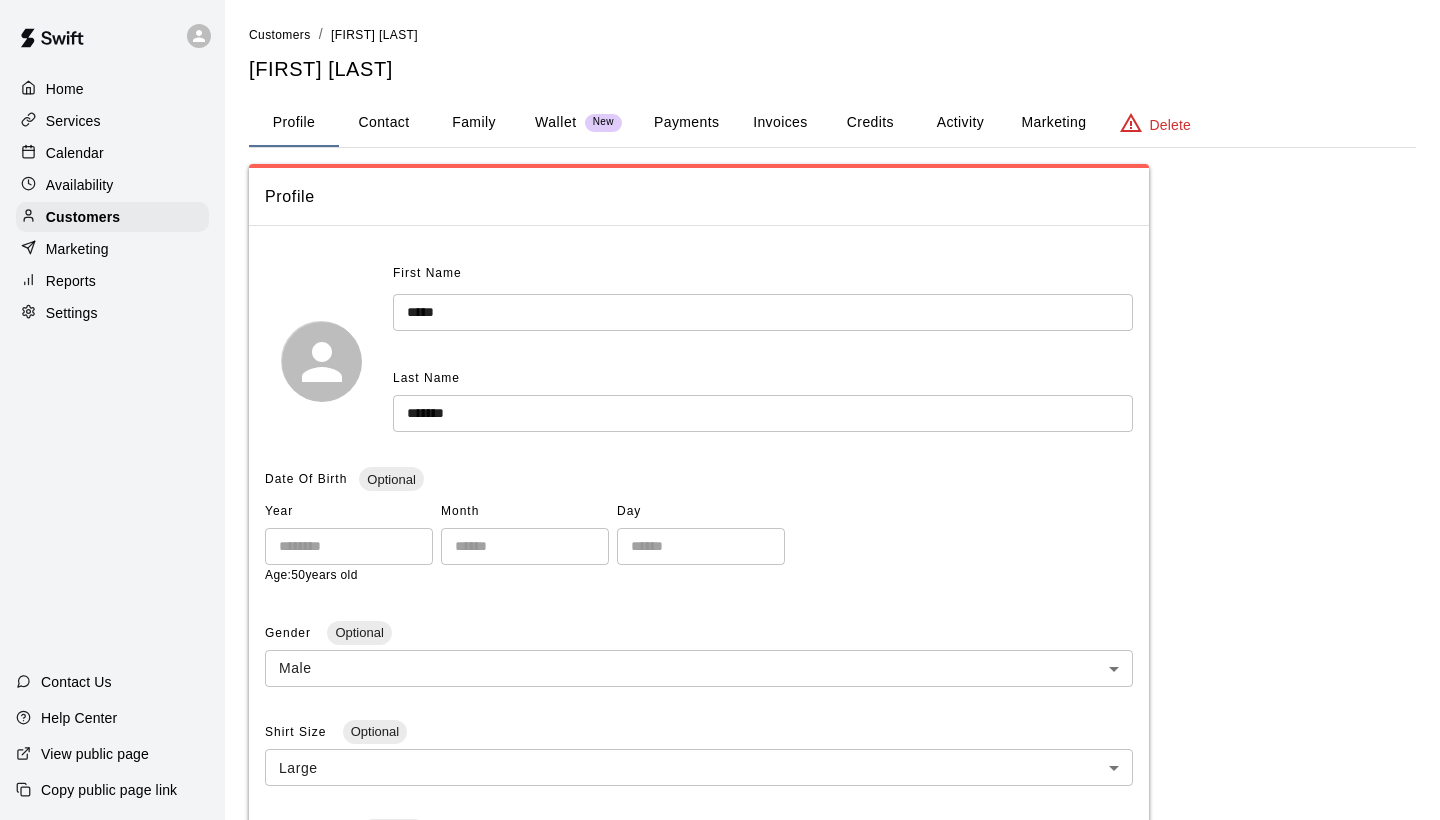 click on "Credits" at bounding box center [870, 123] 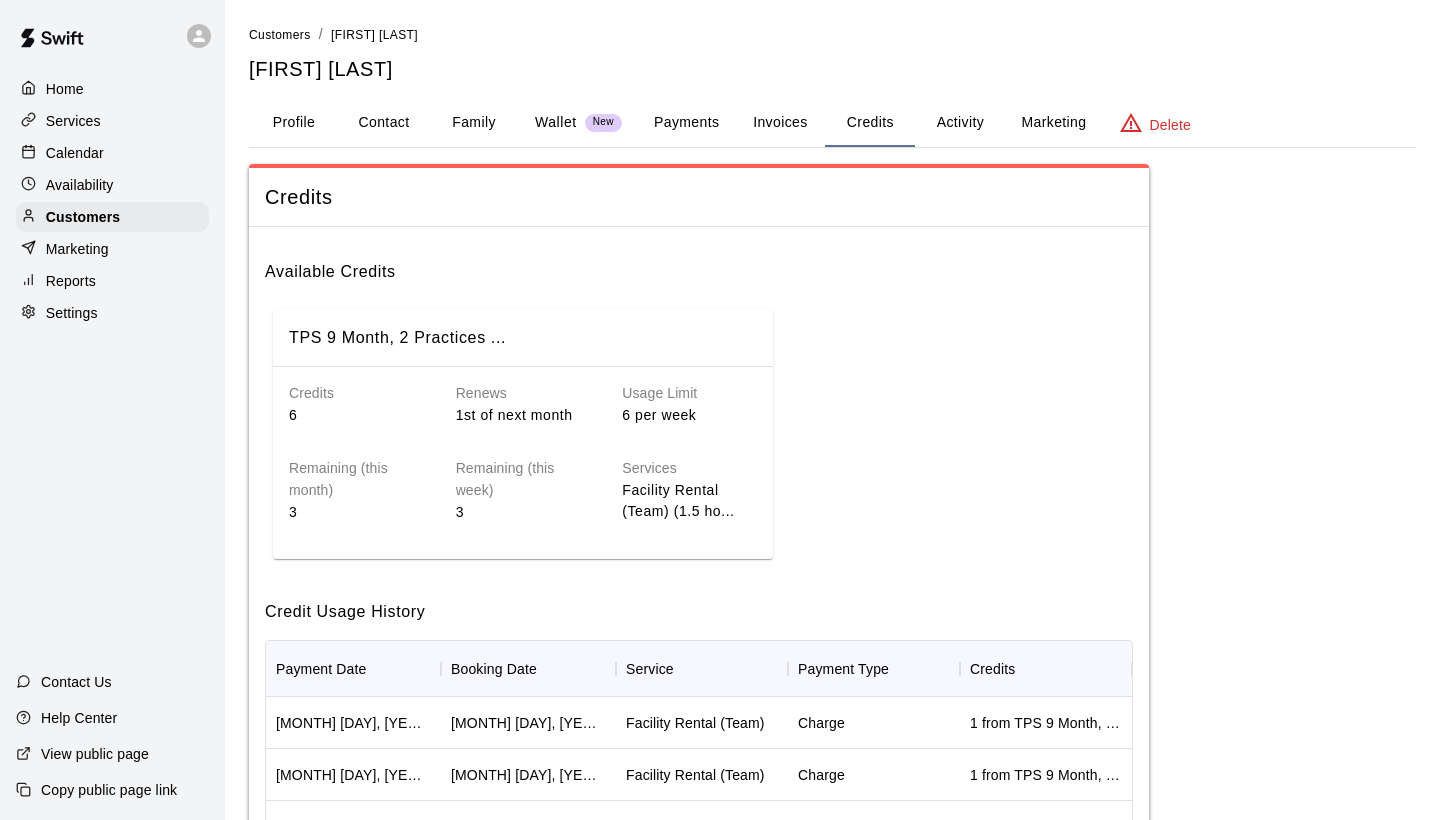 scroll, scrollTop: 0, scrollLeft: 0, axis: both 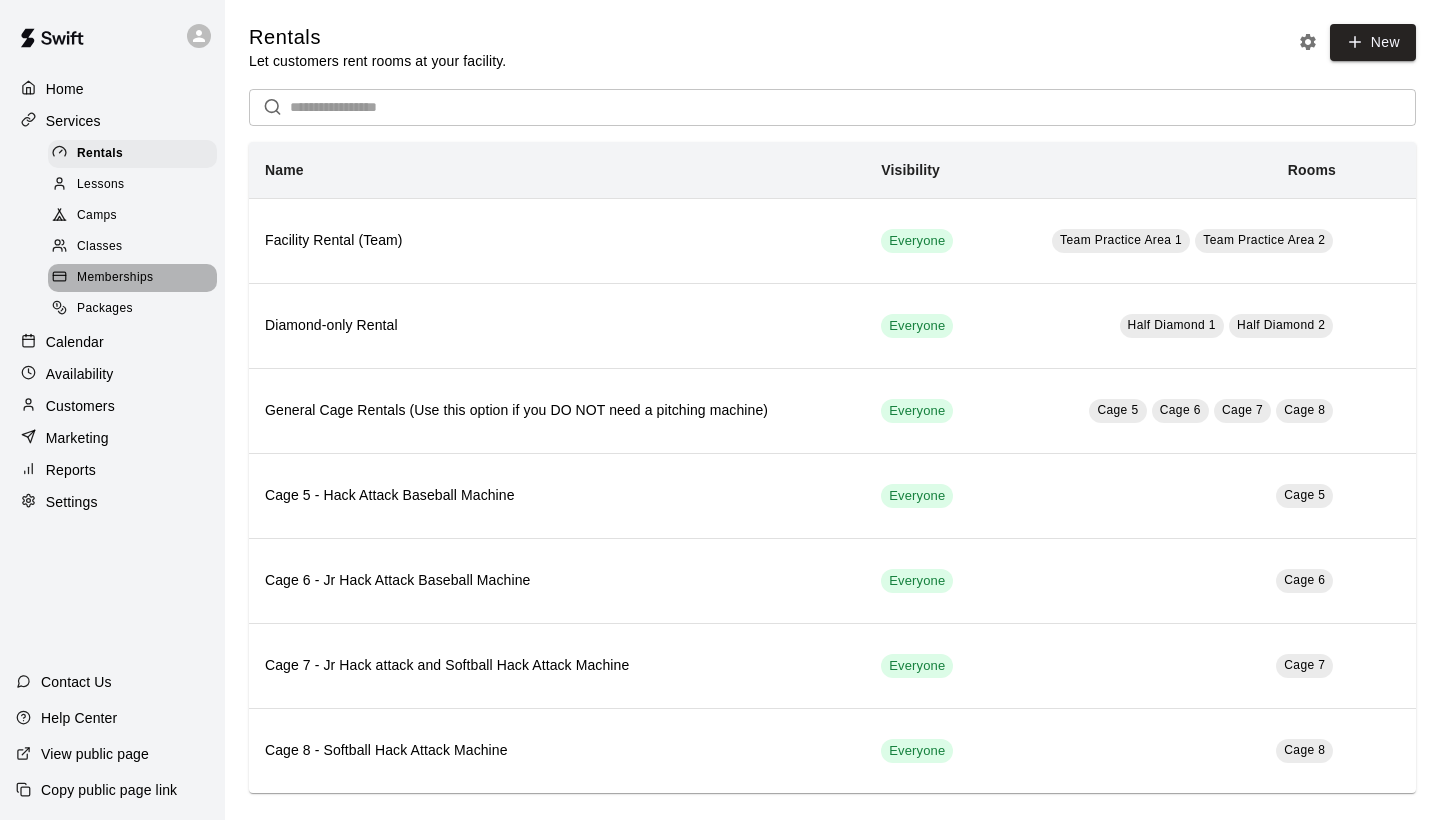 click on "Memberships" at bounding box center [115, 278] 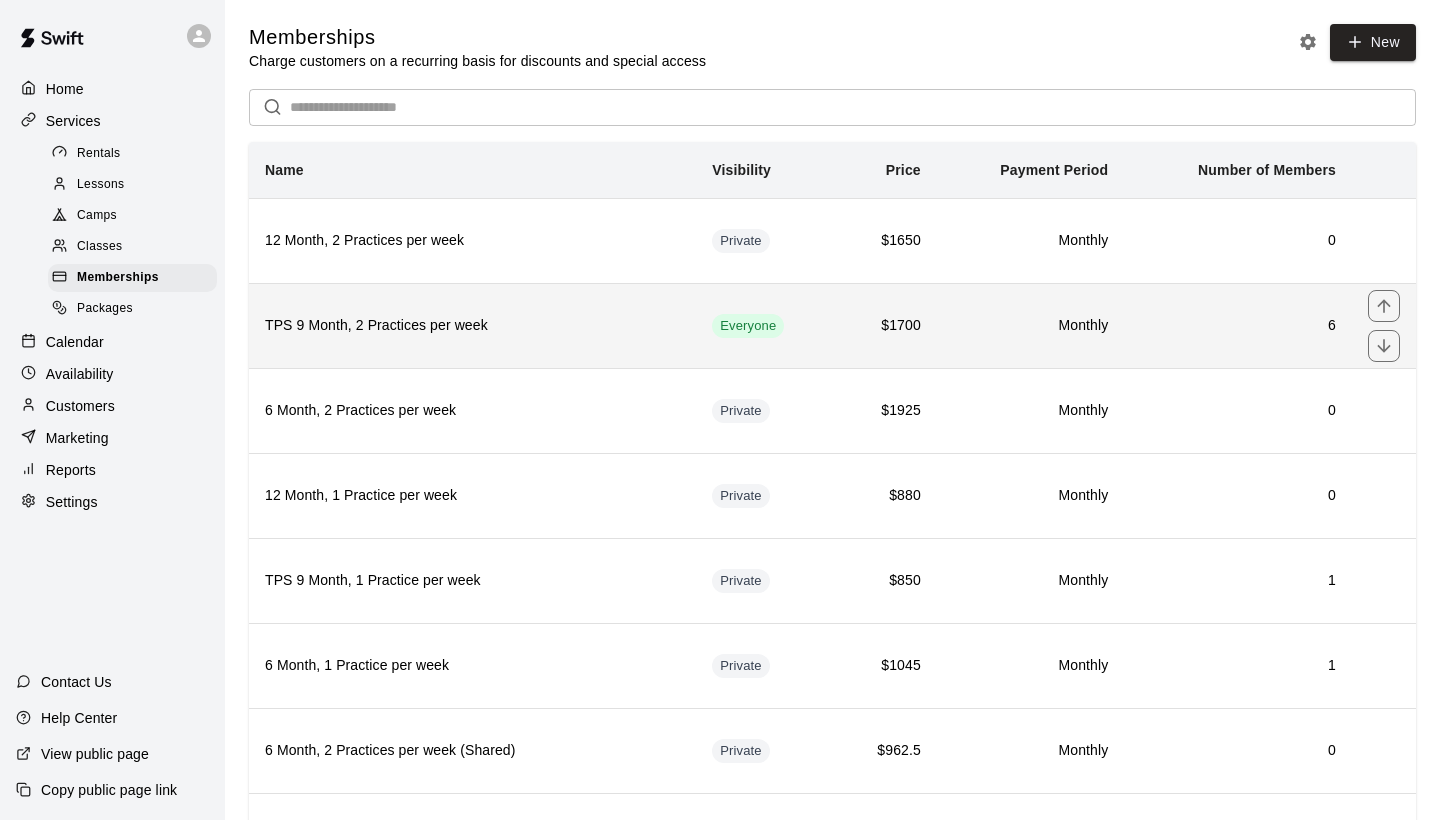 click on "TPS 9 Month, 2 Practices per week" at bounding box center (472, 326) 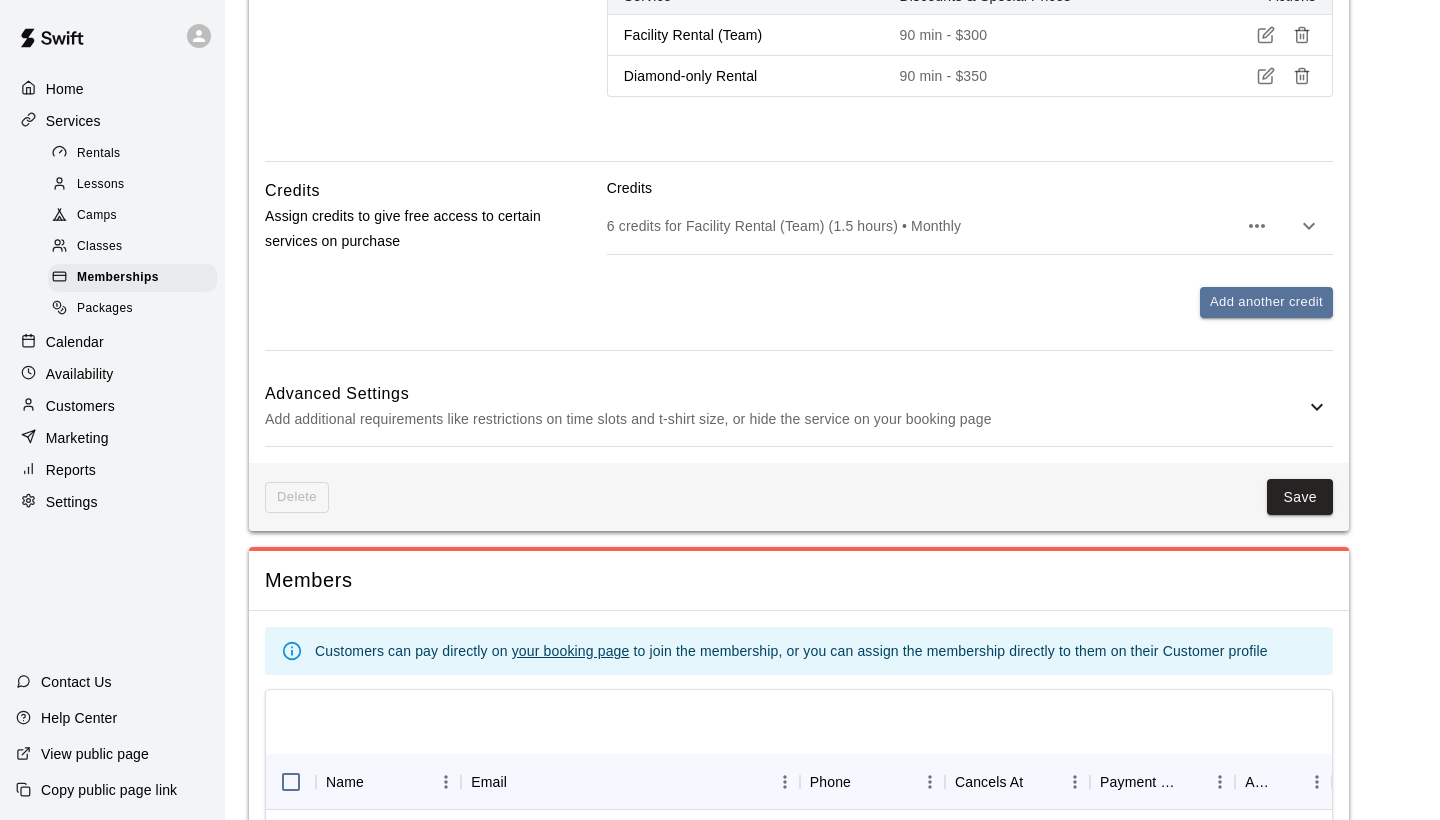 scroll, scrollTop: 707, scrollLeft: 0, axis: vertical 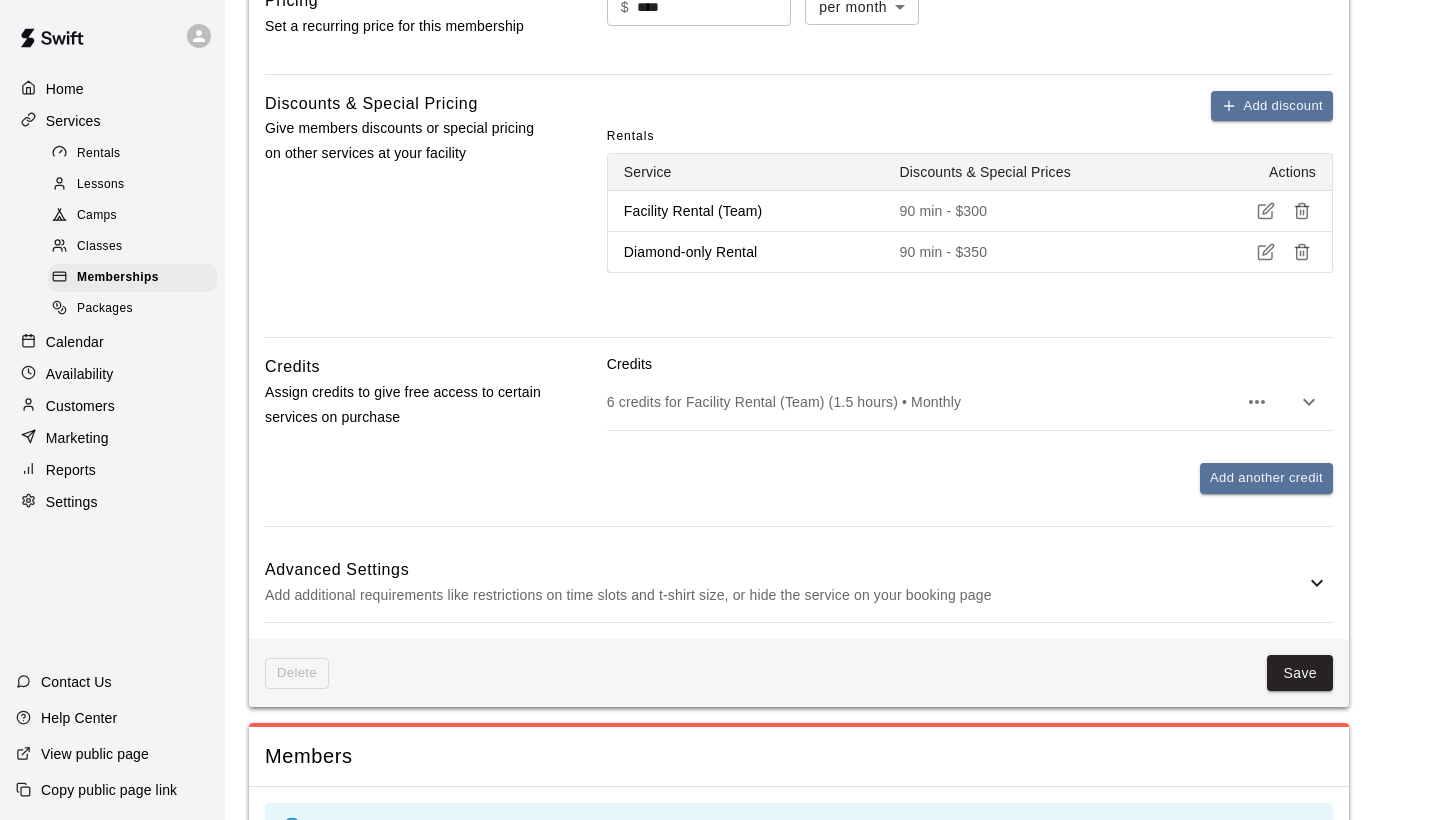 click 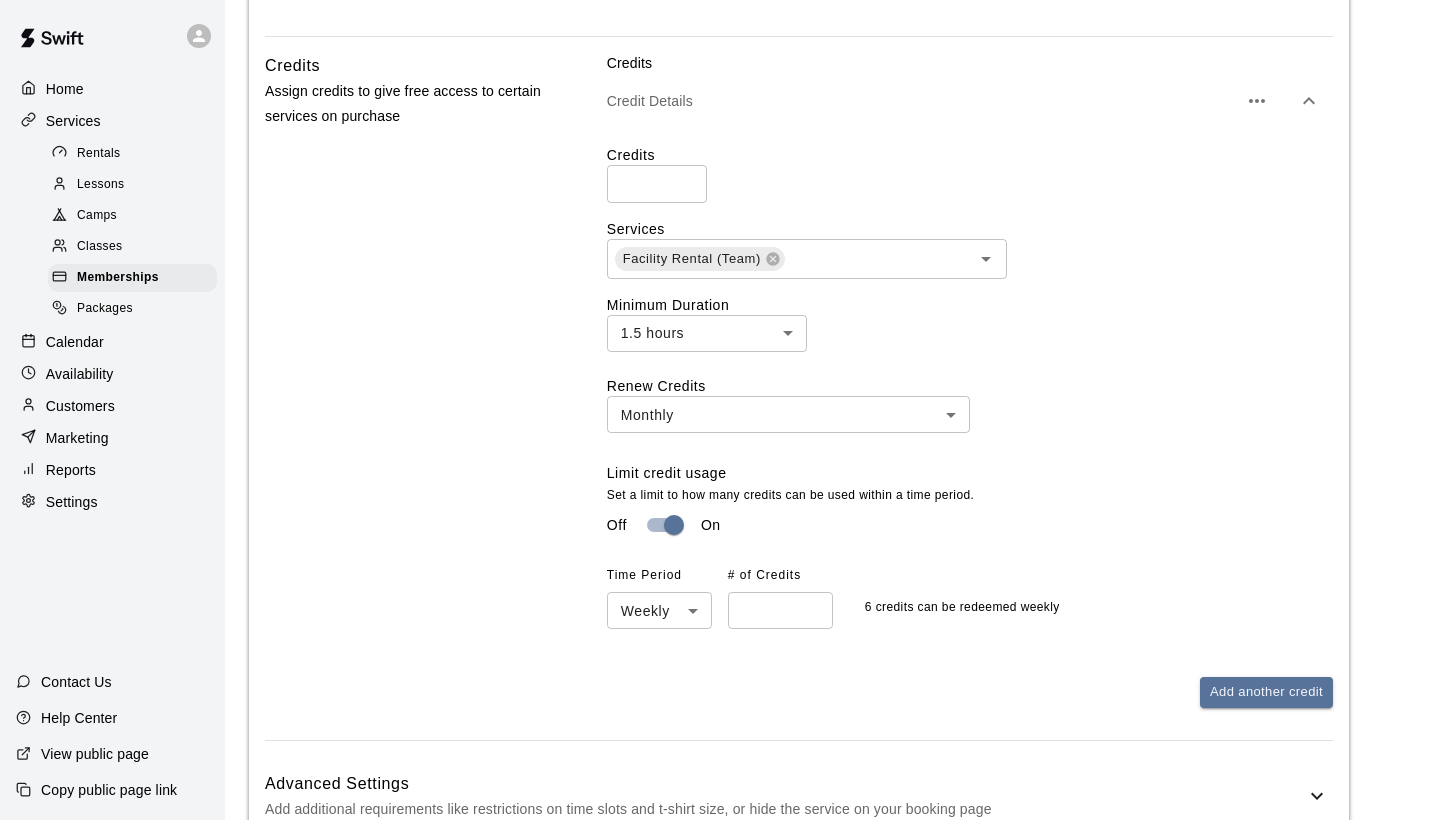 scroll, scrollTop: 1020, scrollLeft: 0, axis: vertical 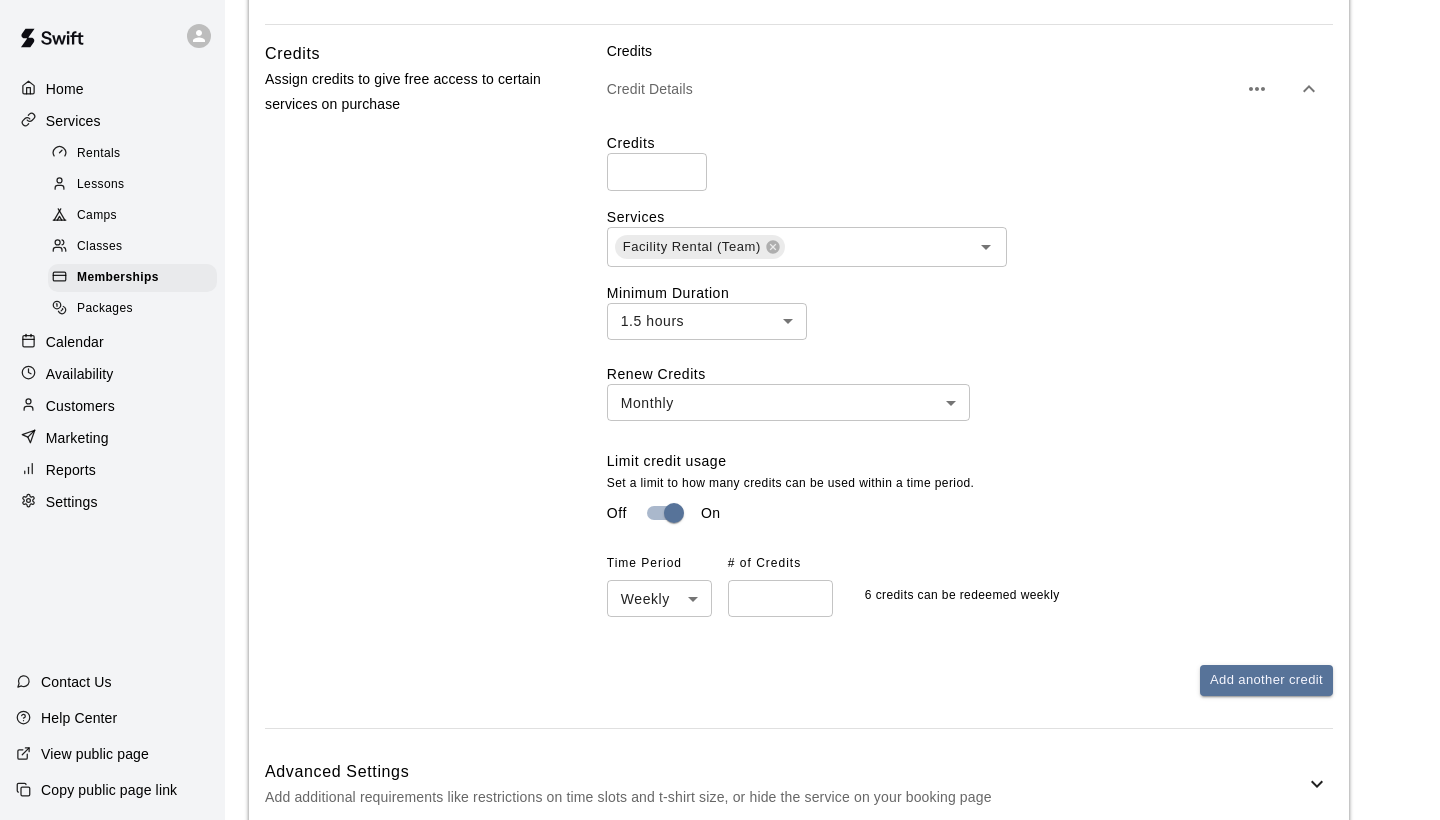 click on "*" at bounding box center (780, 598) 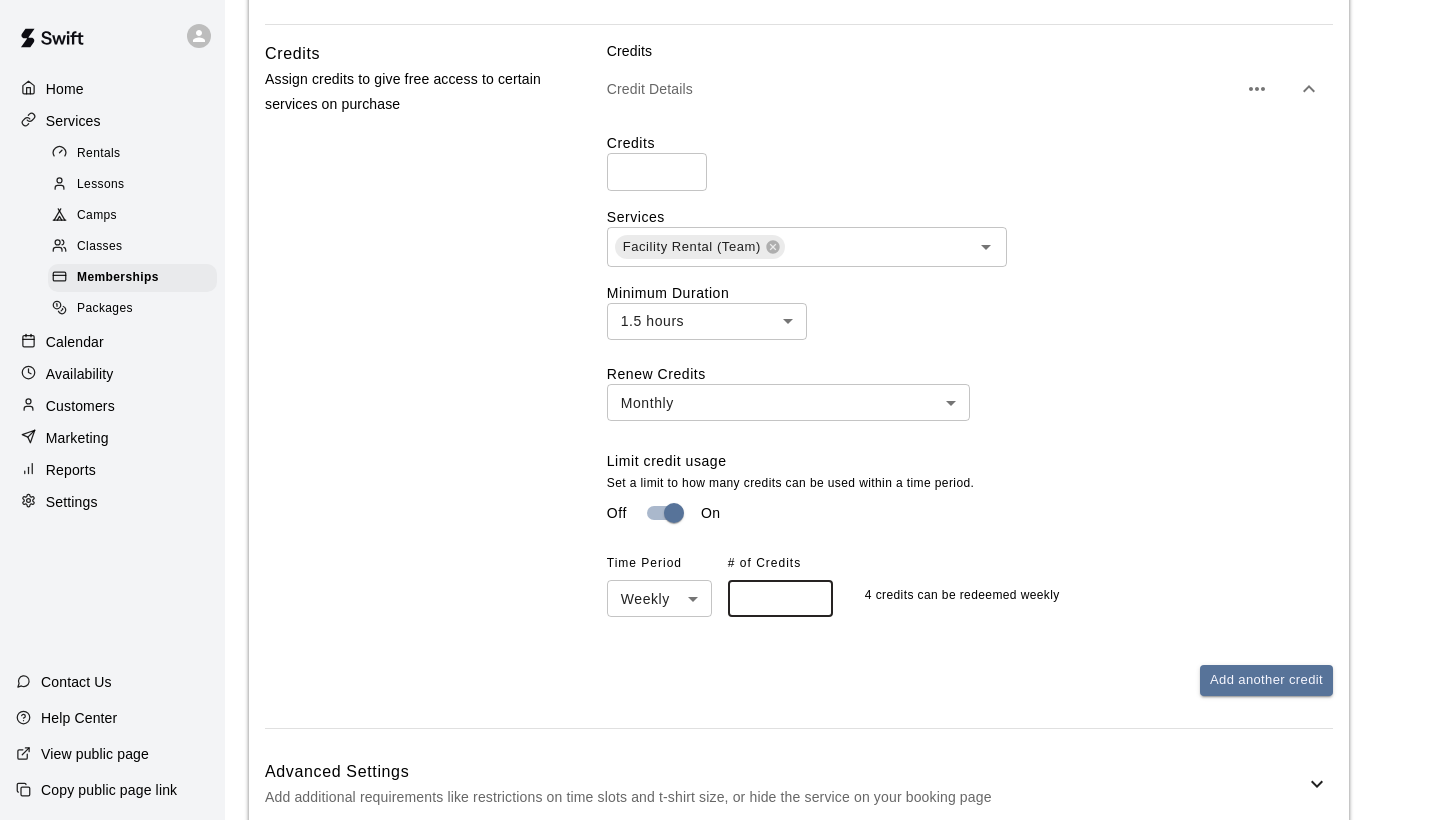 click on "*" at bounding box center [780, 598] 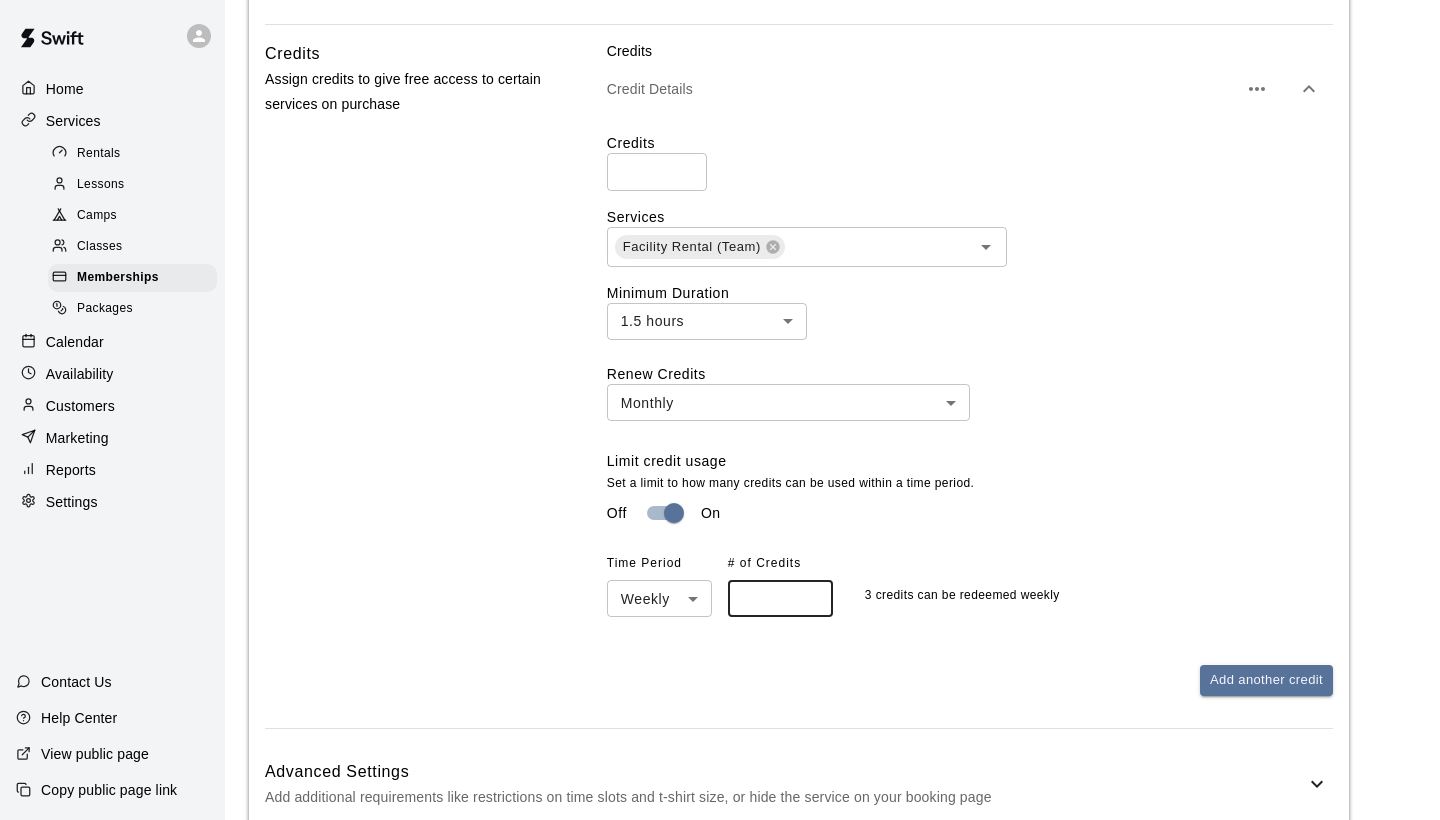 click on "*" at bounding box center [780, 598] 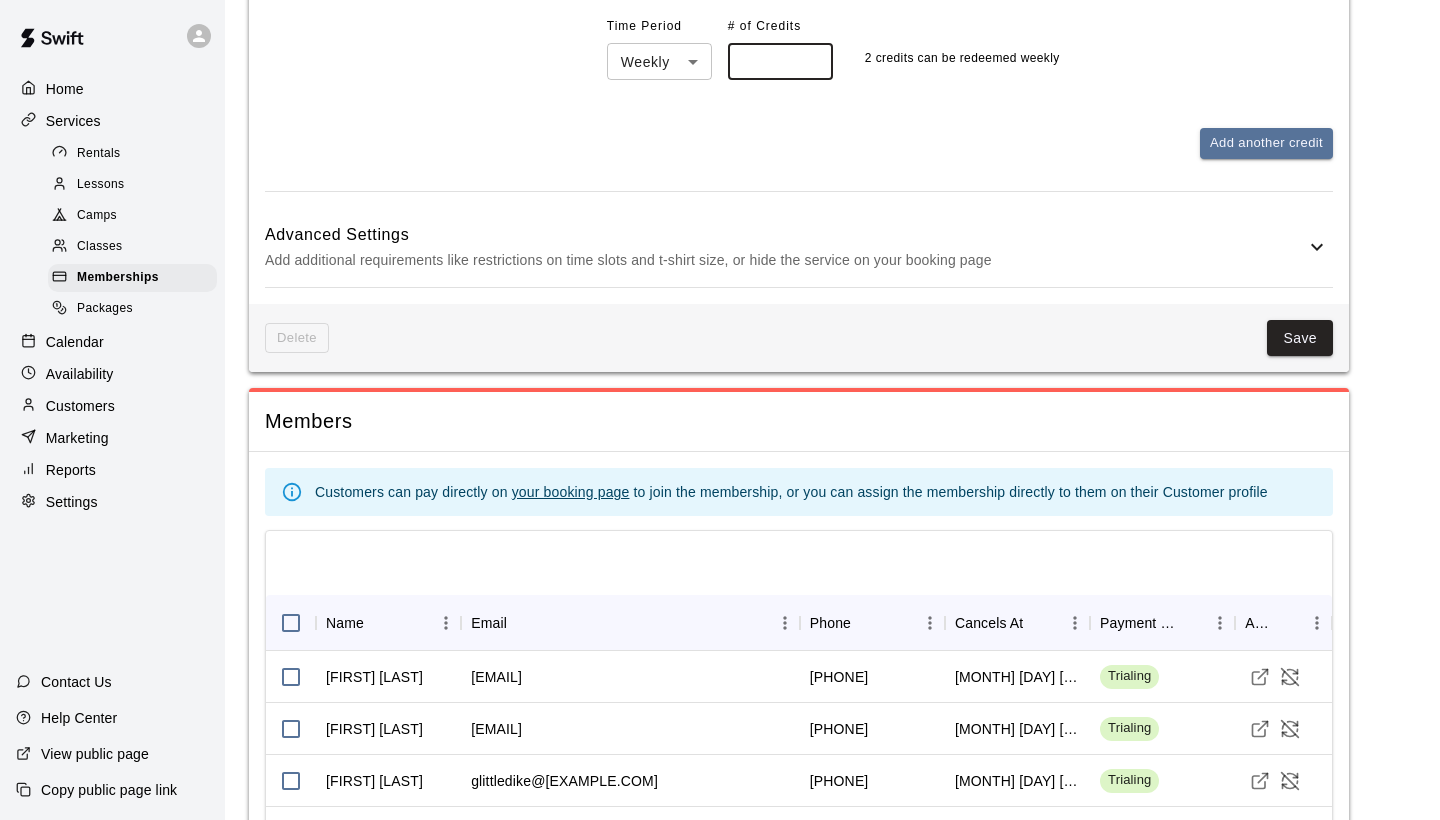 scroll, scrollTop: 1428, scrollLeft: 0, axis: vertical 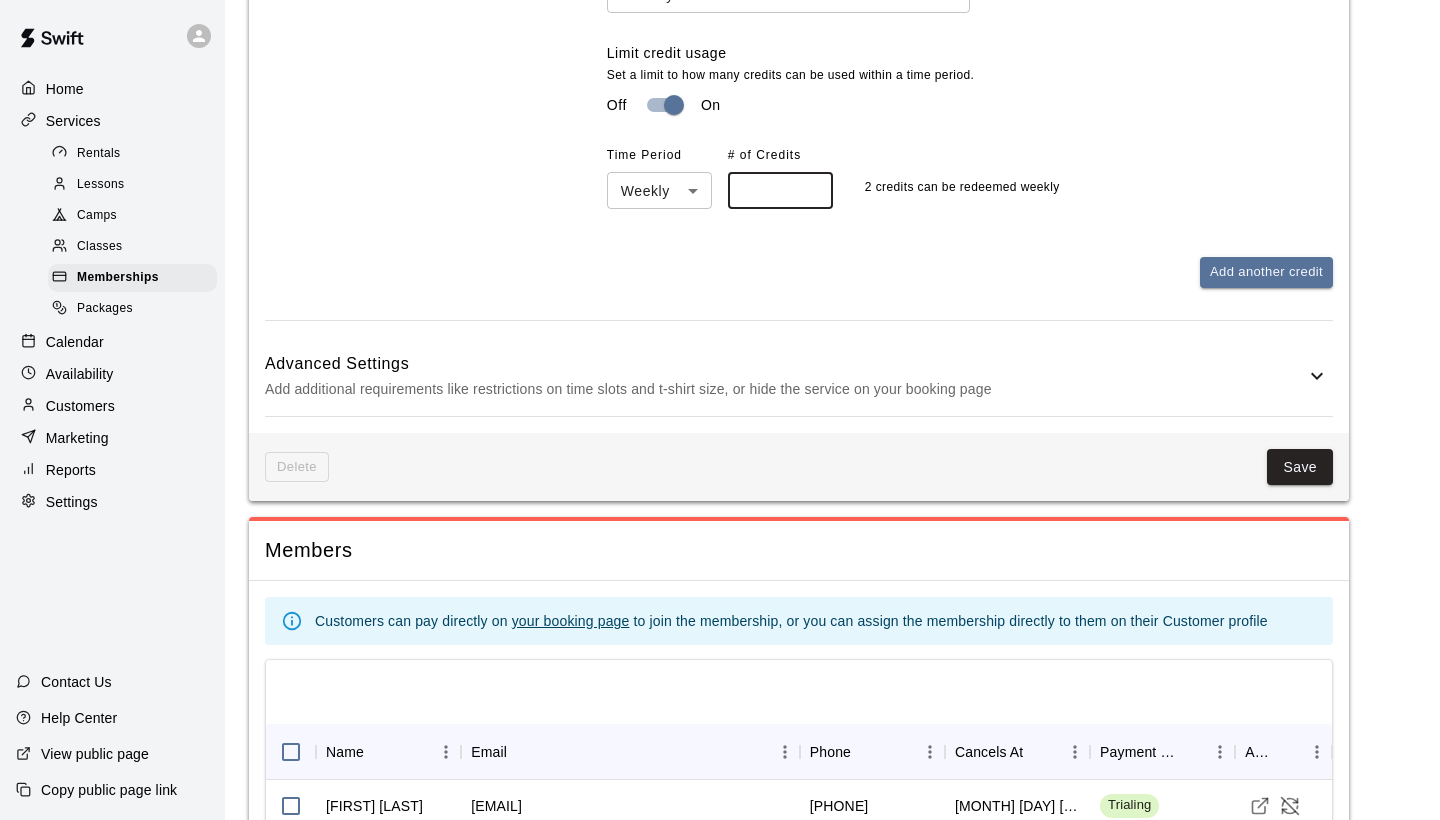 click on "*" at bounding box center [780, 190] 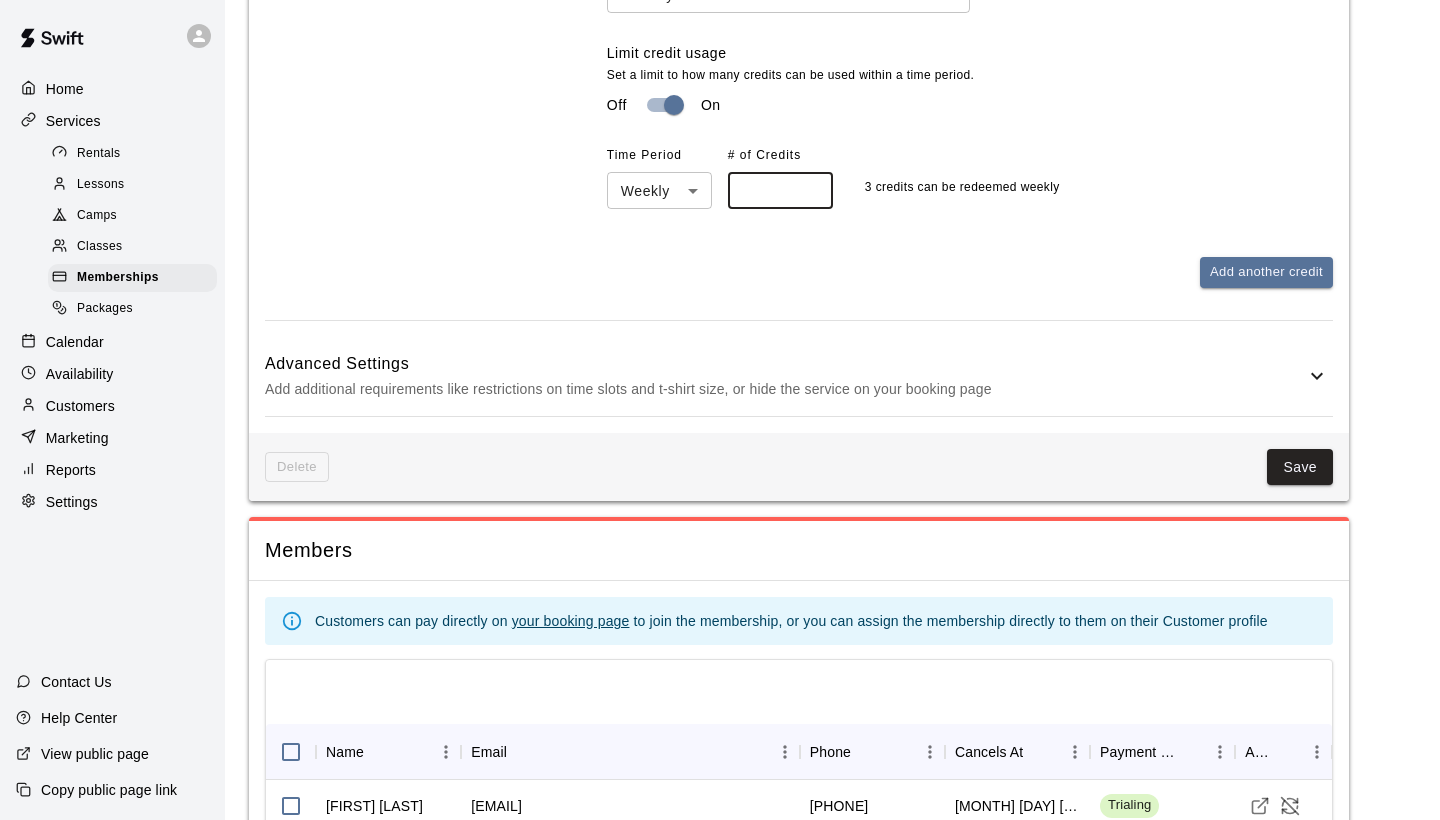 type on "*" 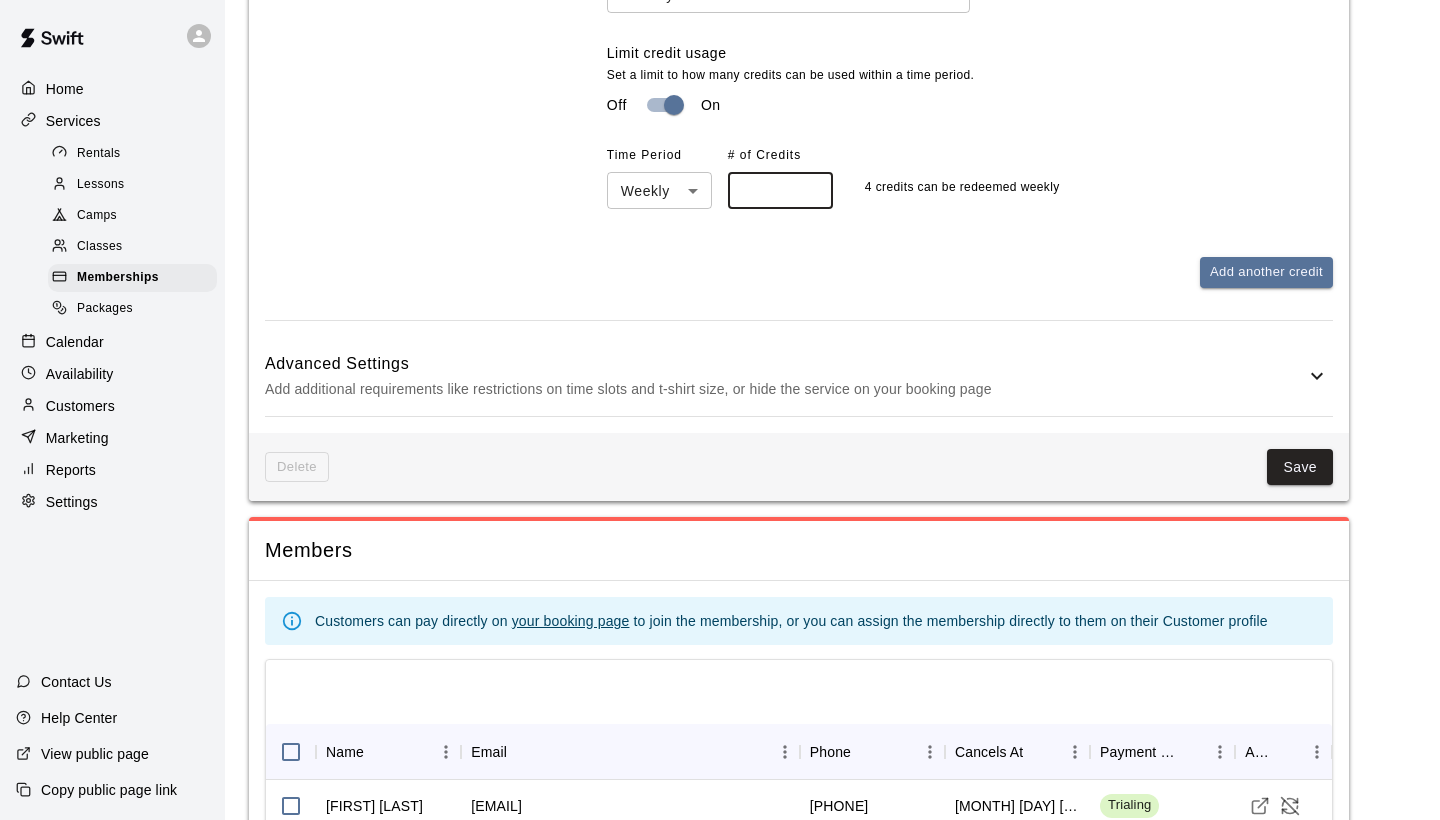 click on "*" at bounding box center [780, 190] 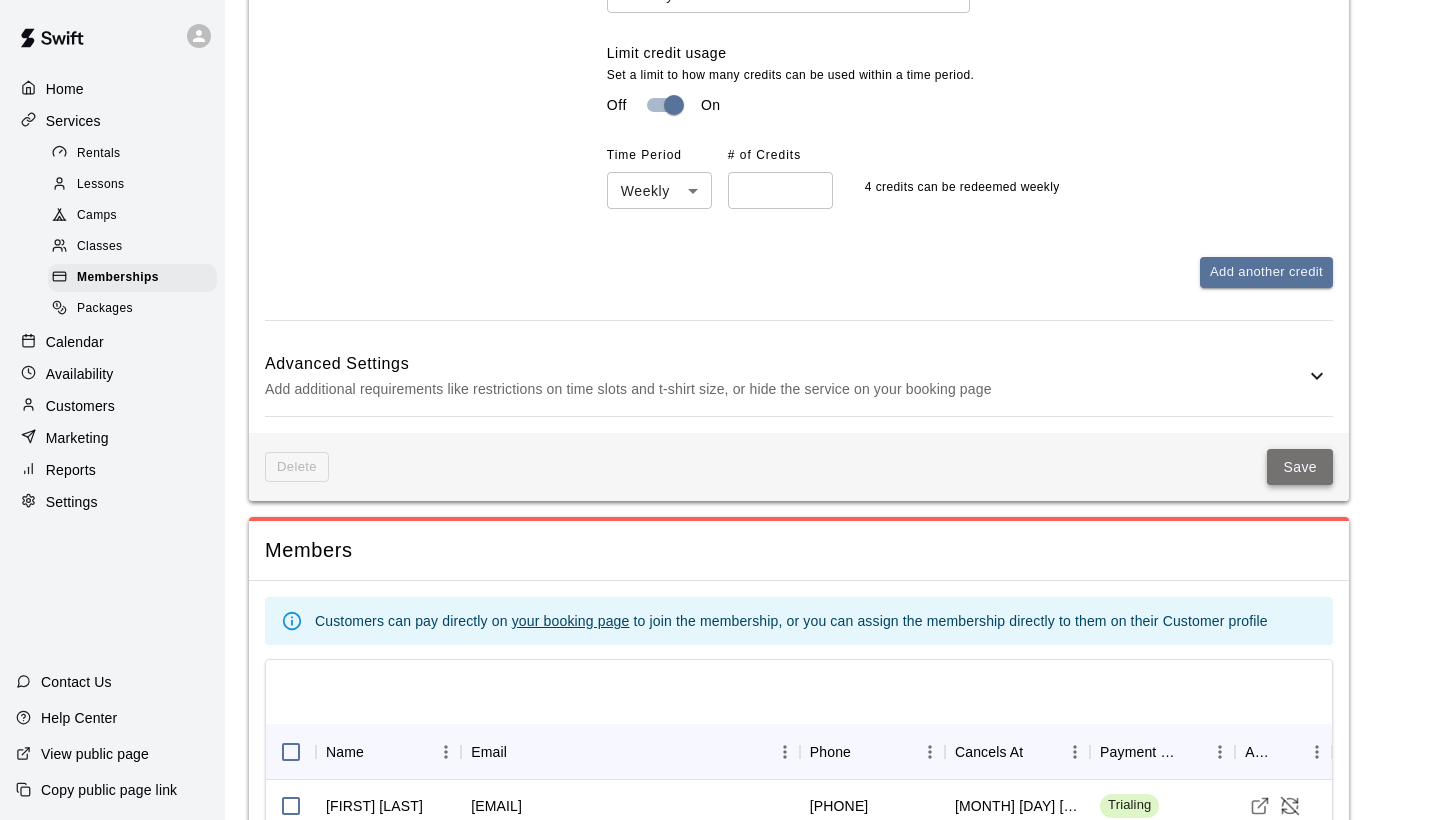 click on "Save" at bounding box center [1300, 467] 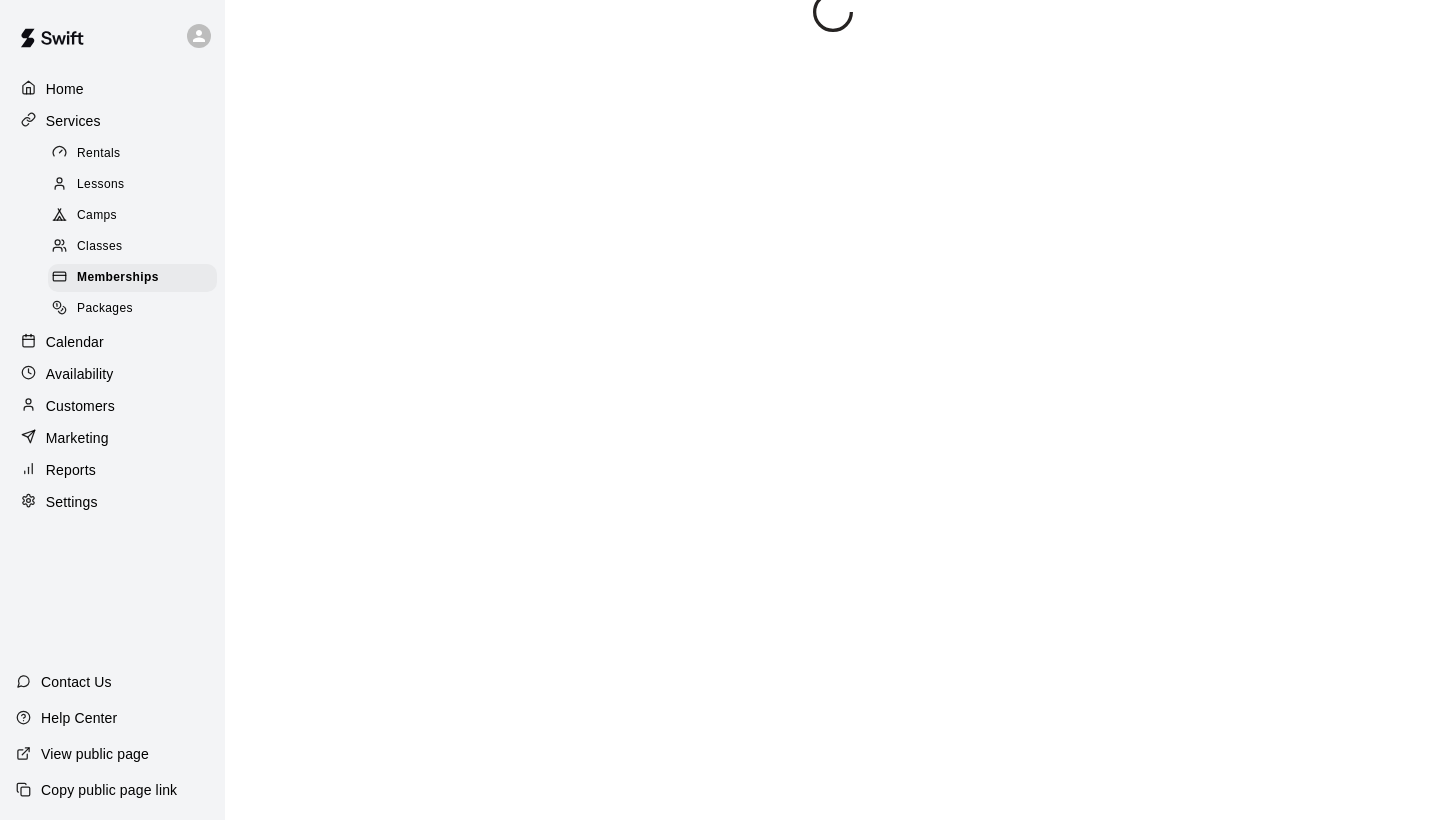 scroll, scrollTop: 0, scrollLeft: 0, axis: both 